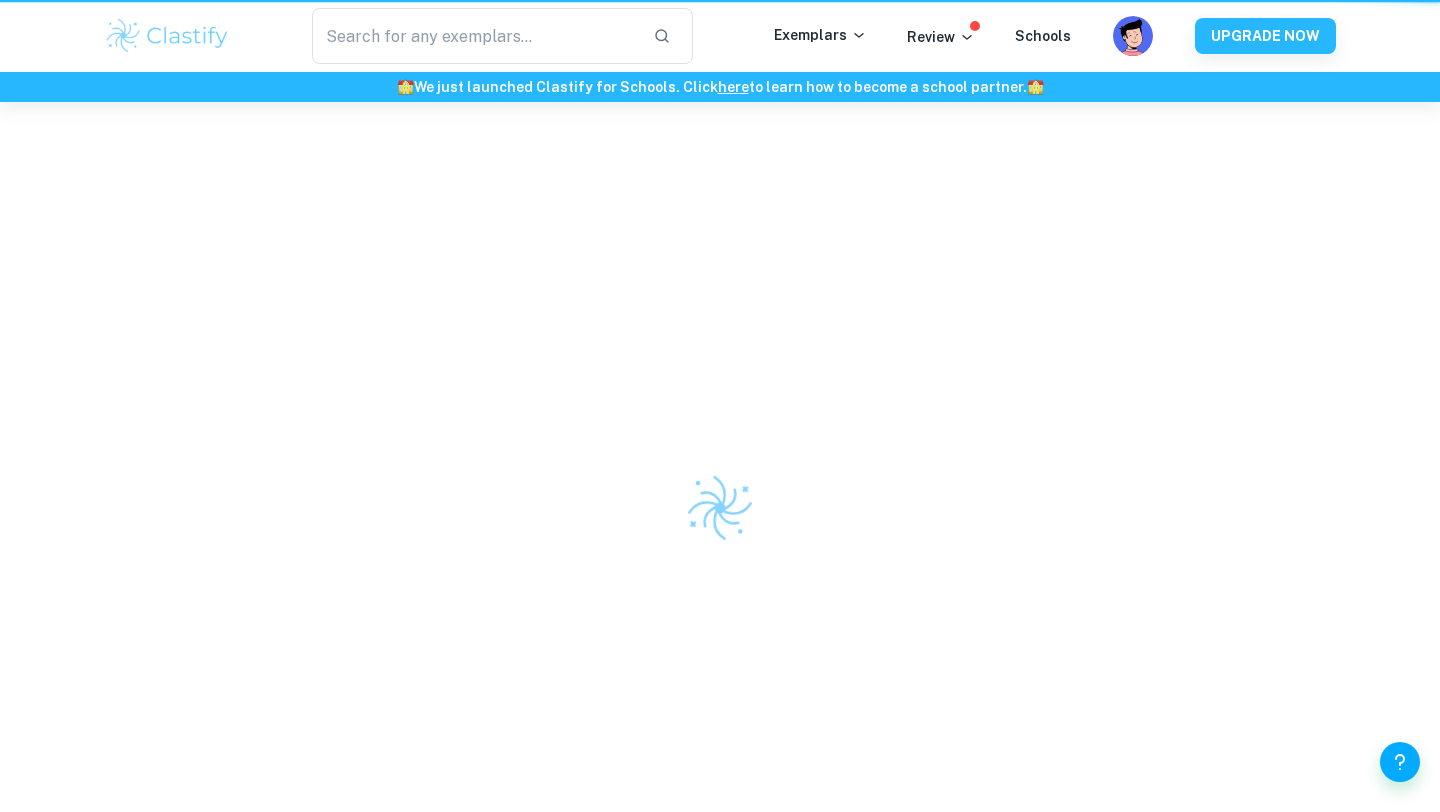 scroll, scrollTop: 0, scrollLeft: 0, axis: both 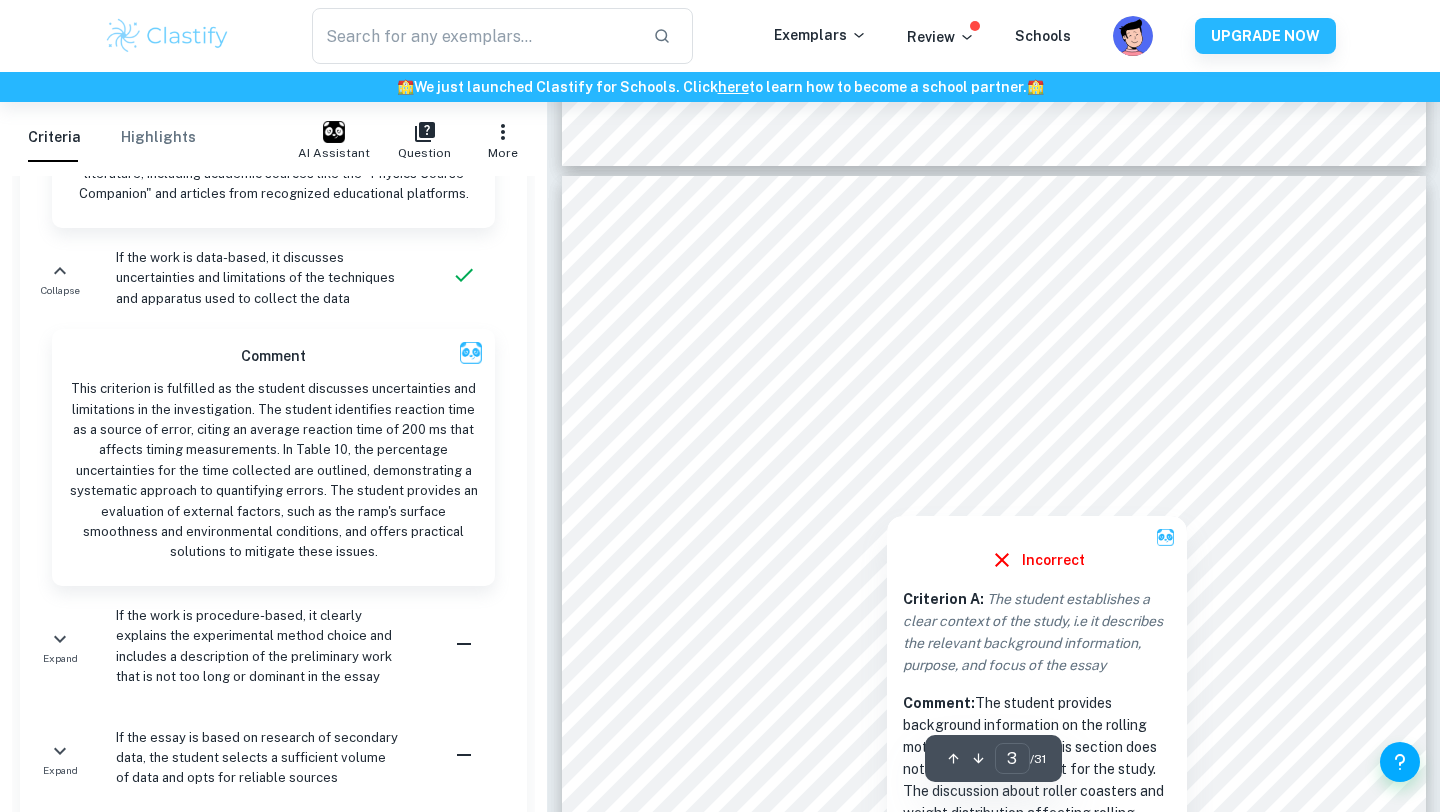 click at bounding box center (993, 380) 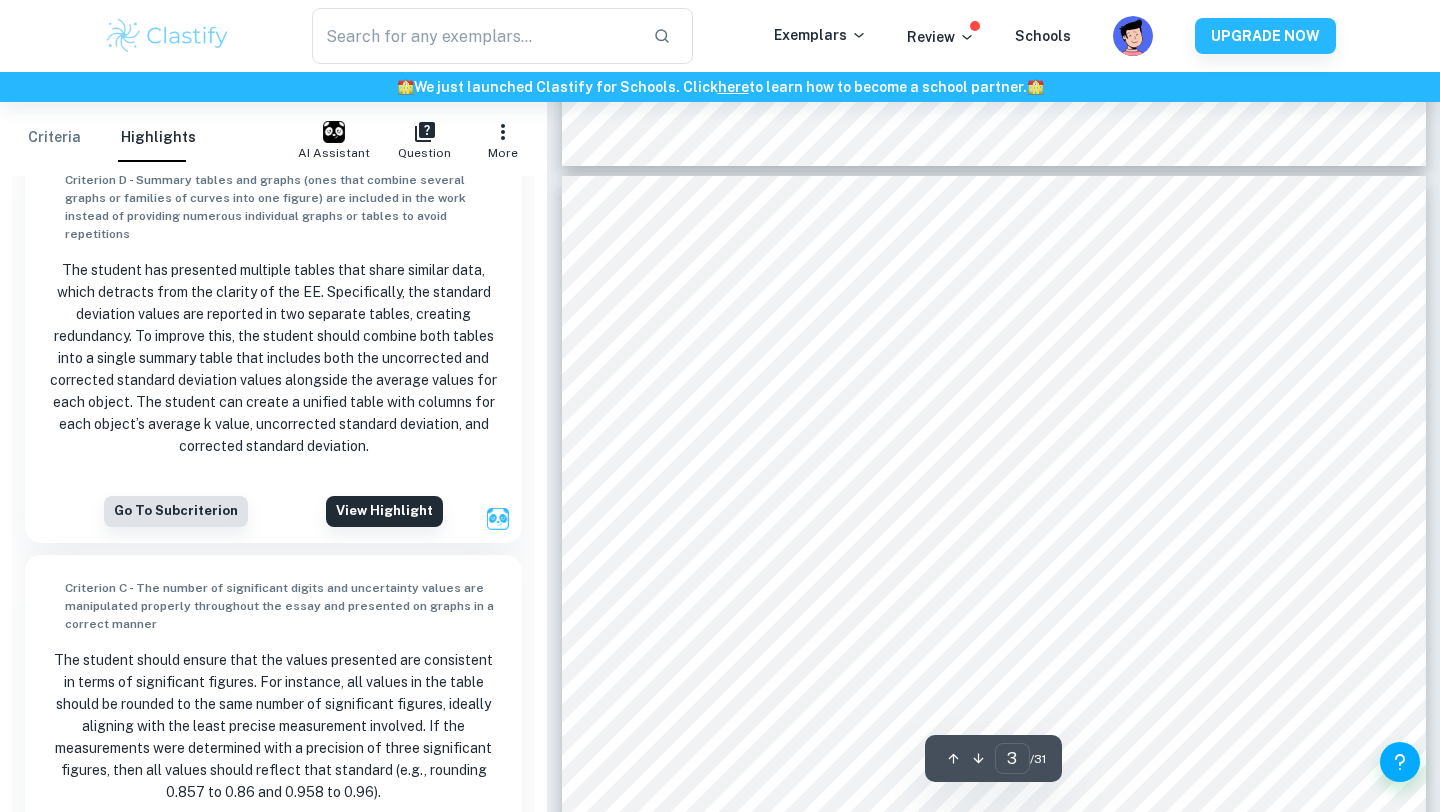 scroll, scrollTop: 229, scrollLeft: 0, axis: vertical 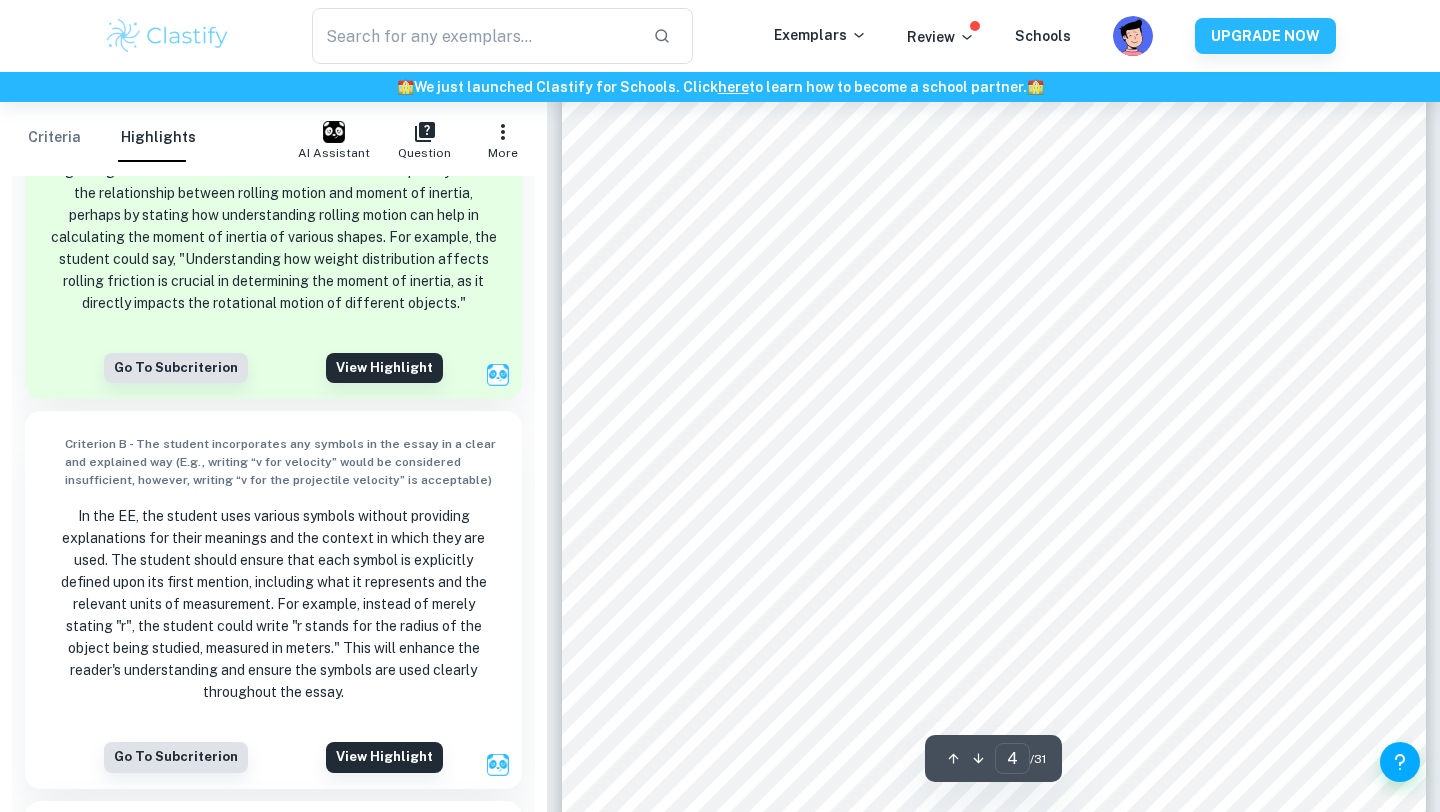 click on "4 resulting in a different moment of inertia. The axis of   rotation may be internal ,   or it may be external. However, the moment of inertia   (K gm 2 ) is always defined according to the axis of rotation and is commonly defined as the sum of moments of inertia of the objects: 𝐼   =   ∑ 𝑘𝑚 𝑟 ! (equation 1: moment of inertia) With   k   being the geometric factor specific to each object,   m   being the mass of each object and   r   the radius of each object   part of the same system. Figure 1:   Common shapes for which we know the moment of inertia 3 It becomes increasingly harder to   change the rotational velocity of the system (how fast an object tends to rotate or revolve relative to a point or an axis of rotation 4 )   when the radius of an object increases . The further away the masses are from the axis of rotation, the greater the   moment of inertia tends to be because it is proportional to the square of the distance. the mass in order to make it rotate 5 : 3   [PERSON_NAME], R.   .   (2019b)" at bounding box center [994, 667] 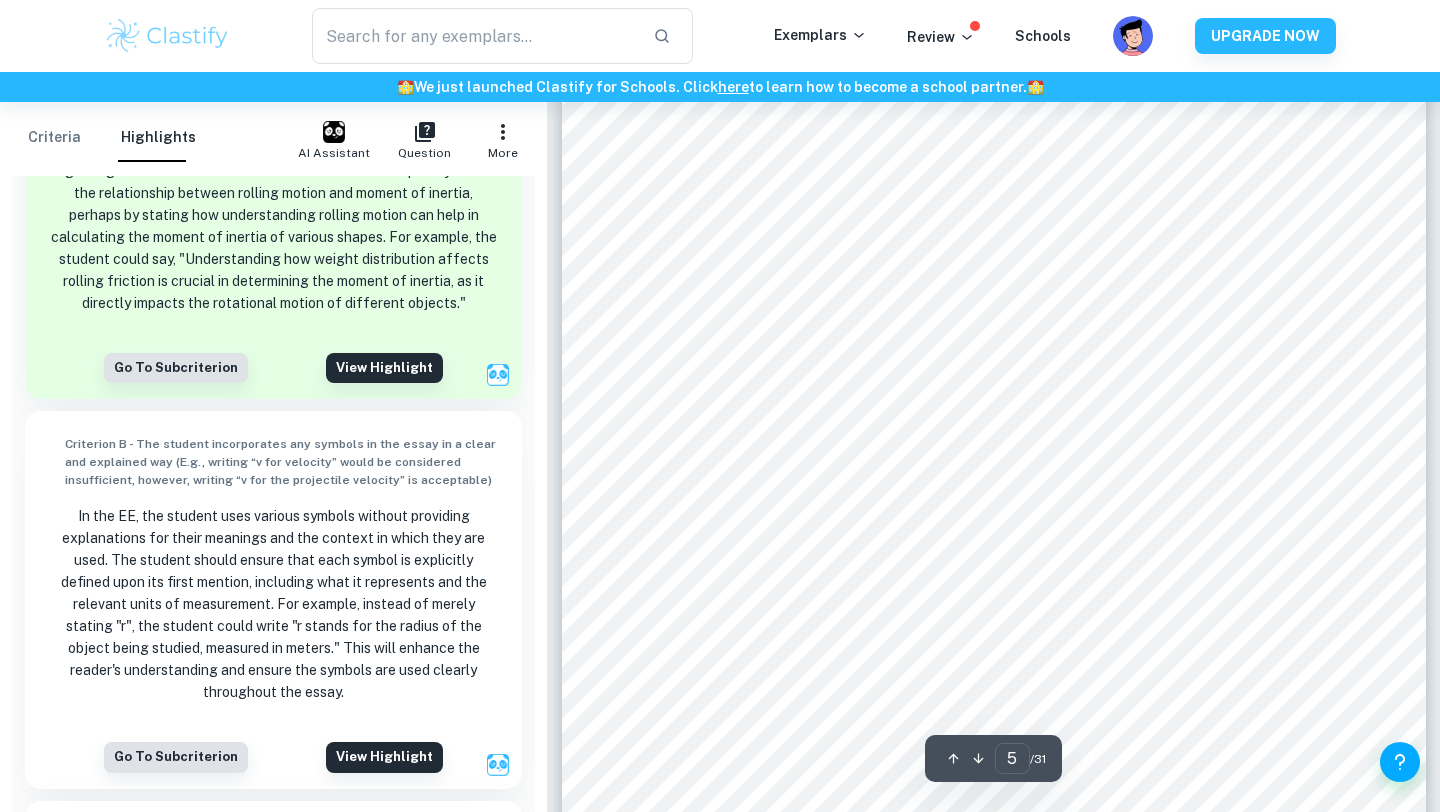 scroll, scrollTop: 5272, scrollLeft: 0, axis: vertical 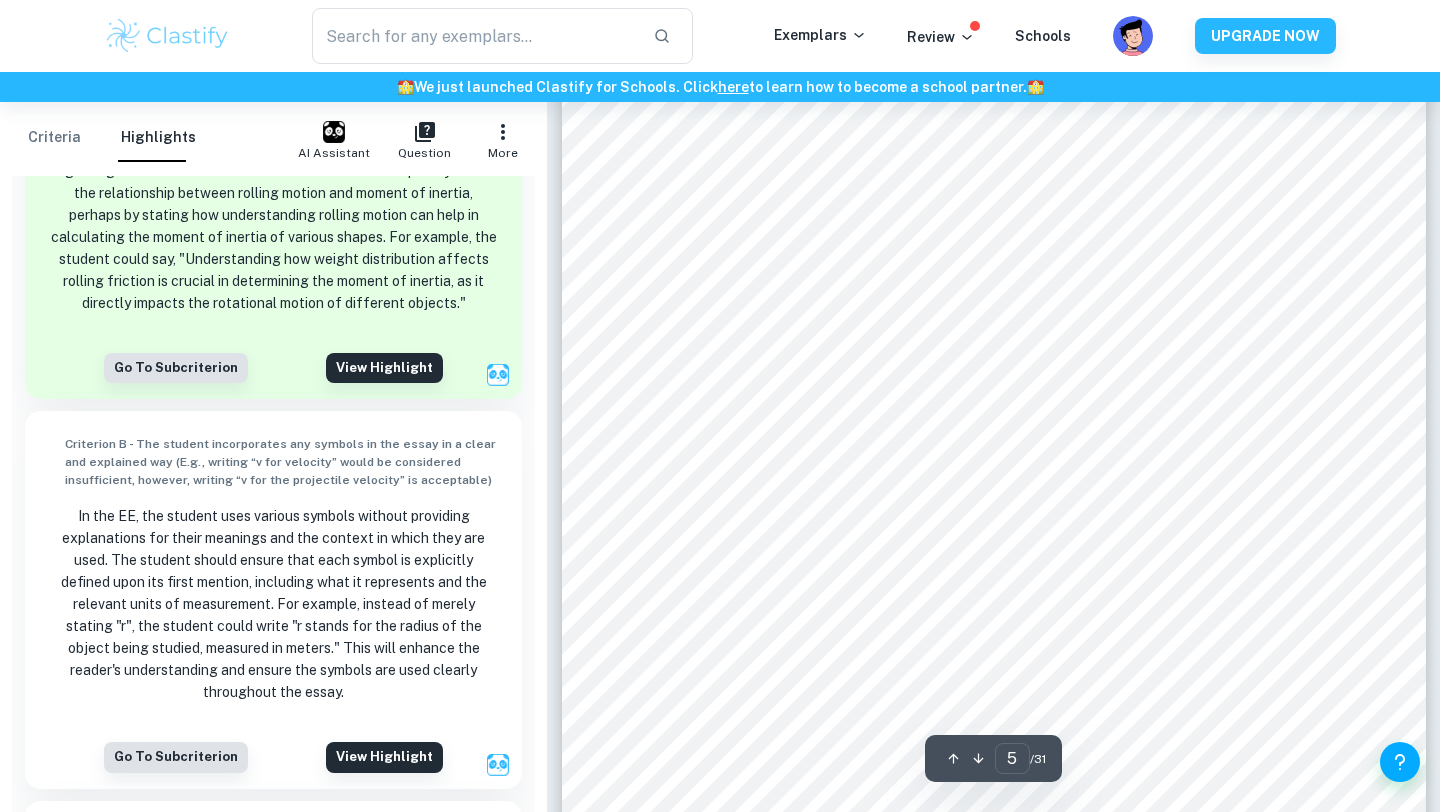 click on "5 𝐹   =   𝑚𝑎   when we know m and a. In this case of study (rotation), the moment of inertia ( I ) is the rotational equivalent of mass   (m),   and   angular   acceleration   ( 𝜶 )   is   the   rotational   equivalent   of   linear acceleration (a). The magnitude of the tangential acceleration is proportional to the magnitude of the angular acceleration defined as: 𝑎   =   𝑟𝛼 (equation 2: angular acceleration) Now we can replace this expression in the expression for [PERSON_NAME] second law of motion: 𝐹   =   𝑚𝑟𝛼 (equation 3: [PERSON_NAME] second law of motion in relation to angular acceleration) By multiplying both sides of the equation by   𝑟 , we can get an expression for the torque ( 𝜏 ) which is the moment of force; 𝑟𝐹   =   (   𝑚𝑟𝛼 ) 𝑟 𝑟𝐹   =   𝑚 𝑟 ! 𝛼 We   know that moment of inertia   (I ) can be expressed as: 𝐼   =   𝑚 𝑟 ! S ubstituting the expression for   I   in the expression for a torque (Nm) gives us: 𝜏   =   𝐼𝛼" at bounding box center [994, 389] 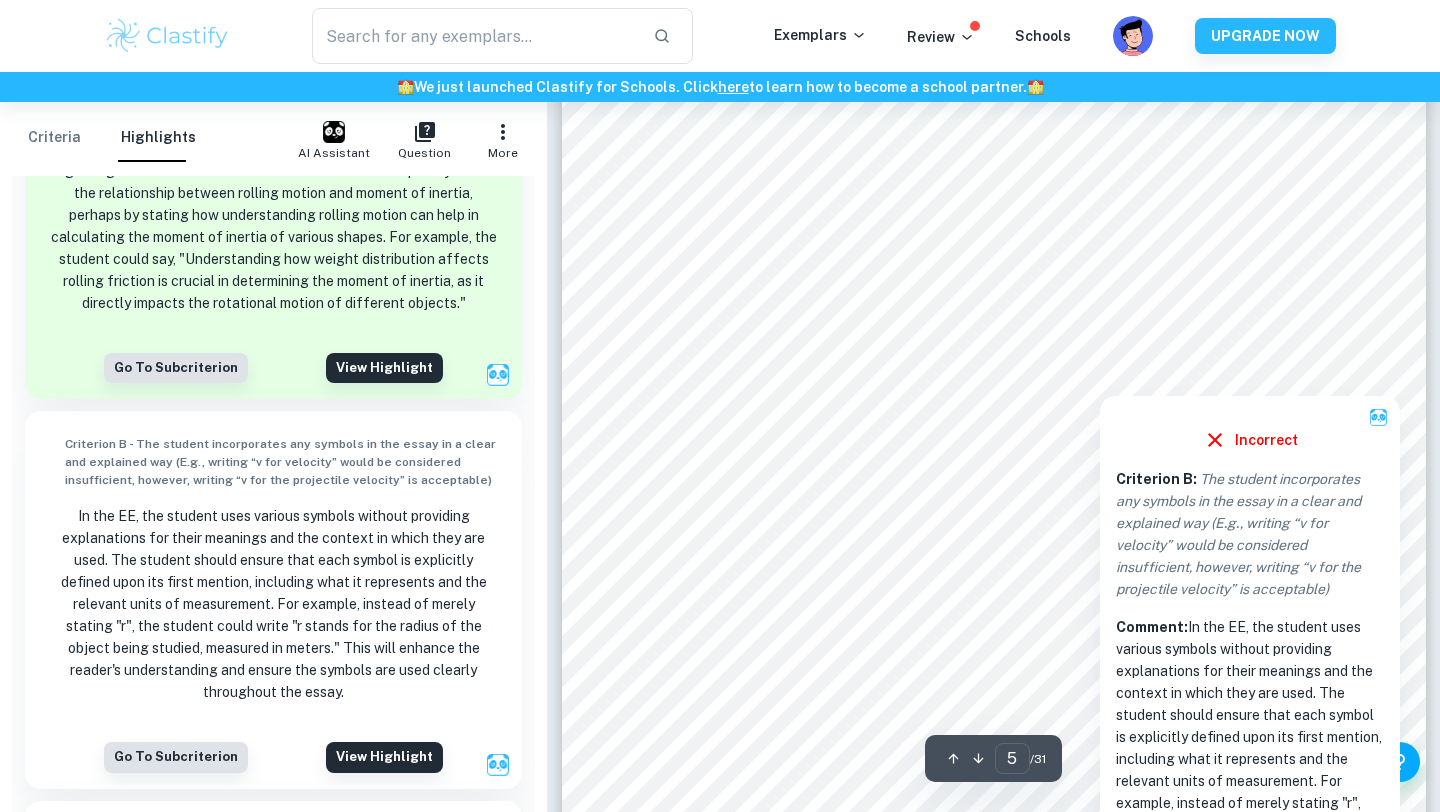 click at bounding box center [1304, 375] 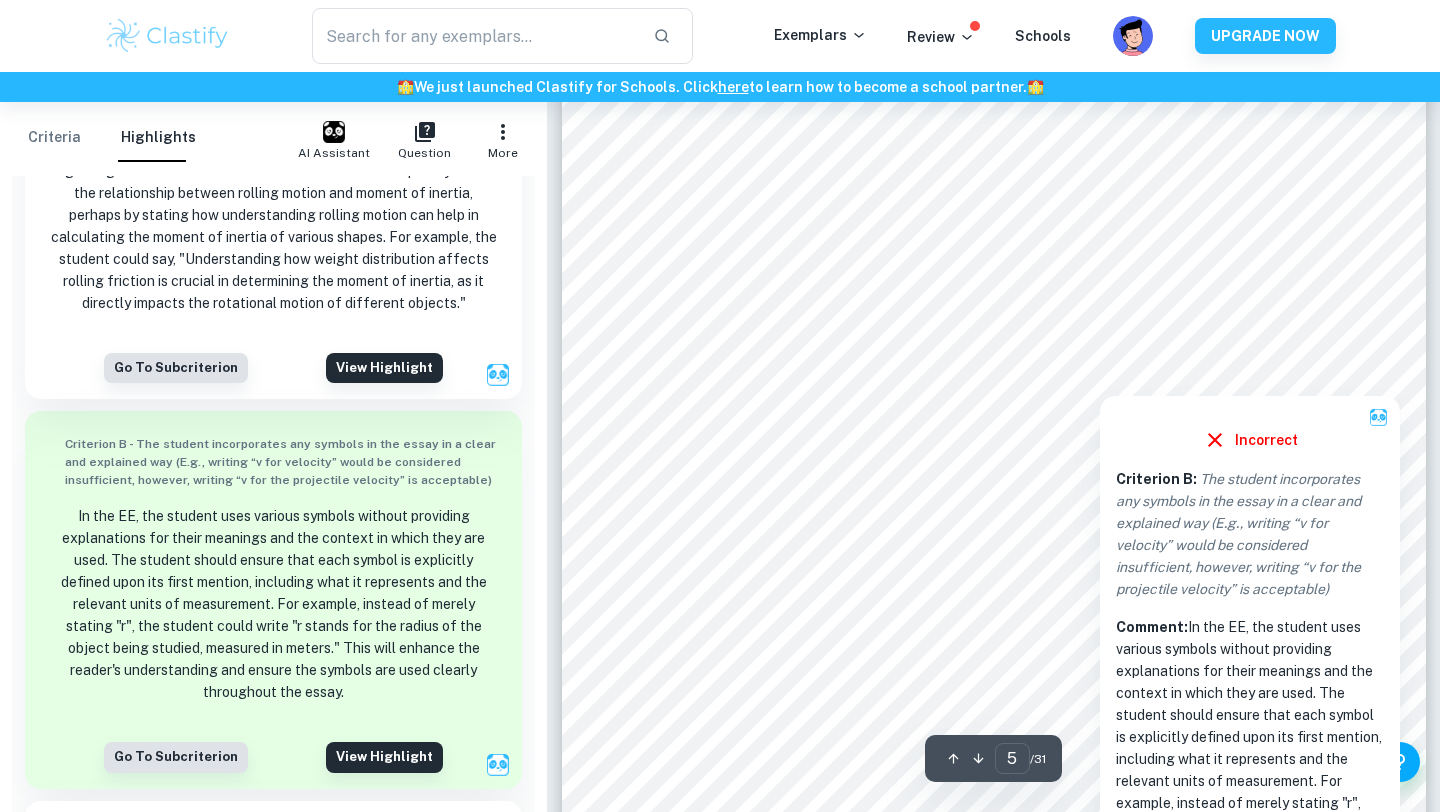scroll, scrollTop: 640, scrollLeft: 0, axis: vertical 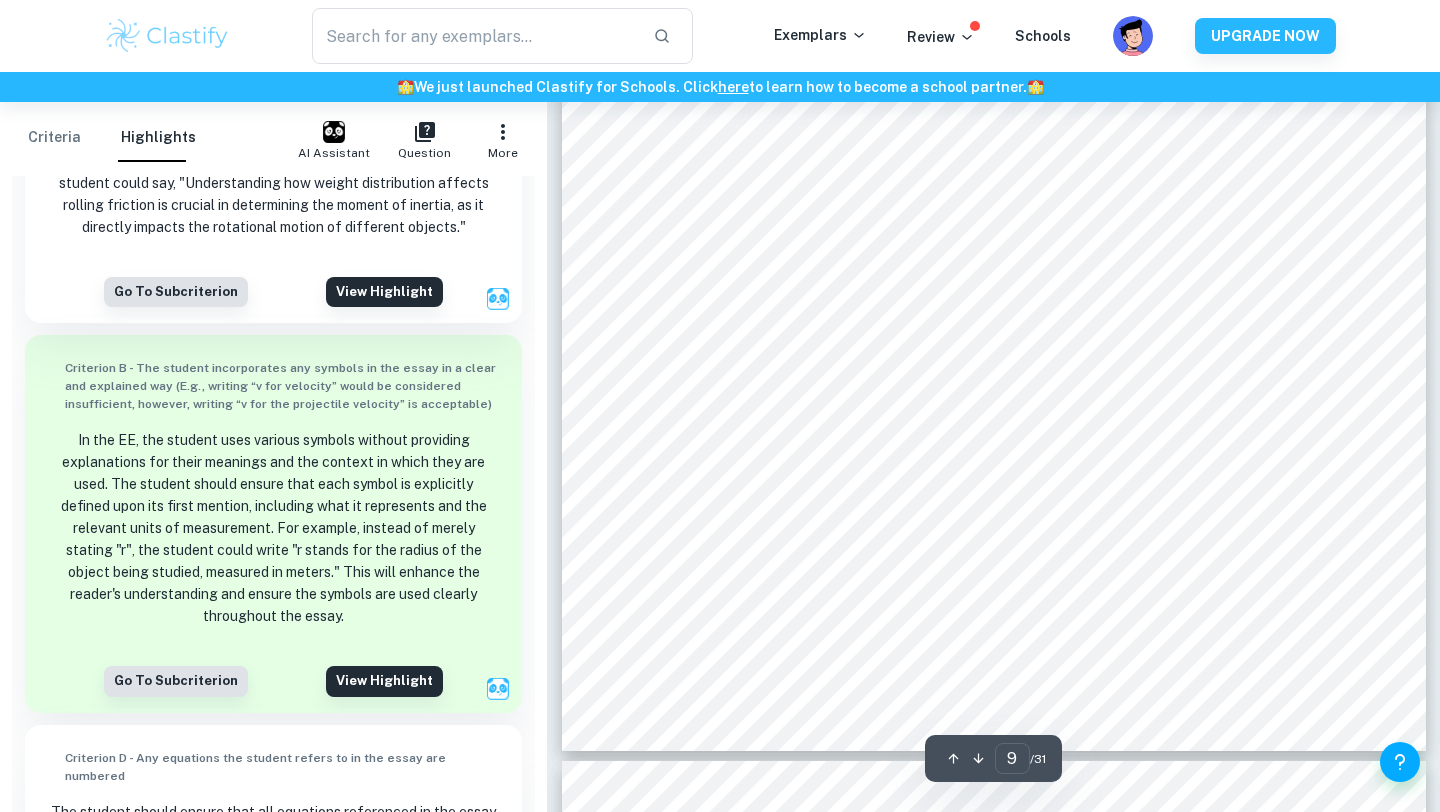 click on "9 𝑡 !   =   2   ×   𝑑 ! ( 1   +   𝑘 𝑔   ×   ℎ ) (equation 7: expression for the time taken for an object to roll down a ramp) 𝑑   =   𝑙𝑒𝑛𝑔𝑡 ℎ   𝑜𝑓   𝑡 ℎ 𝑒   𝑟𝑎𝑚𝑝   ( 𝑚 ) 𝑘   =   𝑔𝑒𝑜𝑚𝑒𝑡𝑟𝑖𝑐   𝑓𝑎𝑐𝑡𝑜𝑟 ℎ   =   ℎ 𝑒𝑖𝑔 ℎ 𝑡   𝑜𝑓   𝑡 ℎ 𝑒   ℎ 𝑖𝑔 ℎ 𝑒𝑠𝑡   𝑝𝑎𝑟𝑡   𝑜𝑓   𝑡 ℎ 𝑒   𝑟𝑎𝑚𝑝   ( 𝑚 ) 𝑔   =   𝑔𝑟𝑎𝑣𝑖𝑡𝑎𝑡𝑖𝑜𝑛𝑎𝑙   𝑓𝑖𝑒𝑙𝑑   E 9 . 81 𝑚 𝑠 !   I 𝑡   =   𝑡𝑖𝑚𝑒   𝑓𝑜𝑟   𝑡 ℎ 𝑒   𝑜𝑏𝑗𝑒𝑐𝑡   𝑡 ℎ 𝑒   𝑟𝑒𝑎𝑐 ℎ   𝑡 ℎ 𝑒   𝑏𝑜𝑡𝑡𝑜𝑚   𝑜𝑓   𝑡 ℎ 𝑒   𝑟𝑎𝑚𝑝   ( 𝑠 ) Demonstration of the formula: 𝐸 "   =   1 2   𝑚 𝑣 !   +   1 2   𝐼 𝜔 ! With   𝜔   =   𝑎𝑛𝑔𝑢𝑙𝑎𝑟   𝑣𝑒𝑙𝑜𝑐𝑖𝑡𝑦 Depending on the shape of the object," at bounding box center [994, 140] 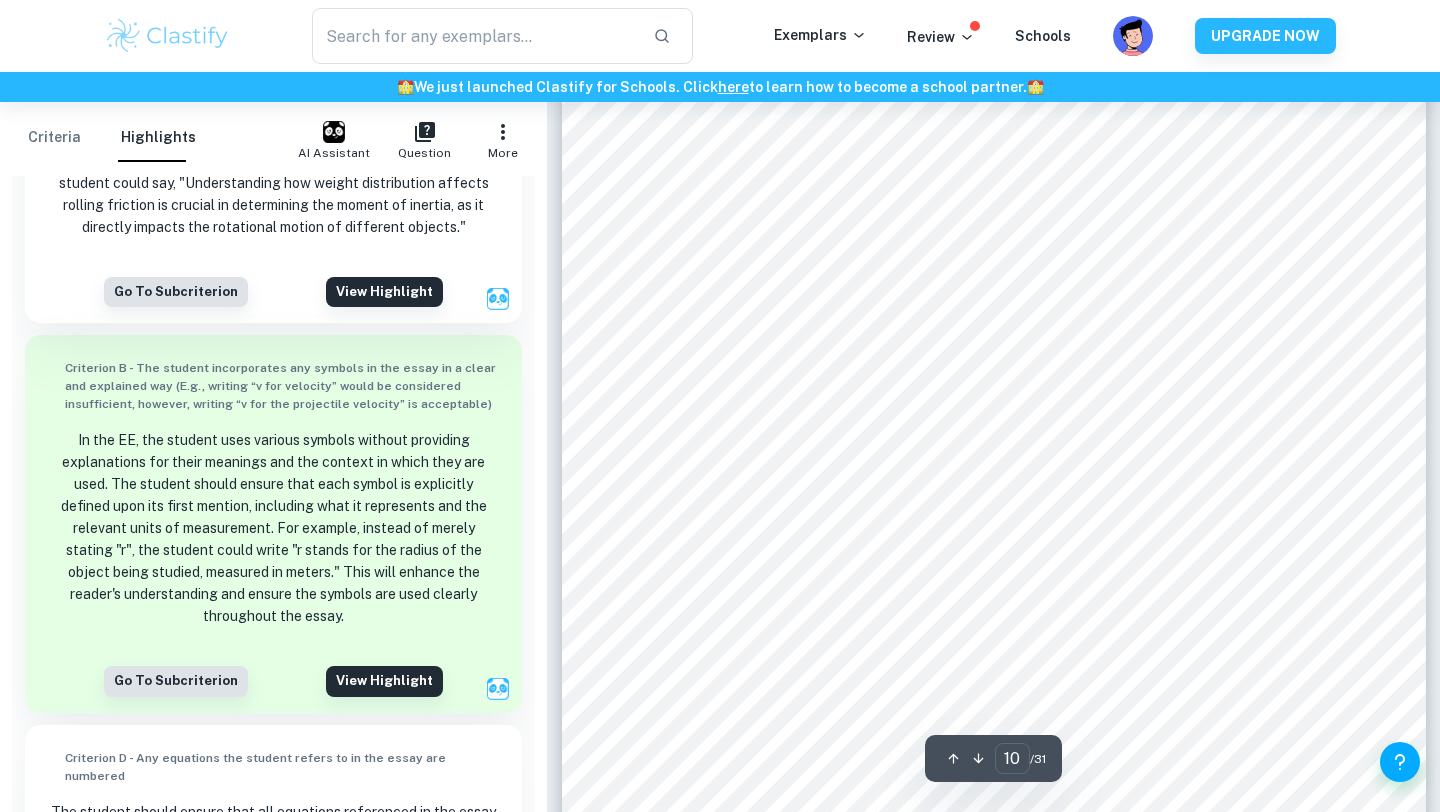 scroll, scrollTop: 11401, scrollLeft: 0, axis: vertical 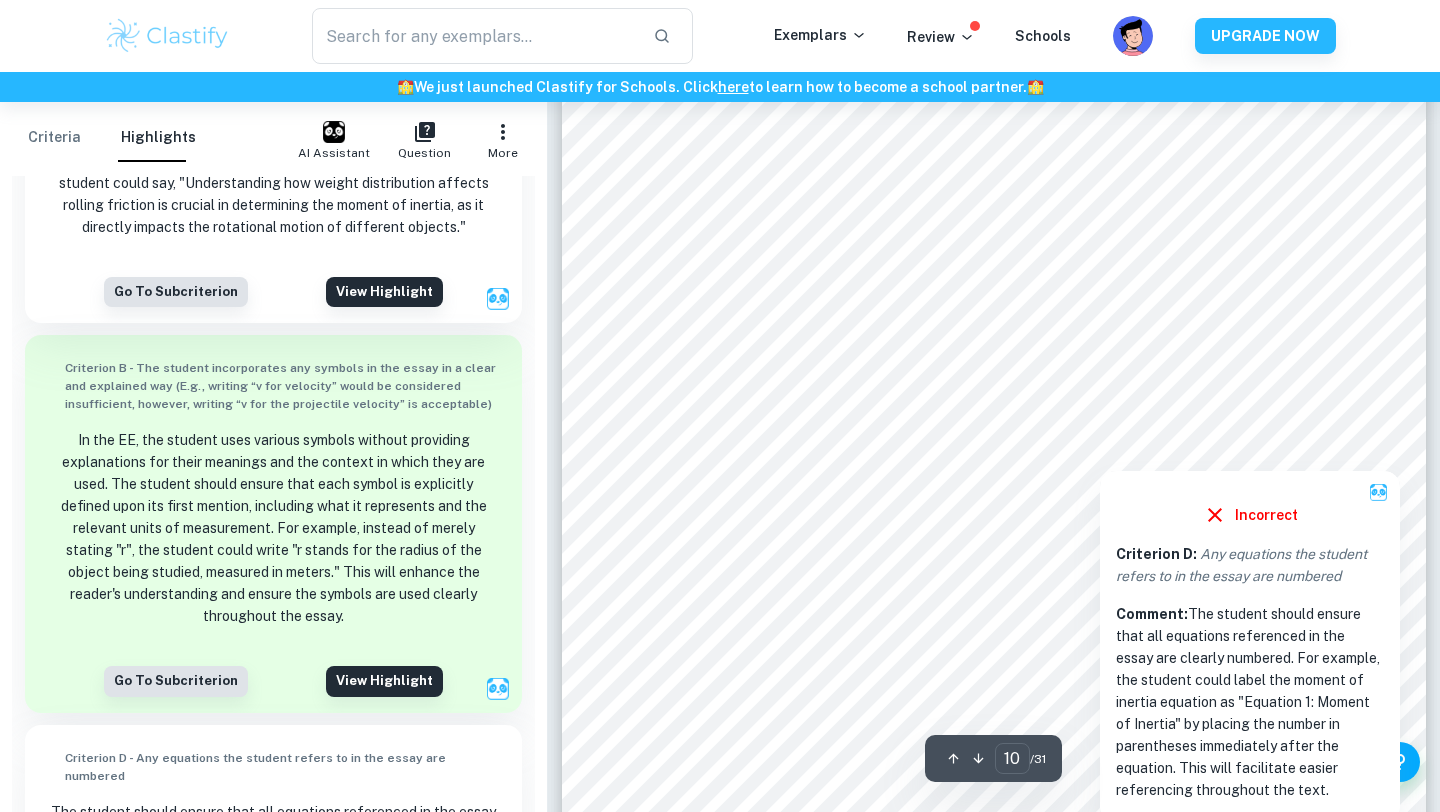 click at bounding box center (1313, 450) 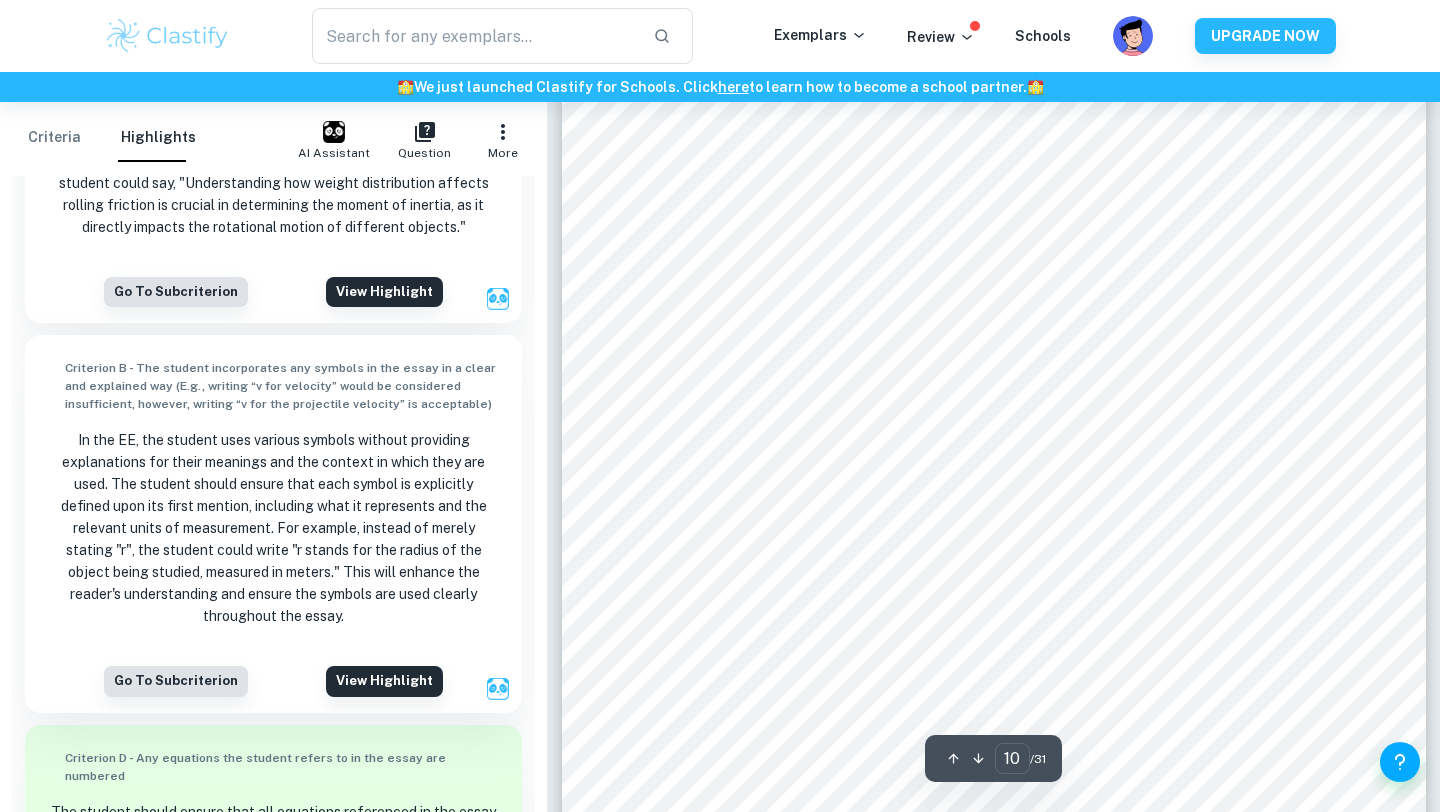 scroll, scrollTop: 967, scrollLeft: 0, axis: vertical 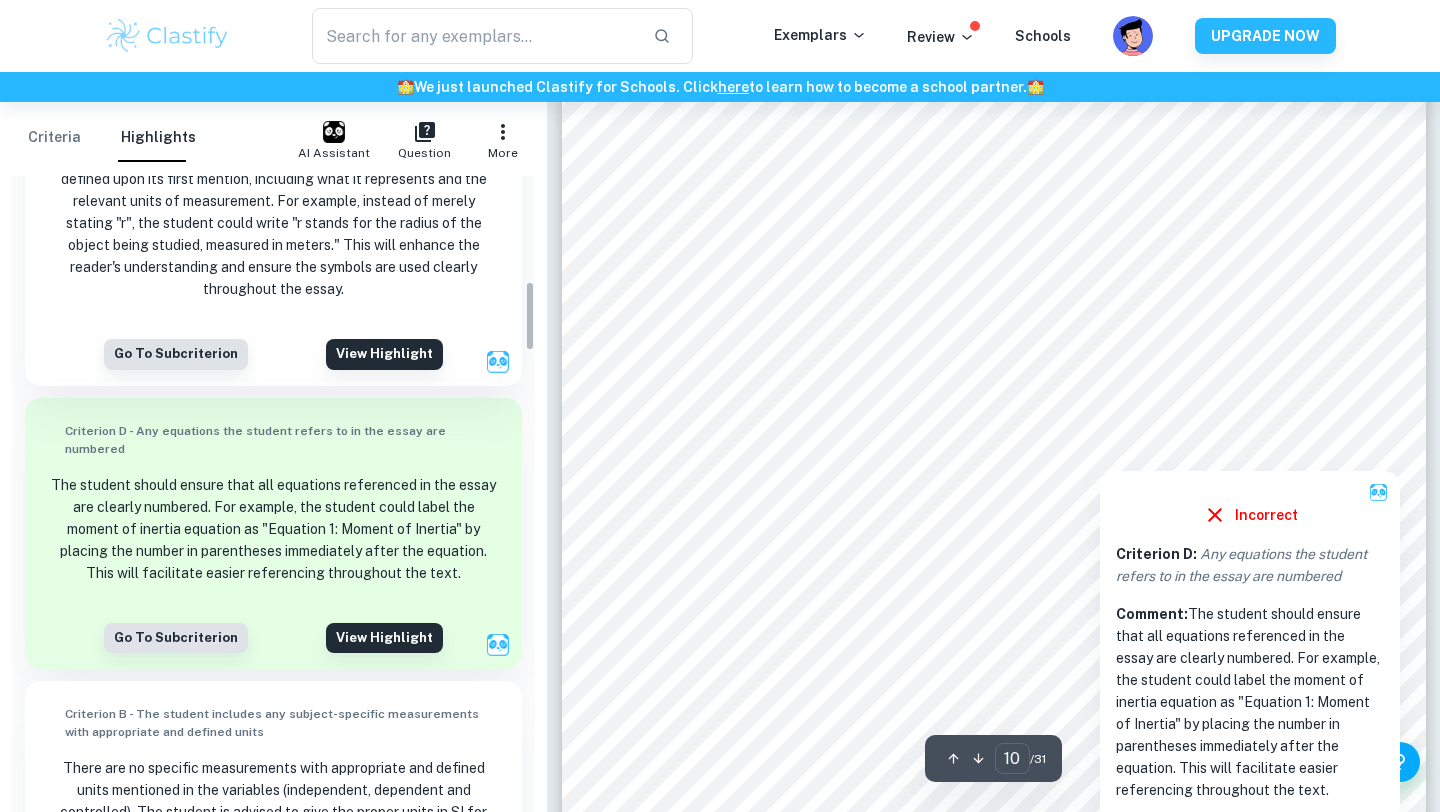 click at bounding box center (1313, 450) 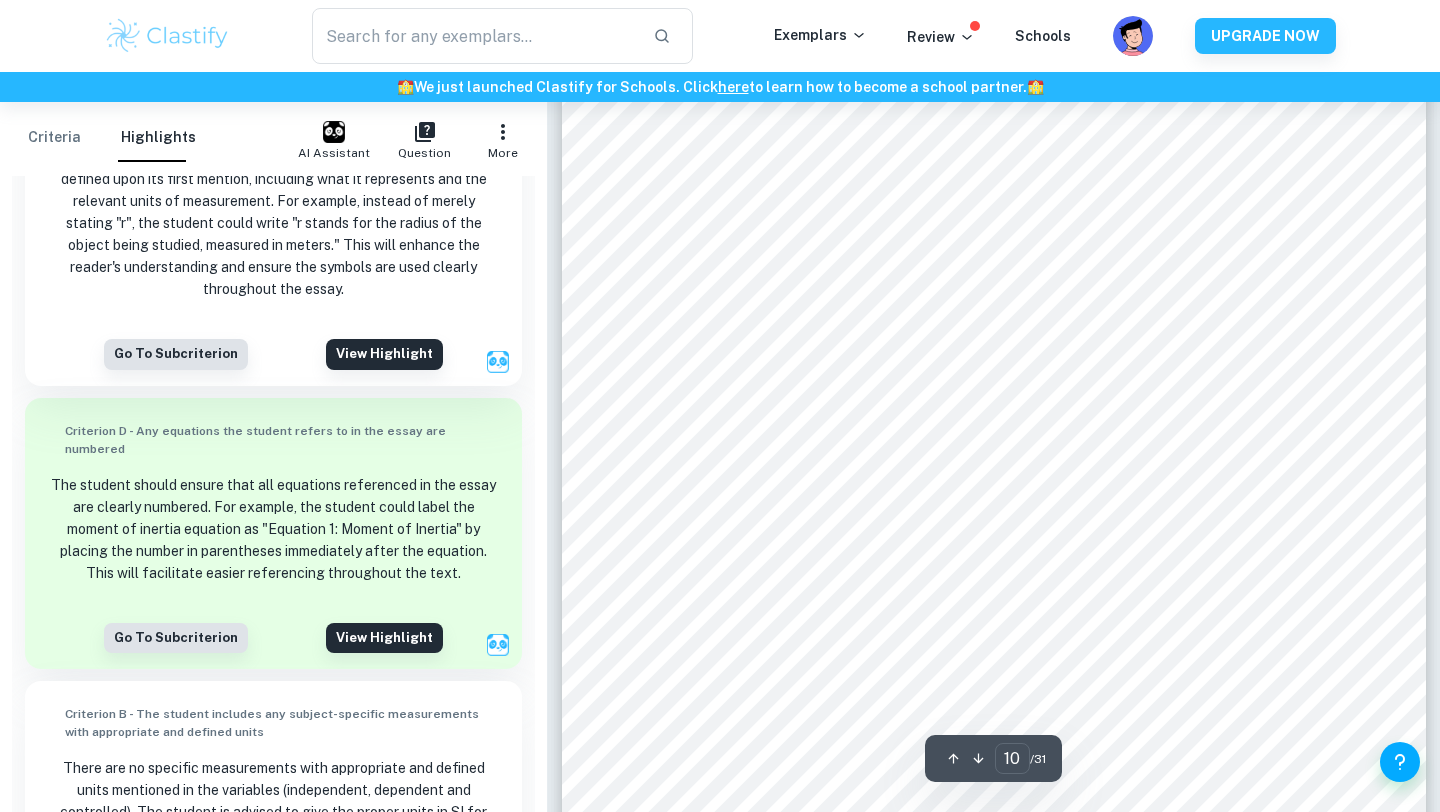 click on "10 𝐸 "   =   1 2   𝑚 ( 2 𝑣 * ) ! ( 1   +   𝑘 ) 𝐸 "   =   1 2   𝑚   ×   4   ×   𝑣 * ! ( 1   +   𝑘 ) 𝐸 "   =   2 𝑚   ×   𝑣 * ! ( 1   +   𝑘 ) 𝑣 *'/0*1/   =   𝑑 𝑡   =   𝑡𝑜𝑡𝑎𝑙   𝑑𝑖𝑠𝑡𝑎𝑛𝑐𝑒   𝑡𝑟𝑎𝑣𝑒𝑙𝑙𝑒𝑑 𝑡𝑖𝑚𝑒   𝑡𝑎𝑘𝑒𝑛 𝐸 "   =   2 𝑚   ×   ( 𝑑 𝑡   ) ! ( 1   +   𝑘 ) Using conservation of energy: 𝑚   ×   𝑔   ×   ℎ   =   2   ×   𝑚   ×   ( 𝑑 𝑡   ) !   ×   ( 1   +   𝑘 ) 𝑡 !   =   2   ×   𝑑 !   ×   ( 1   +   𝑘 𝑔   ×   ℎ ) W hen you have your measured time, you can rearrange the formula to get the value of   k . 𝑘   =   𝐼 𝑚   ×   𝑟 ! 𝑘   =   𝑔   ×   ℎ   ×   𝑡 ! ( 2   ×   𝑑 ! )   −   1 (equation 8: expression for the geometric   factor of each object) As can be seen from the equation, the geometric factor is not only dependent on the object ’ s geometry but also external factors   .   k   the object ." at bounding box center [994, 420] 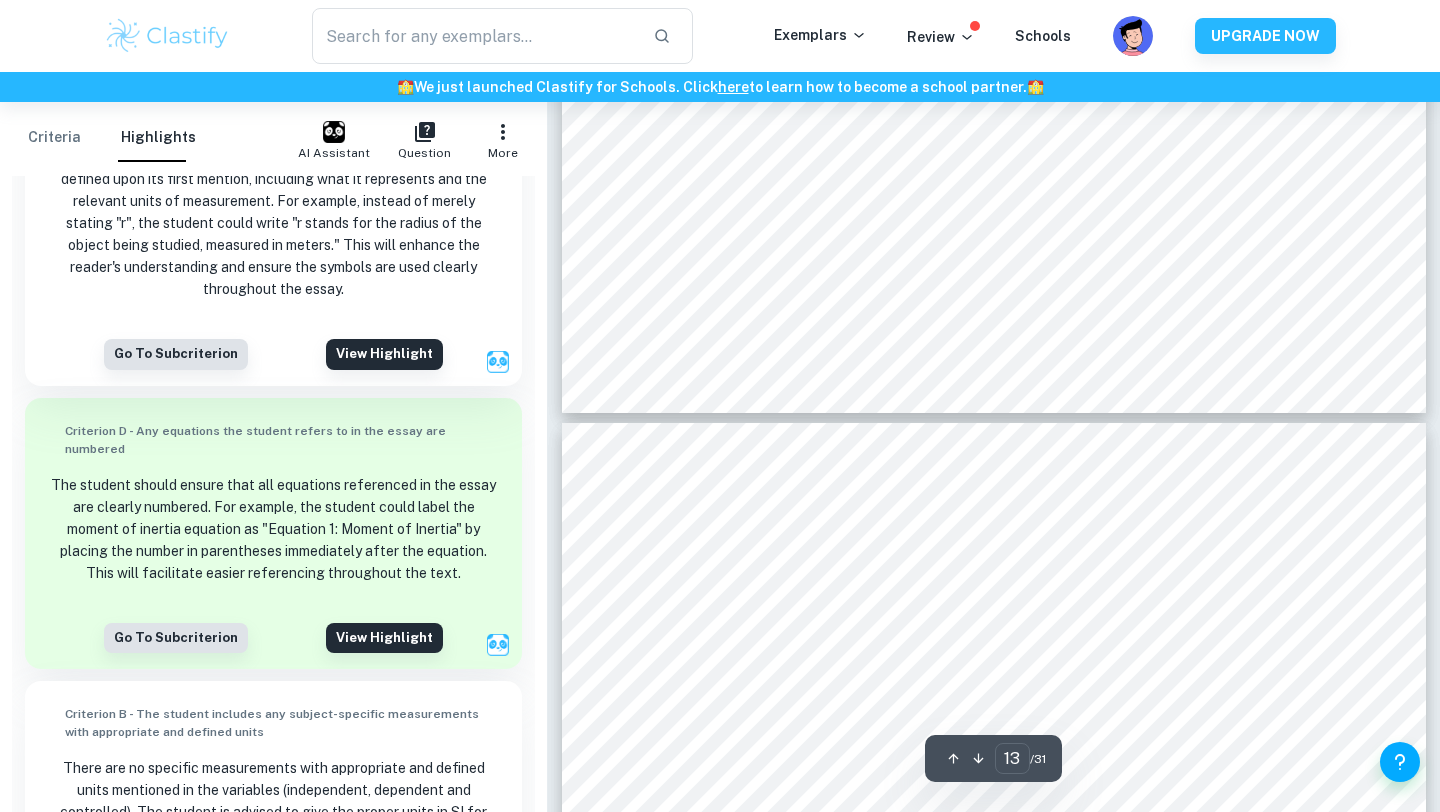scroll, scrollTop: 15719, scrollLeft: 0, axis: vertical 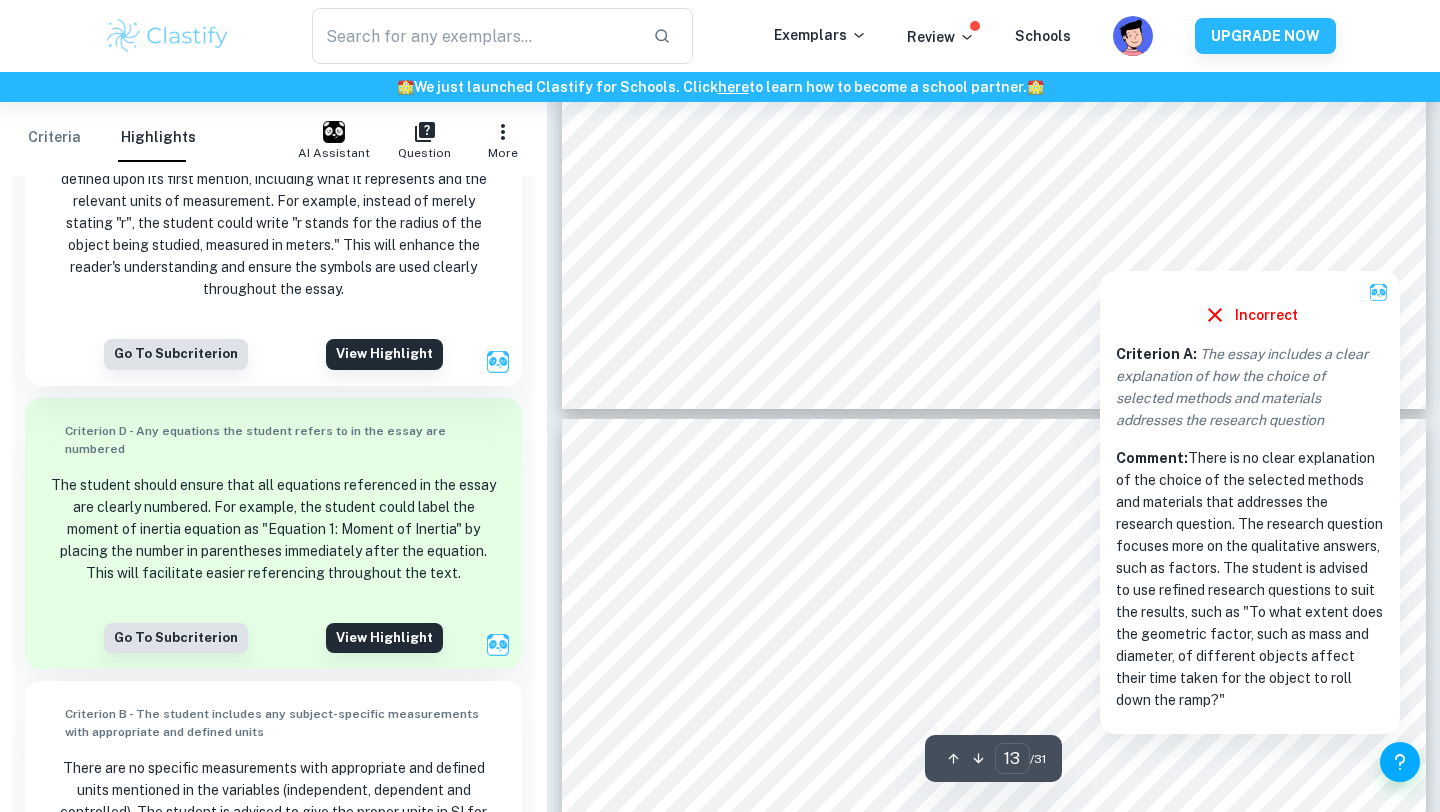 click at bounding box center [1353, 249] 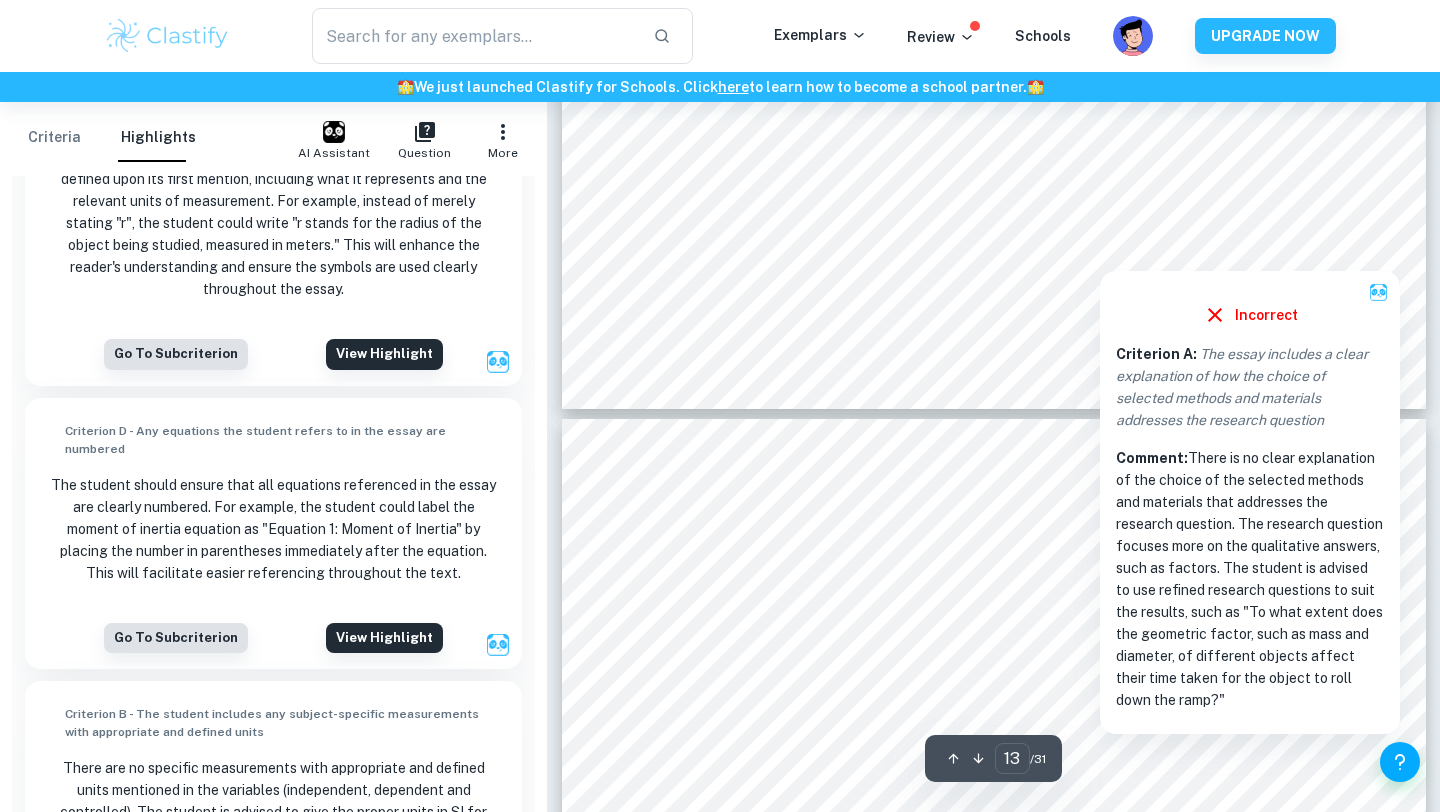 scroll, scrollTop: 1525, scrollLeft: 0, axis: vertical 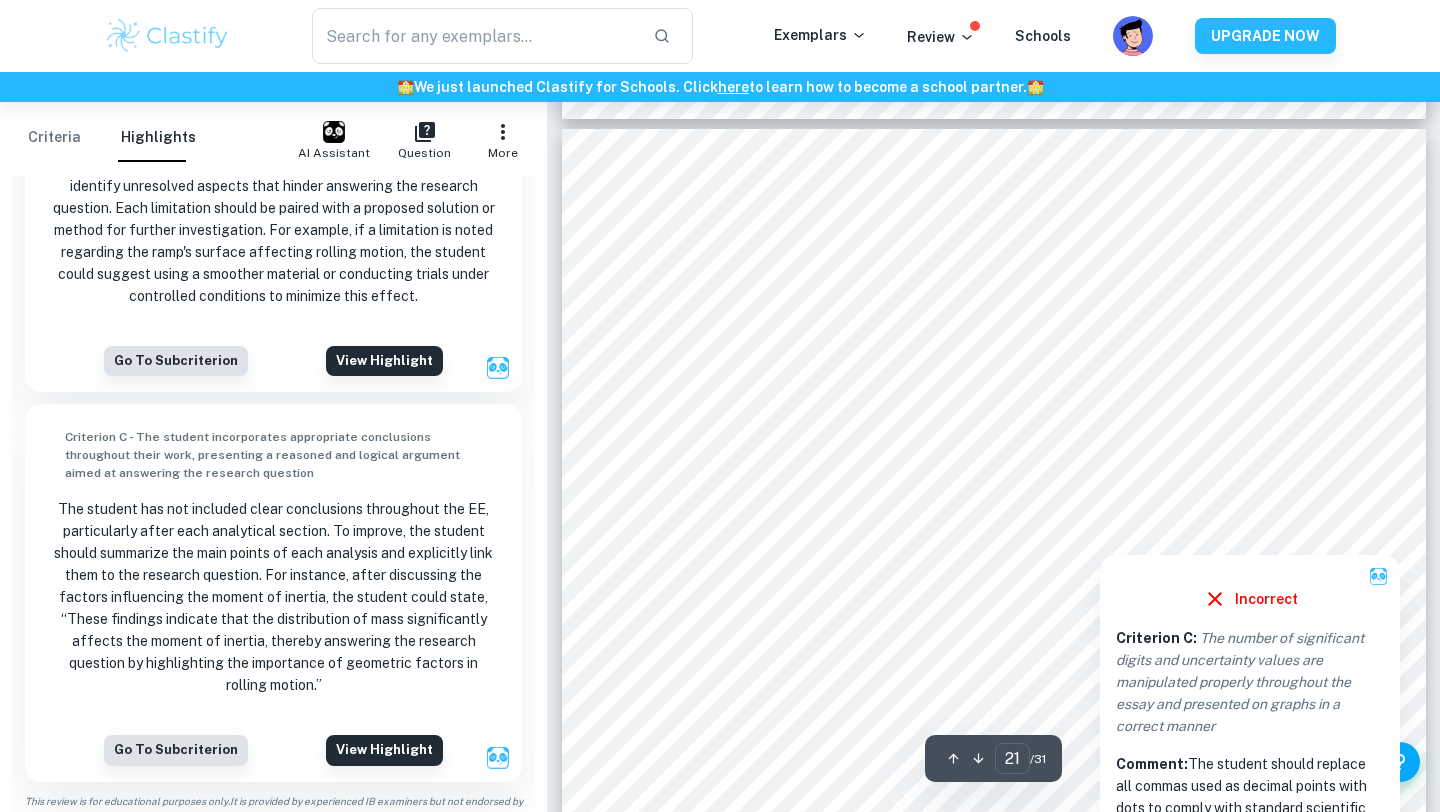click at bounding box center [1306, 533] 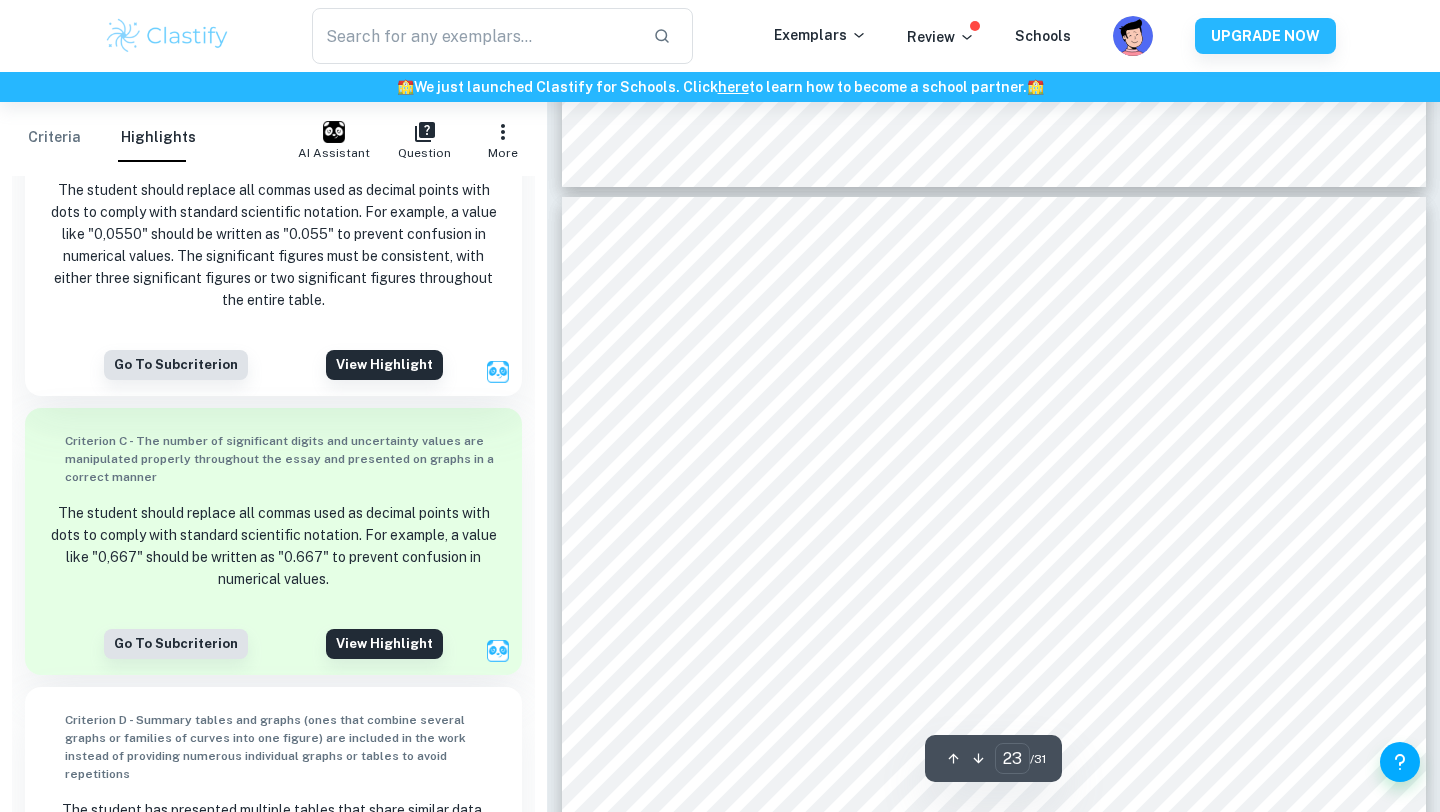 scroll, scrollTop: 27032, scrollLeft: 0, axis: vertical 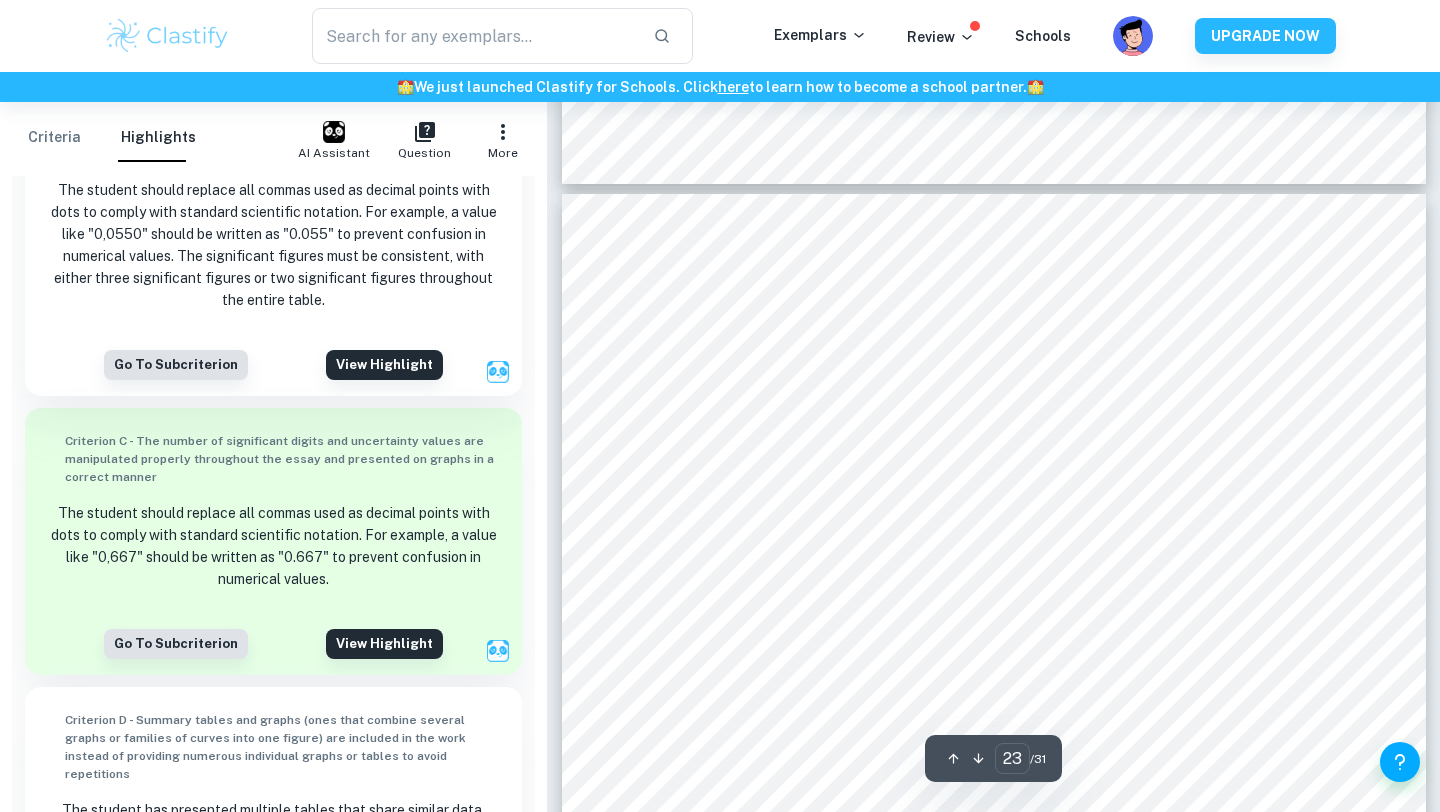 click at bounding box center [968, 415] 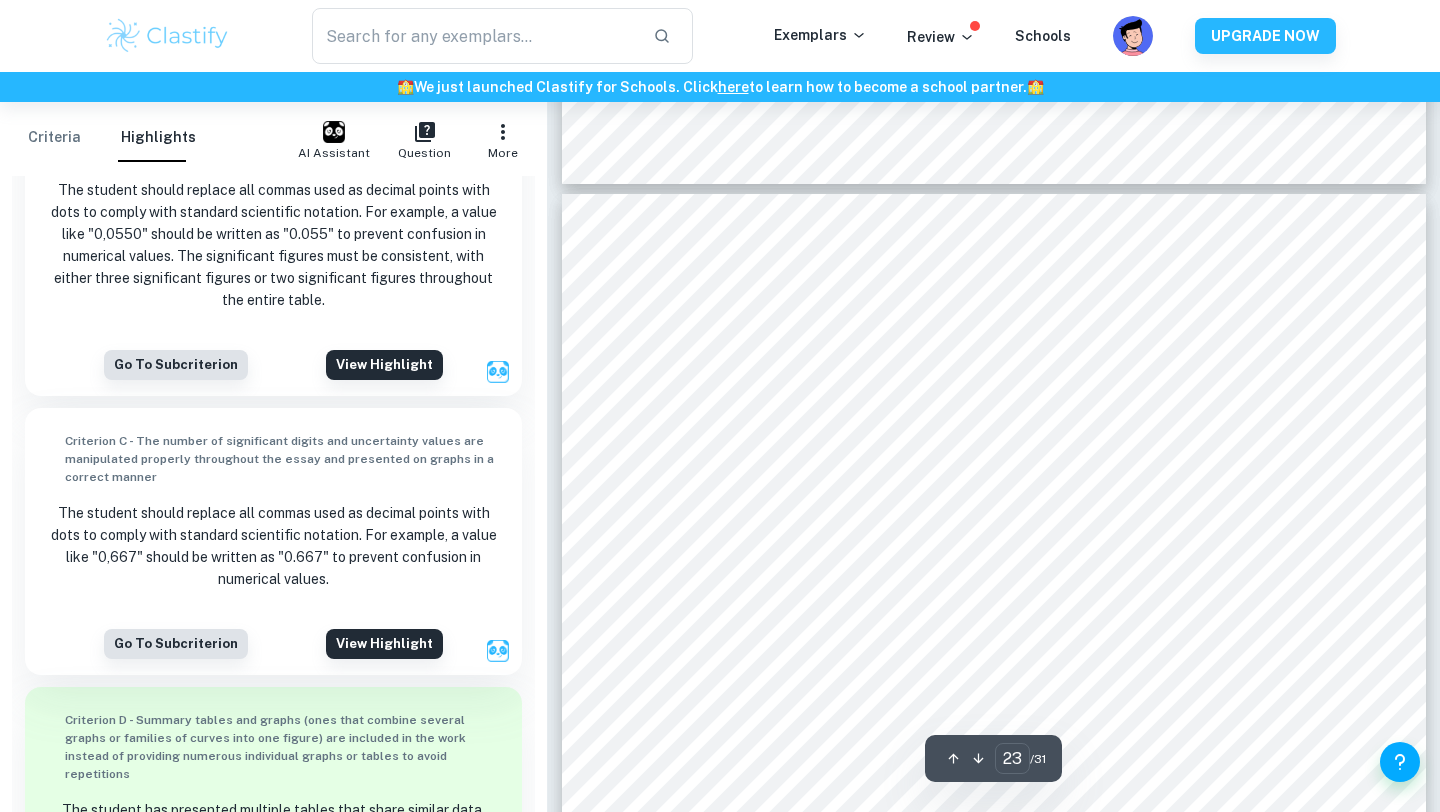 scroll, scrollTop: 2853, scrollLeft: 0, axis: vertical 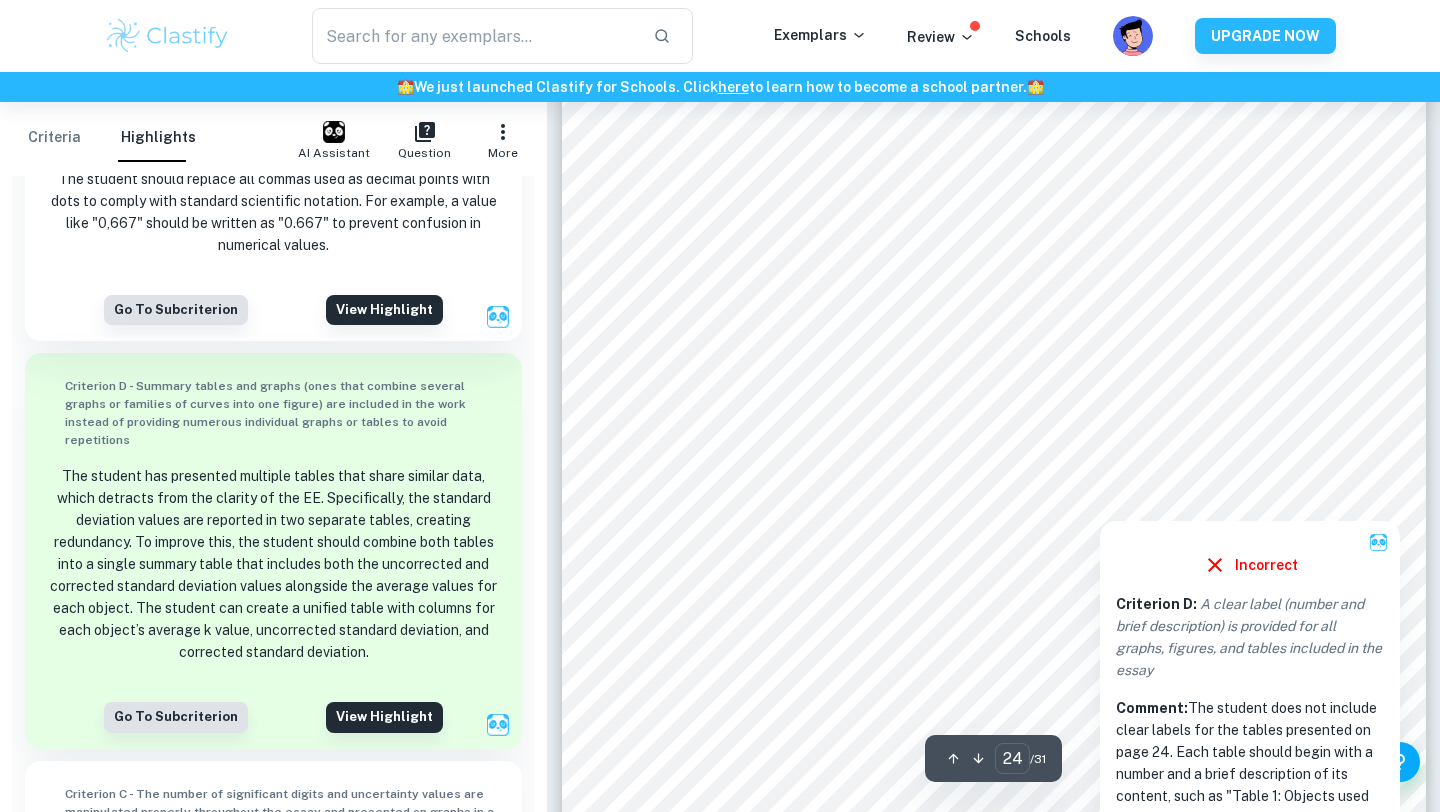 click on "Incorrect Criterion D :   A clear label (number and brief description) is provided for all graphs, figures, and tables included in the essay Comment:  The student does not include clear labels for the tables presented on page 24. Each table should begin with a number and a brief description of its content, such as "Table 1: Objects used throughout the experiment" and "Table 2: Controlled variables." This labelling system is essential for clarity, allowing readers to reference tables within the text easily. The absence of these labels may confuse the audience regarding the data being presented" at bounding box center [1250, 747] 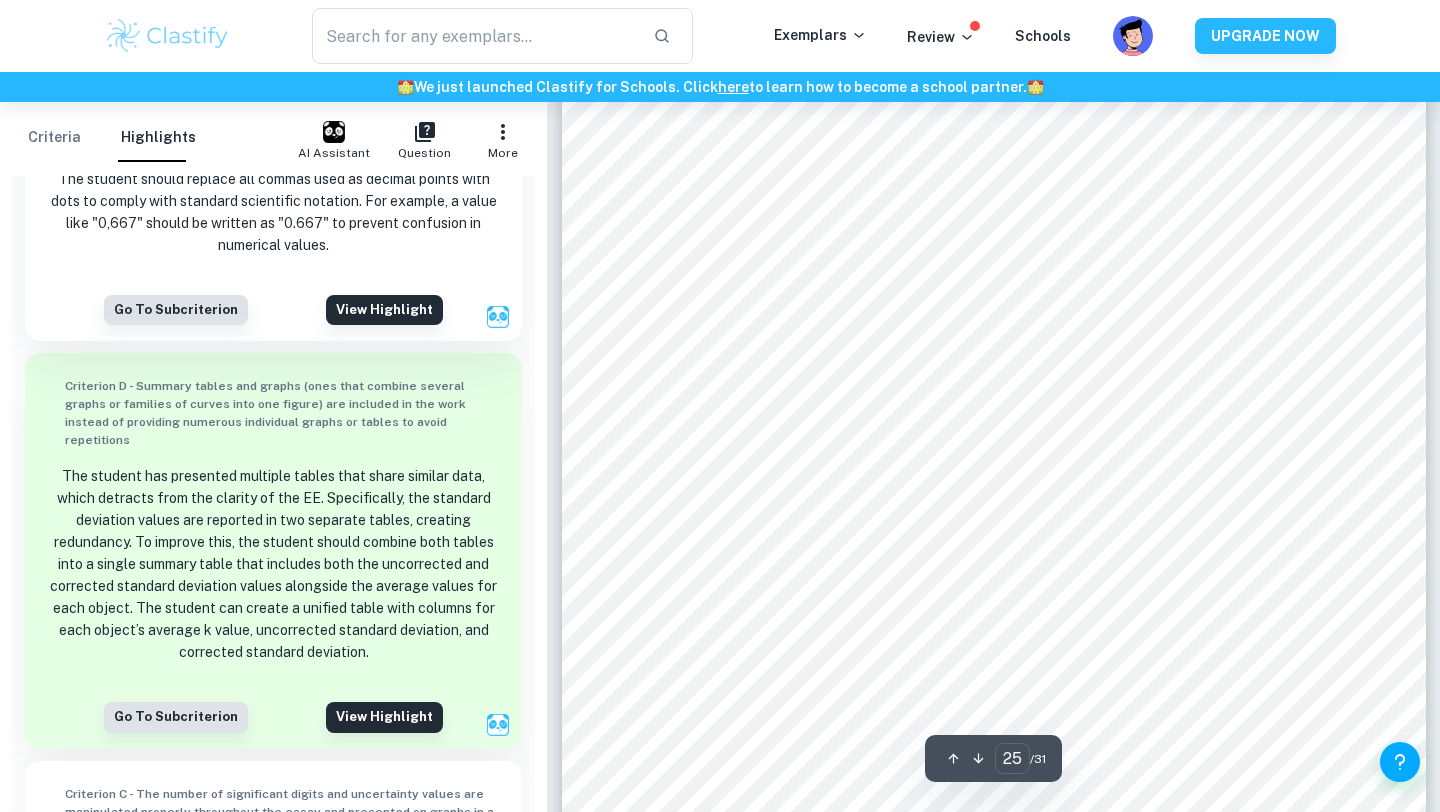 scroll, scrollTop: 29971, scrollLeft: 0, axis: vertical 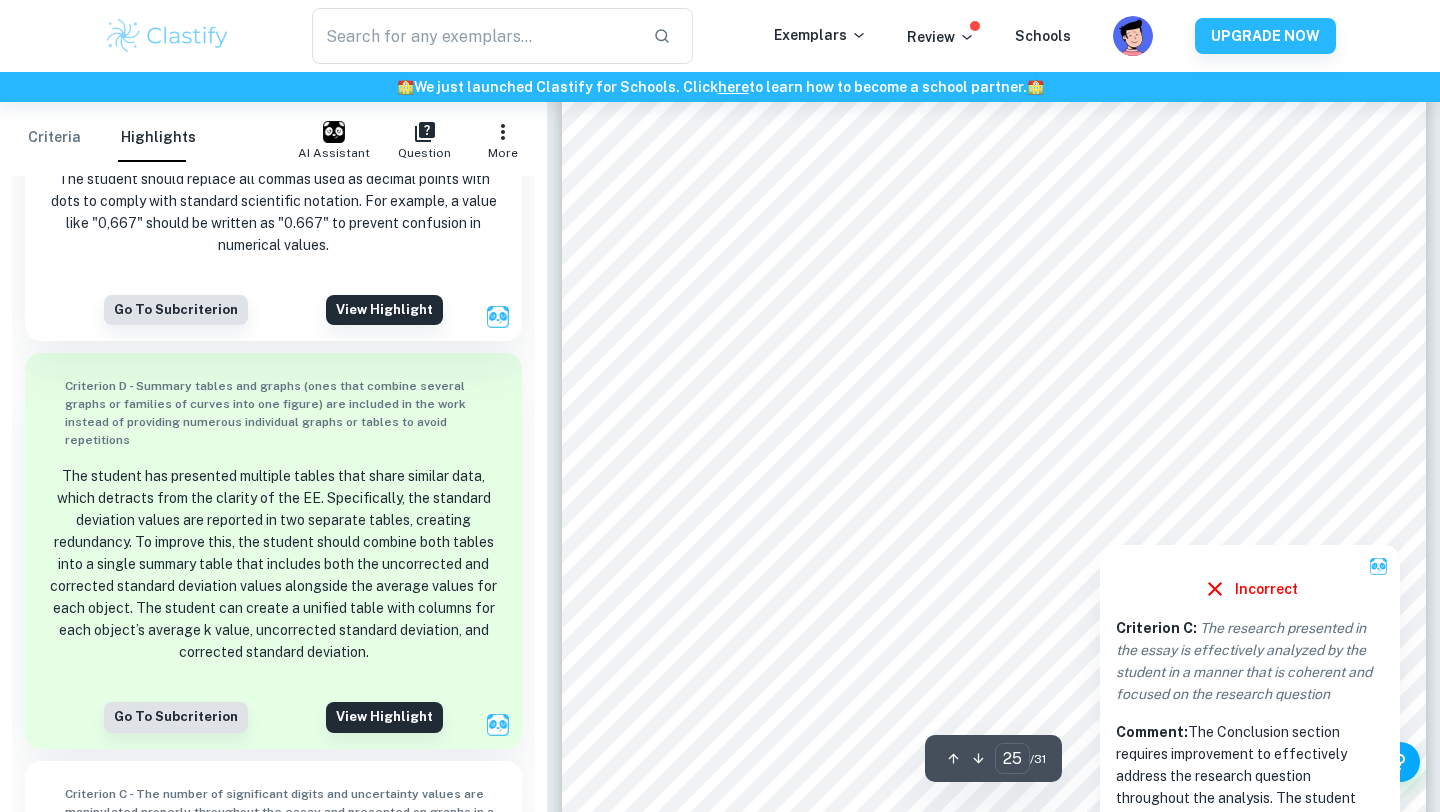 click at bounding box center (1355, 524) 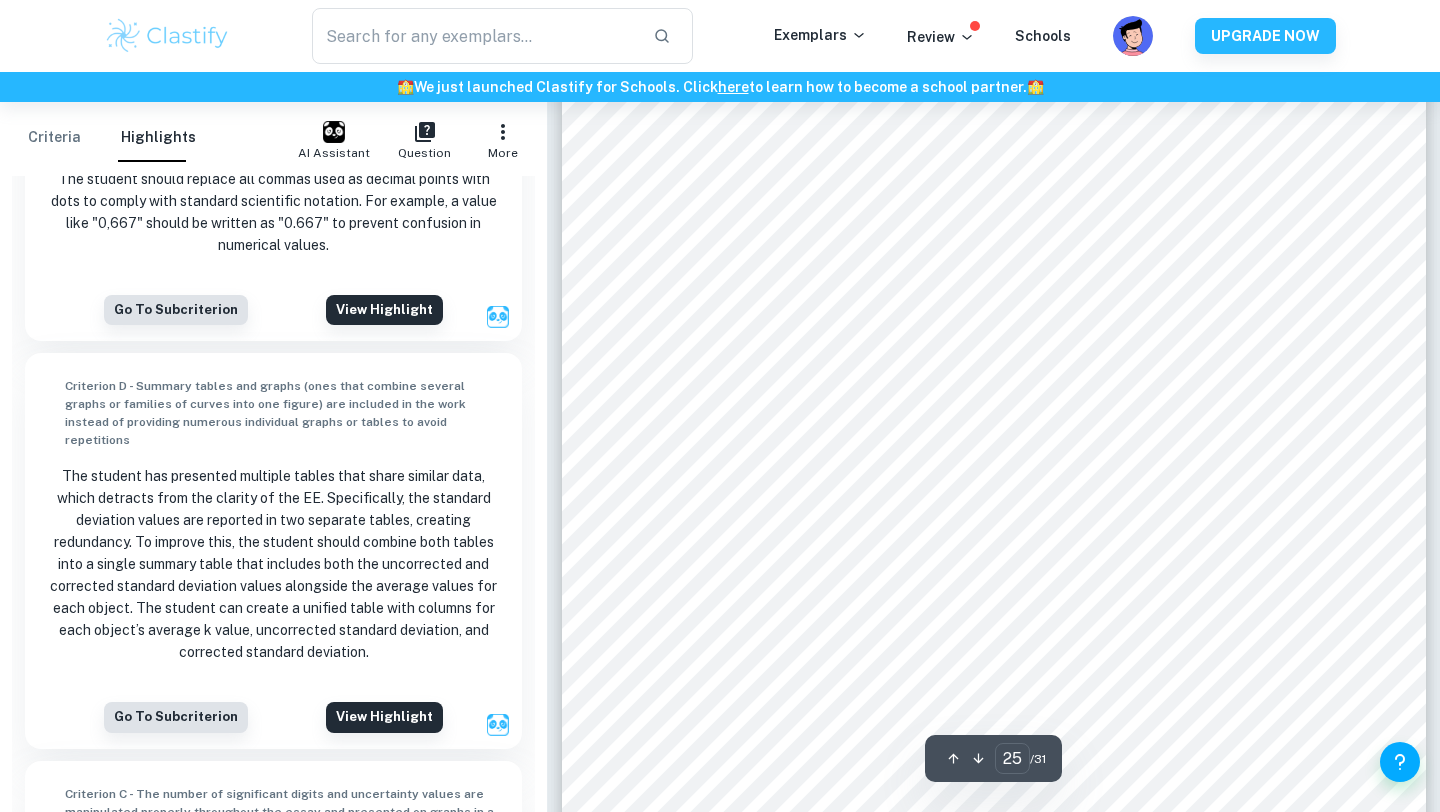 scroll, scrollTop: 4521, scrollLeft: 0, axis: vertical 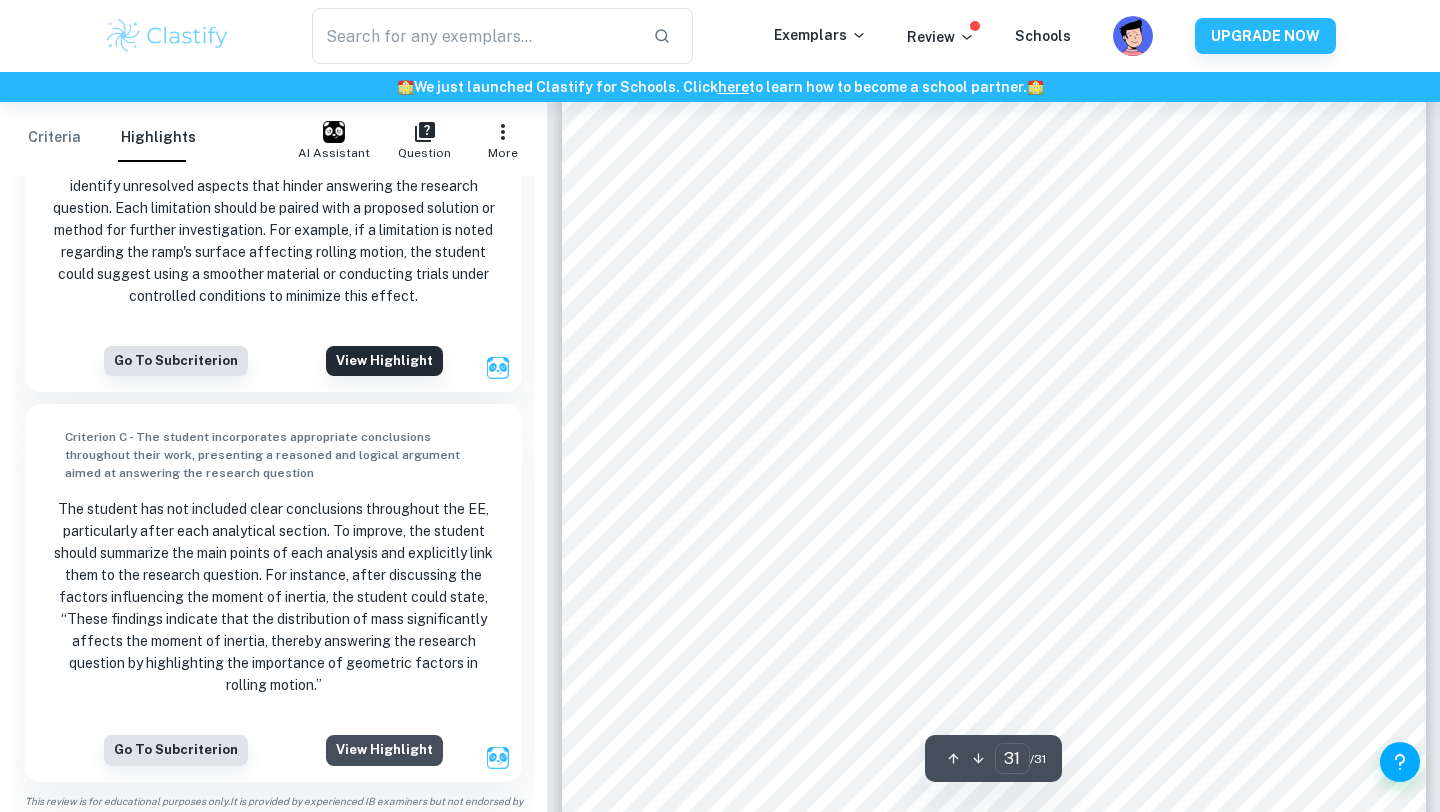 click on "View highlight" at bounding box center (384, 750) 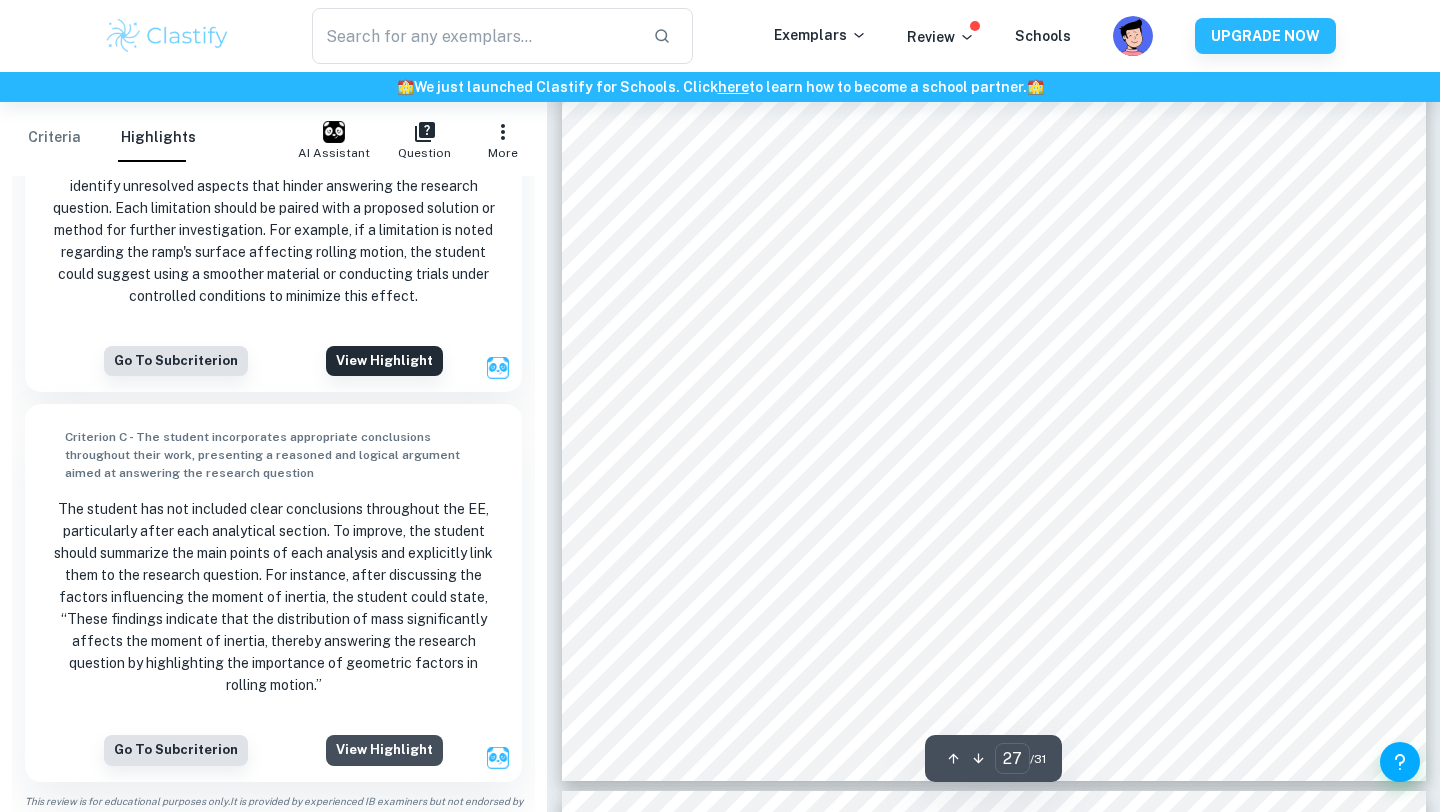 scroll, scrollTop: 32093, scrollLeft: 0, axis: vertical 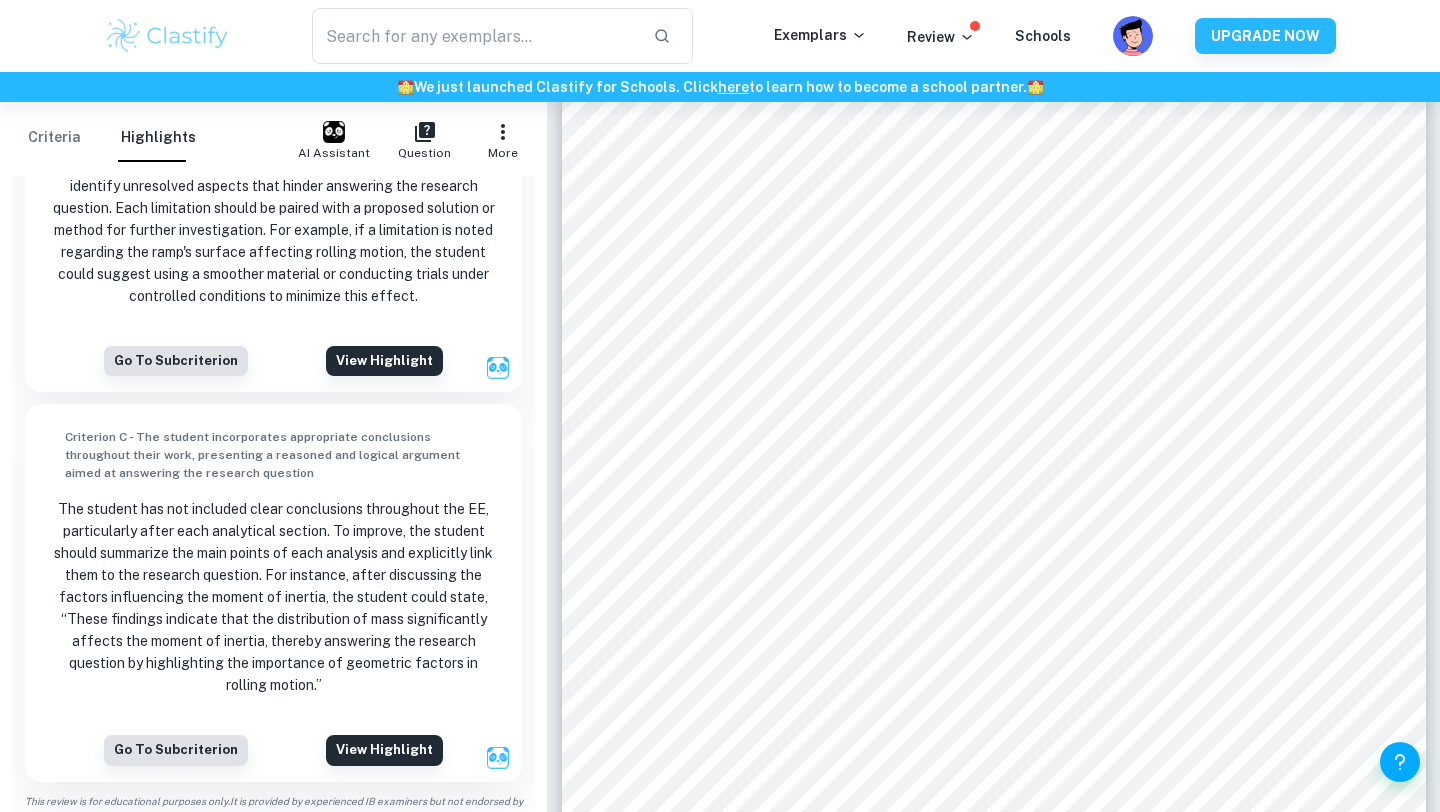 click on "Criteria" at bounding box center (54, 138) 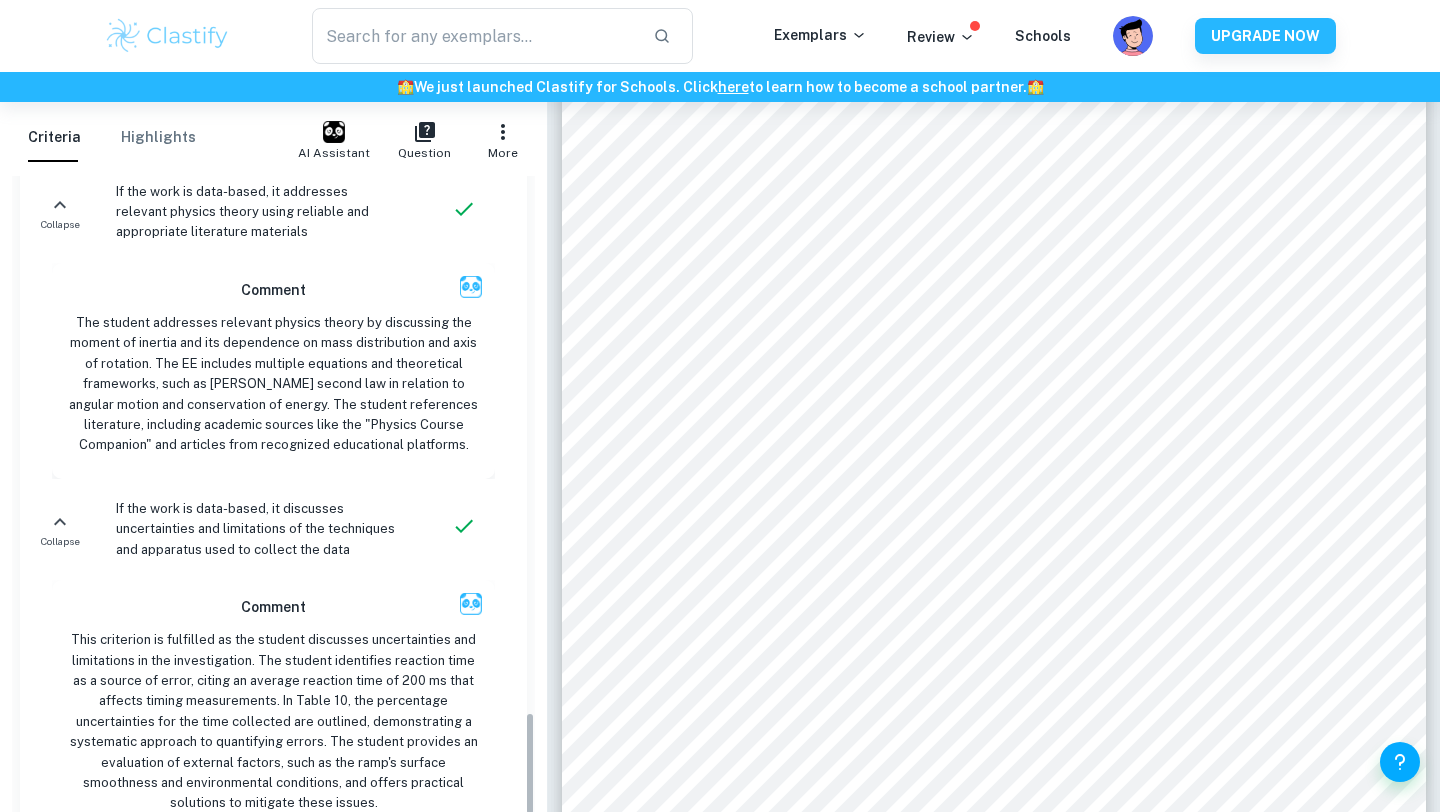 scroll, scrollTop: 3902, scrollLeft: 0, axis: vertical 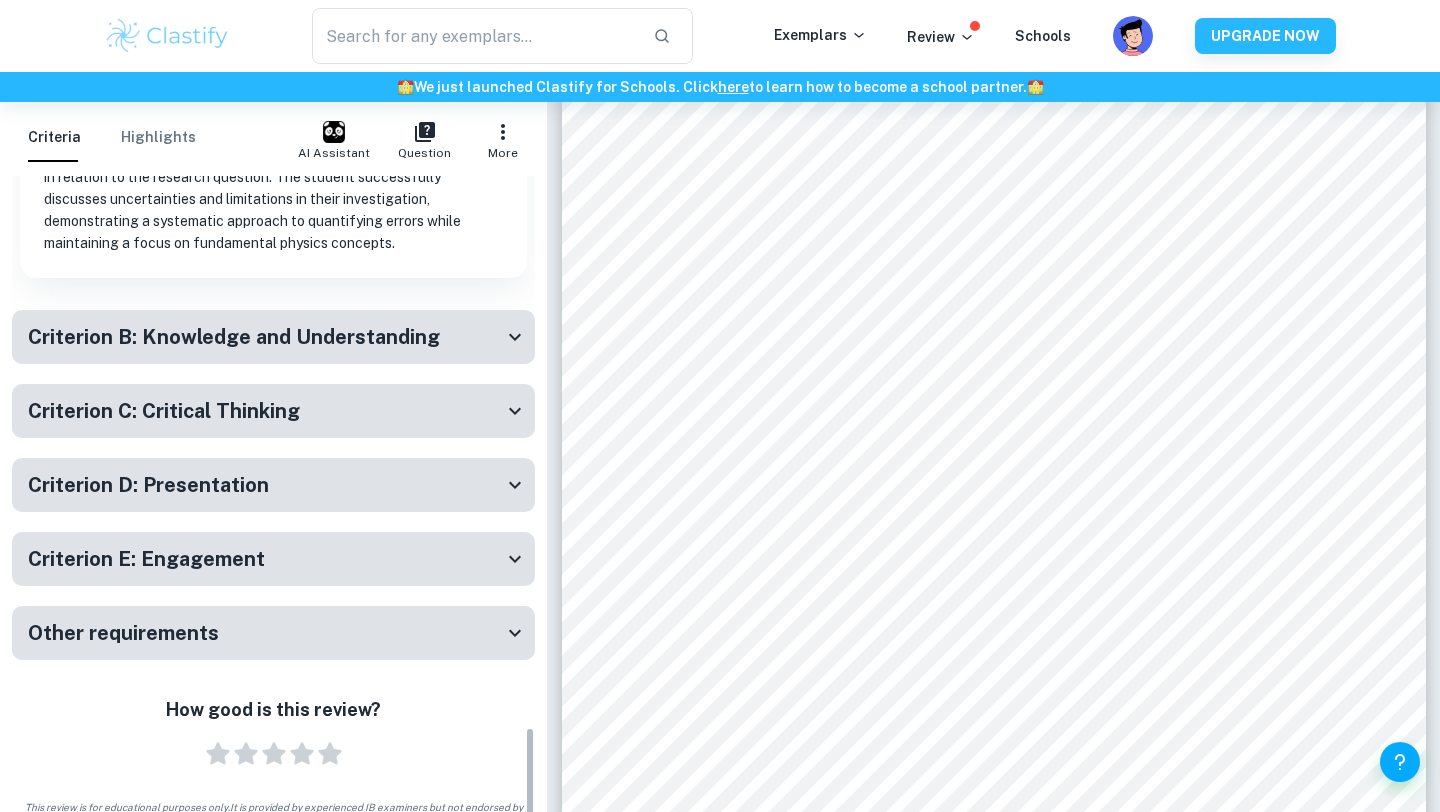 click on "Criterion B: Knowledge and Understanding" at bounding box center (234, 337) 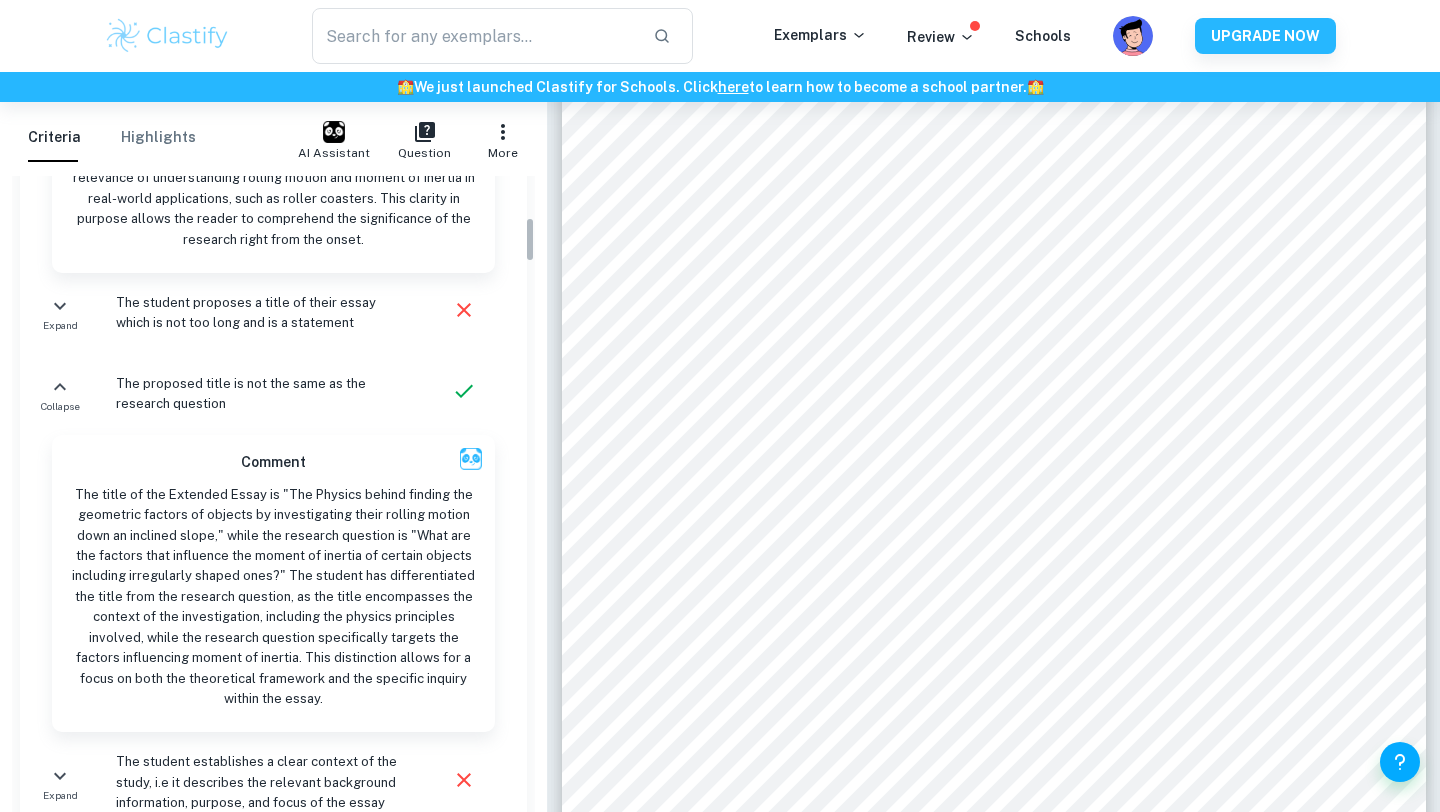 scroll, scrollTop: 581, scrollLeft: 0, axis: vertical 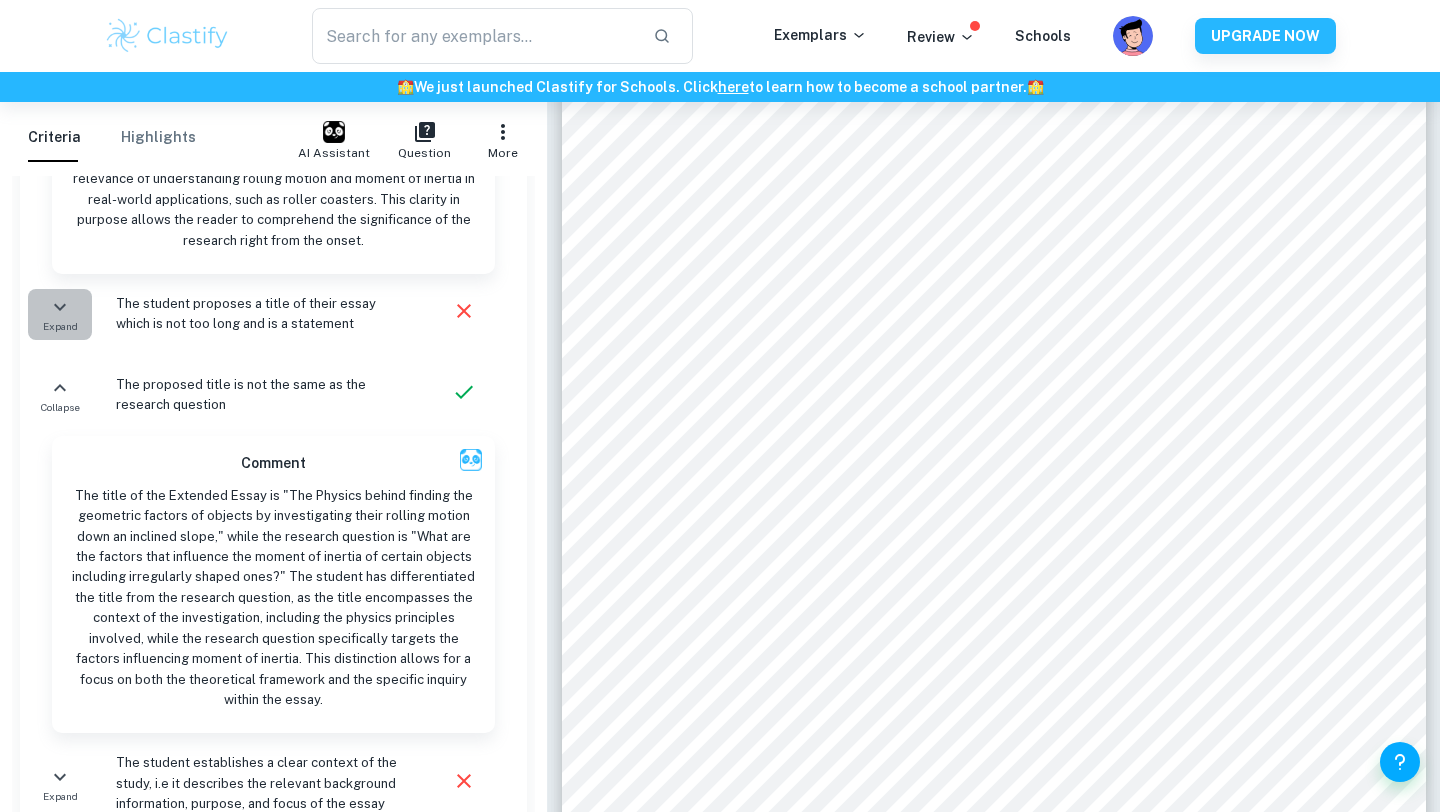 click 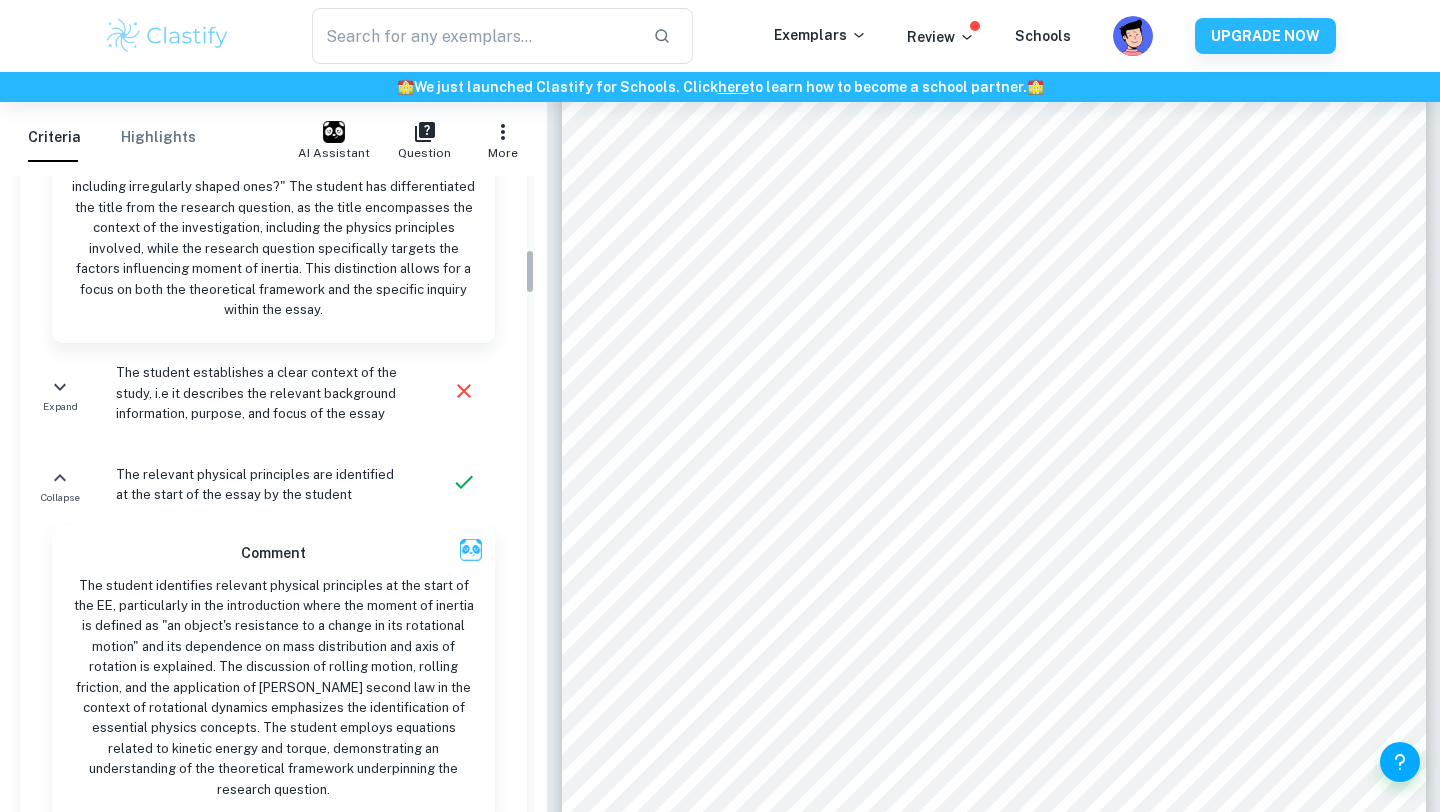 scroll, scrollTop: 1042, scrollLeft: 0, axis: vertical 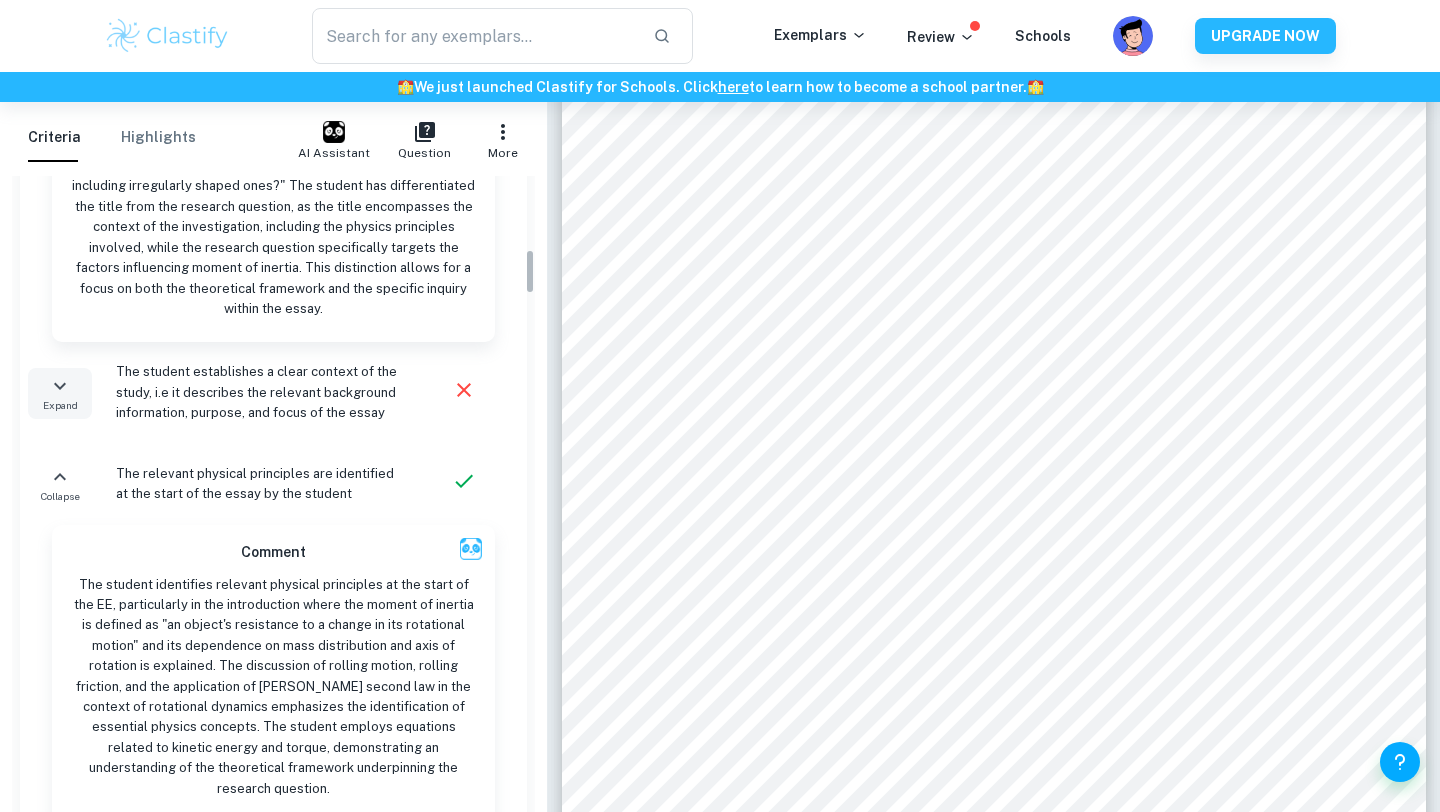 click 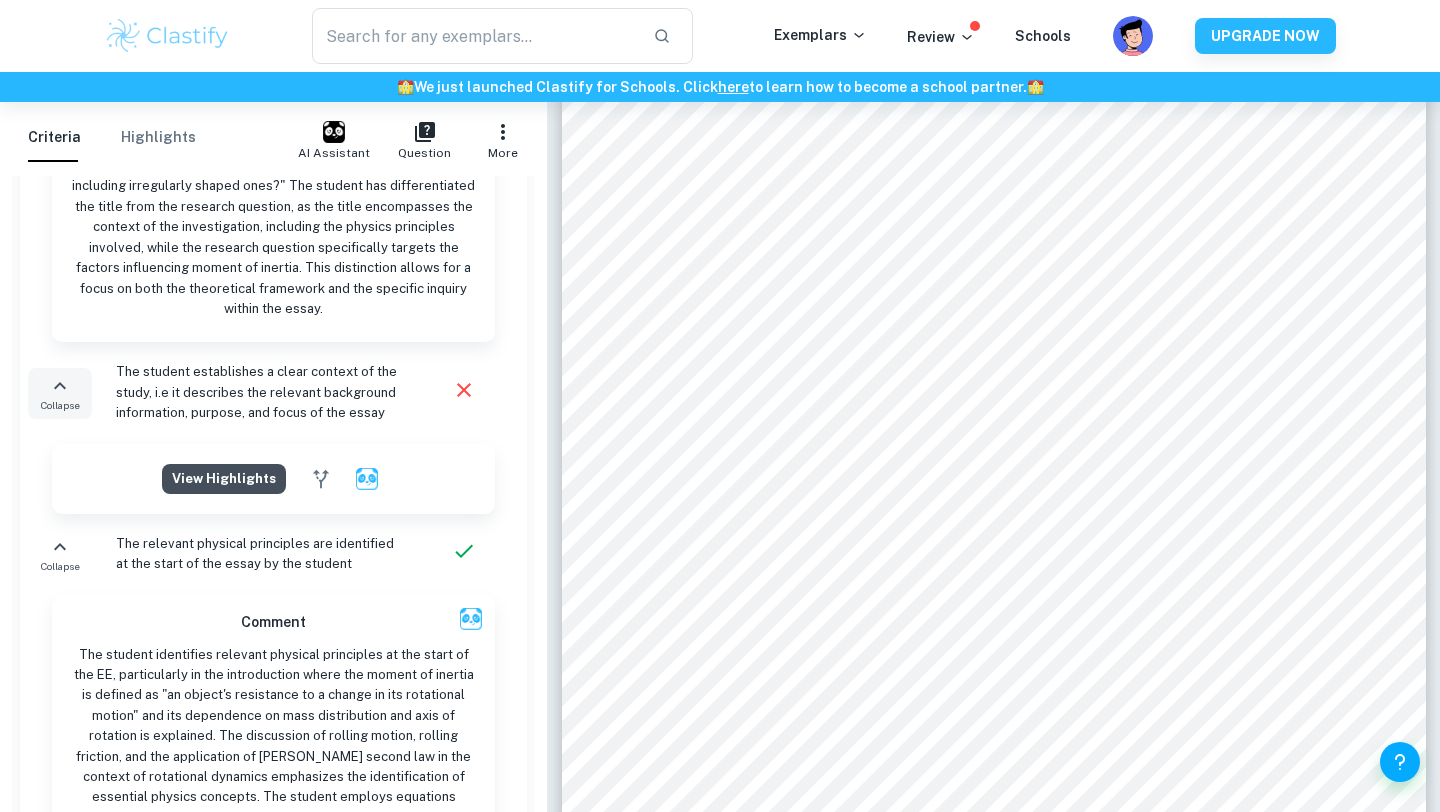 click on "View highlights" at bounding box center (224, -71) 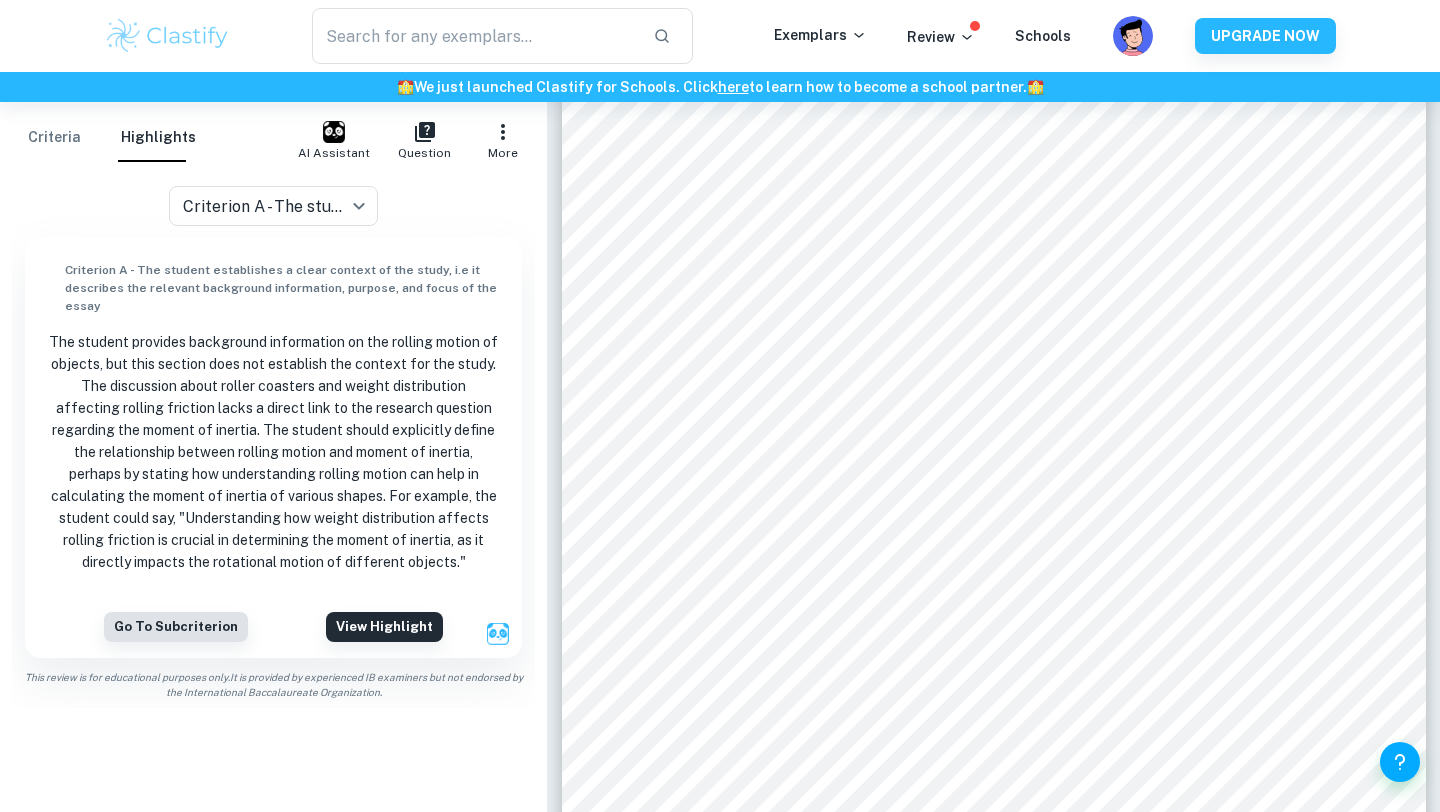 scroll, scrollTop: 0, scrollLeft: 0, axis: both 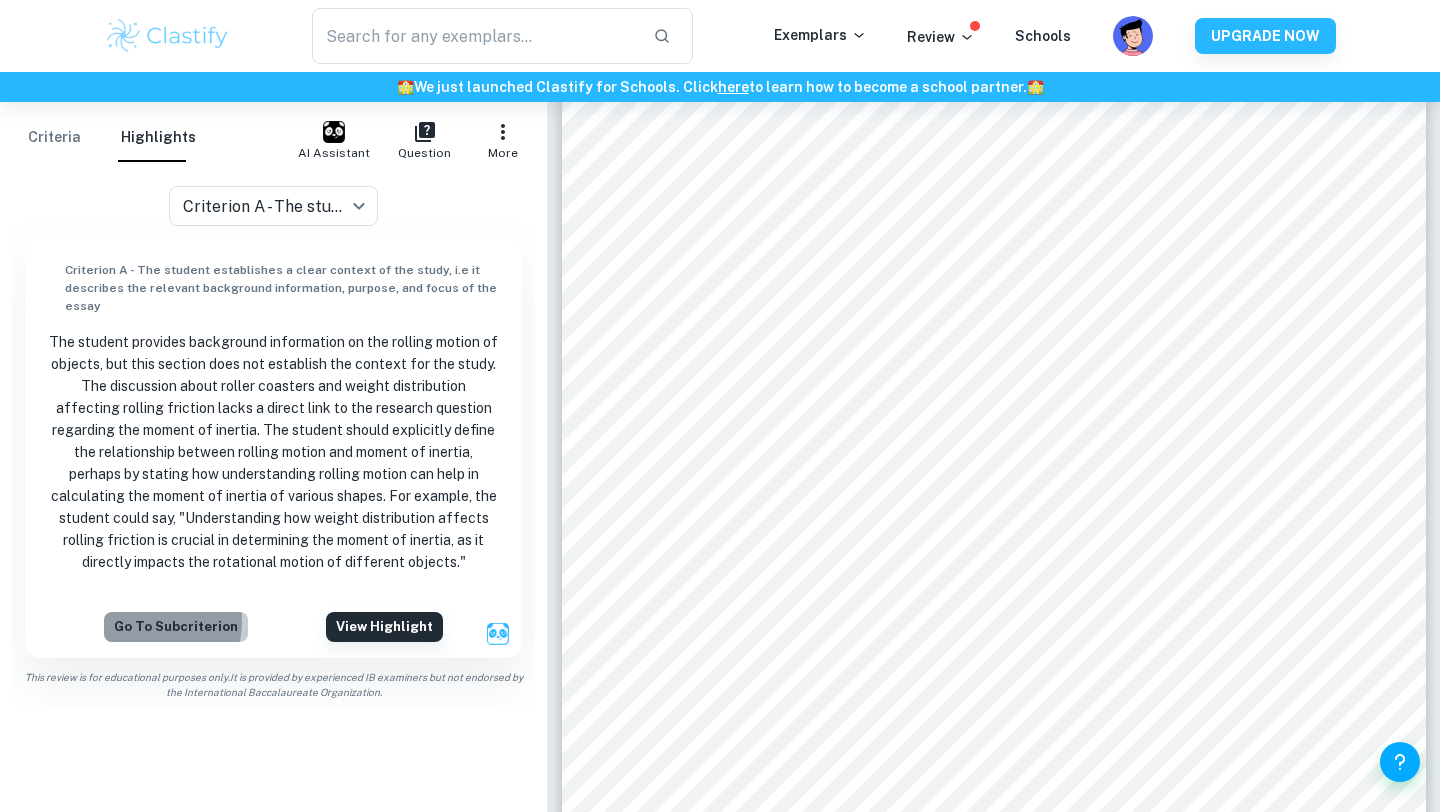 click on "Go to subcriterion" at bounding box center (176, 627) 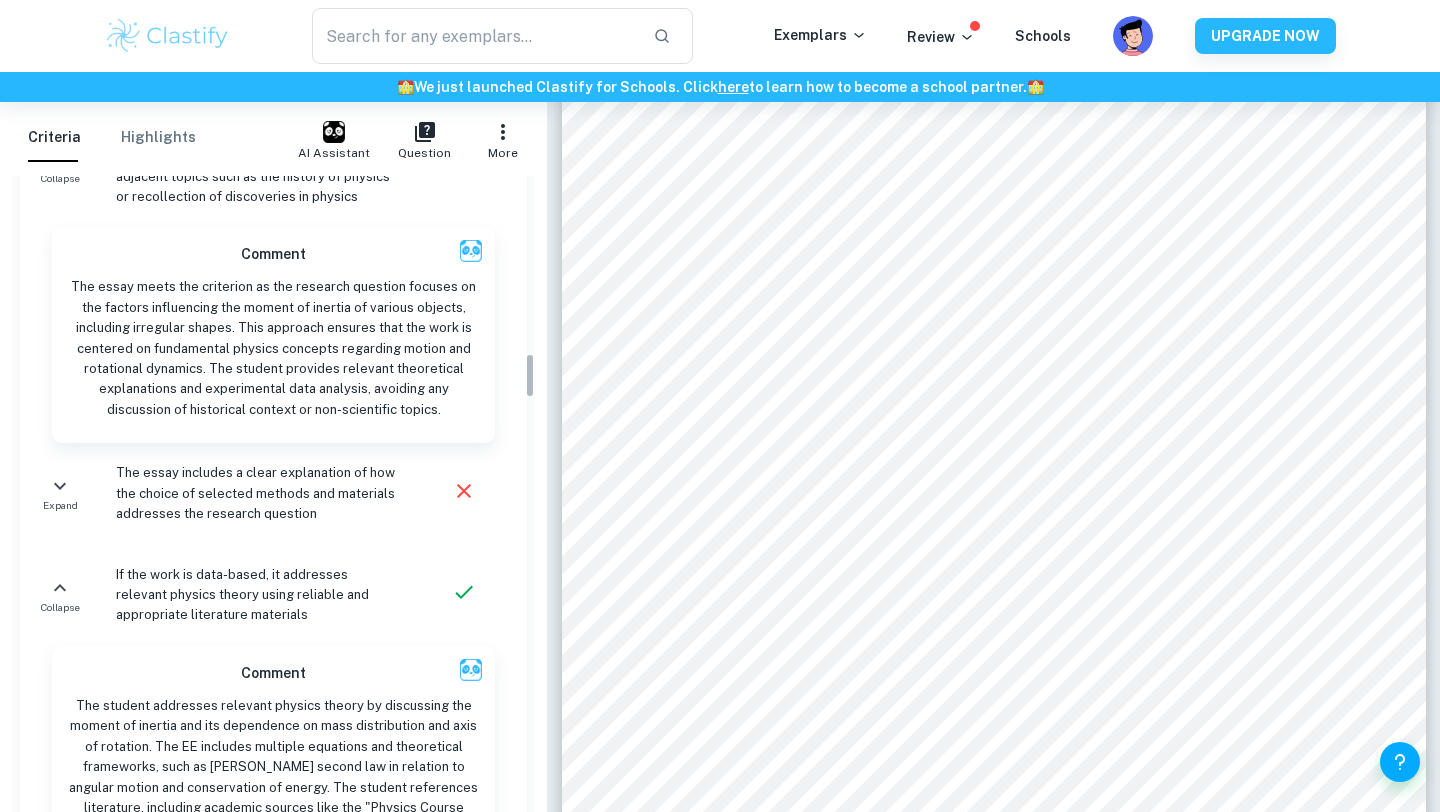 scroll, scrollTop: 2503, scrollLeft: 0, axis: vertical 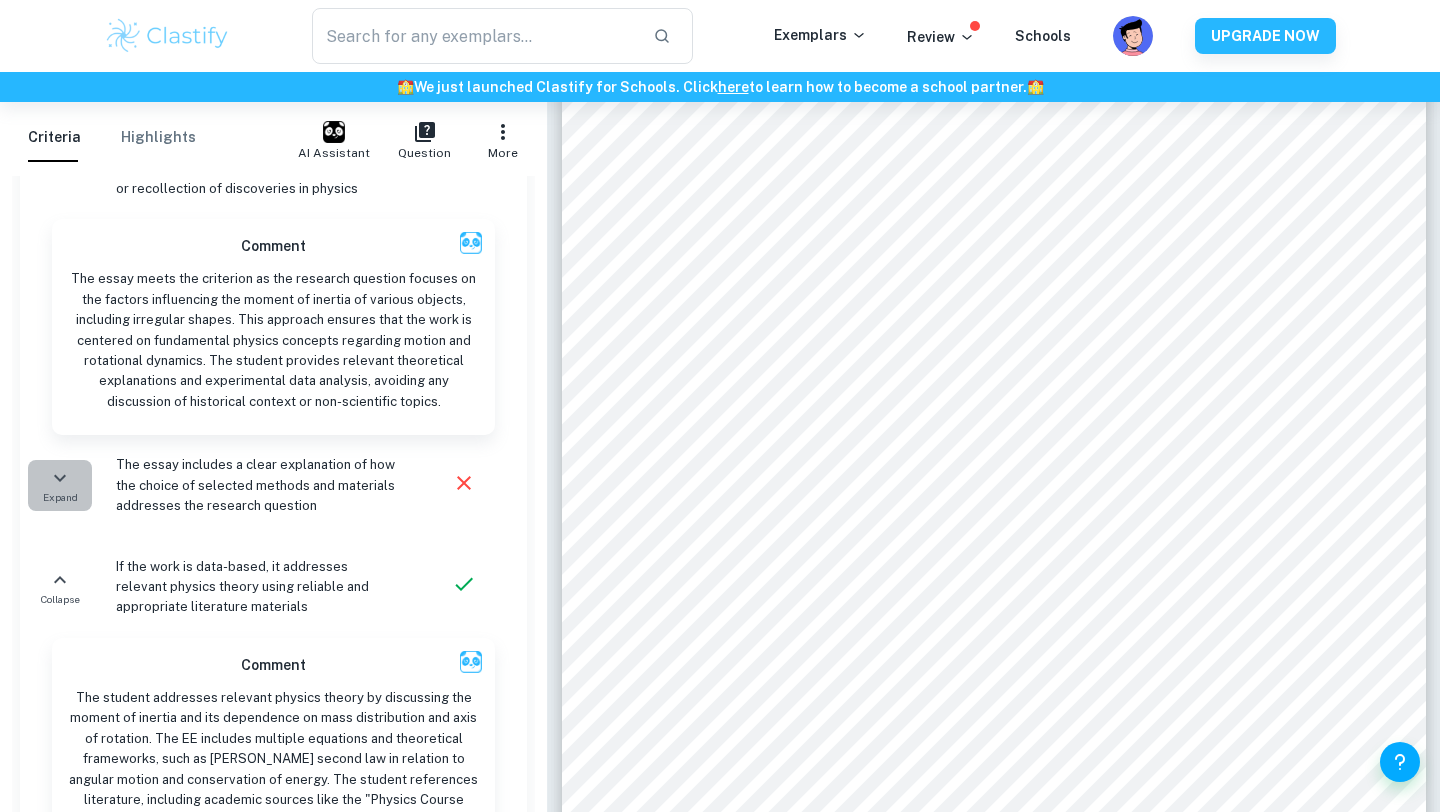 click on "Expand" at bounding box center [60, 485] 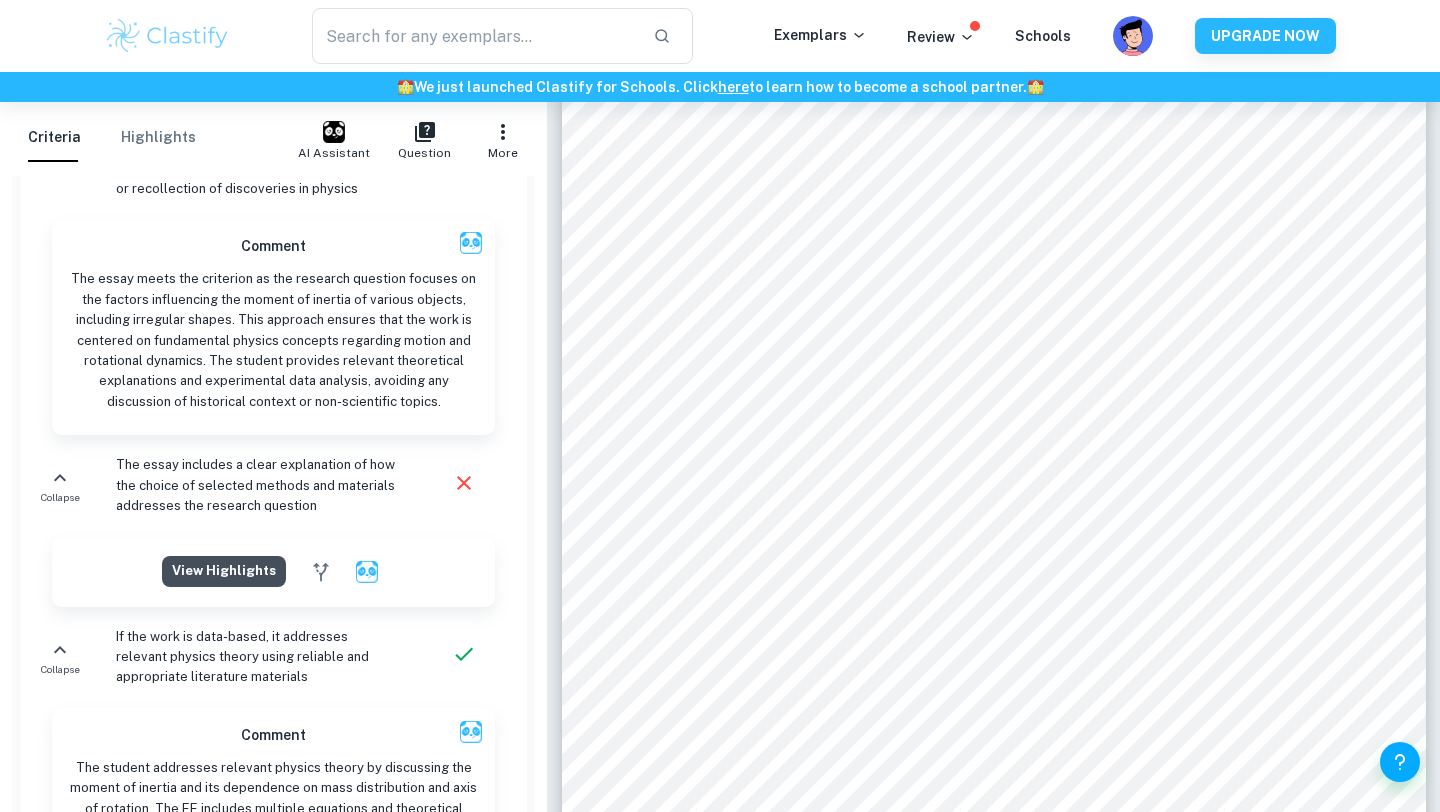 click on "View highlights" at bounding box center [224, -1052] 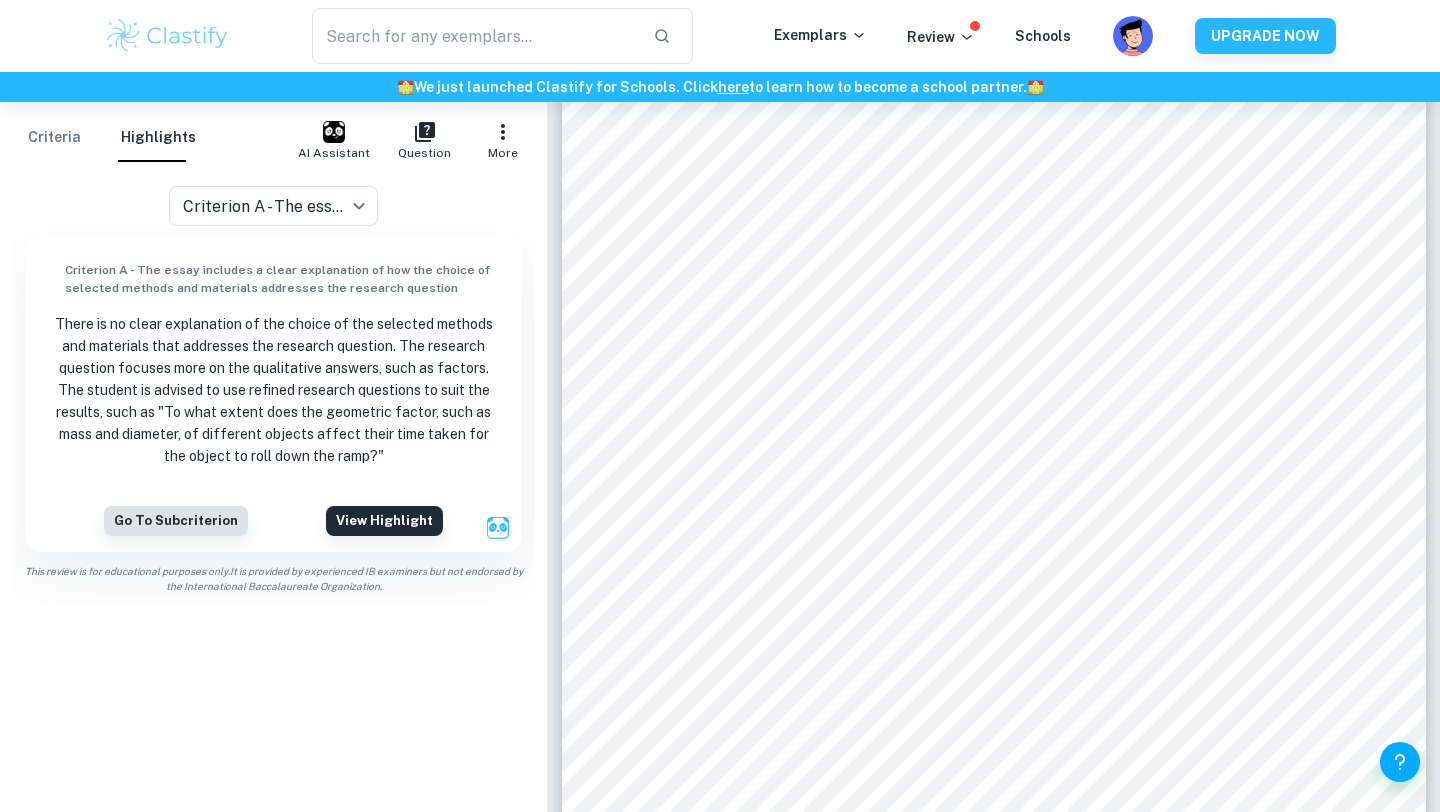 scroll, scrollTop: 0, scrollLeft: 0, axis: both 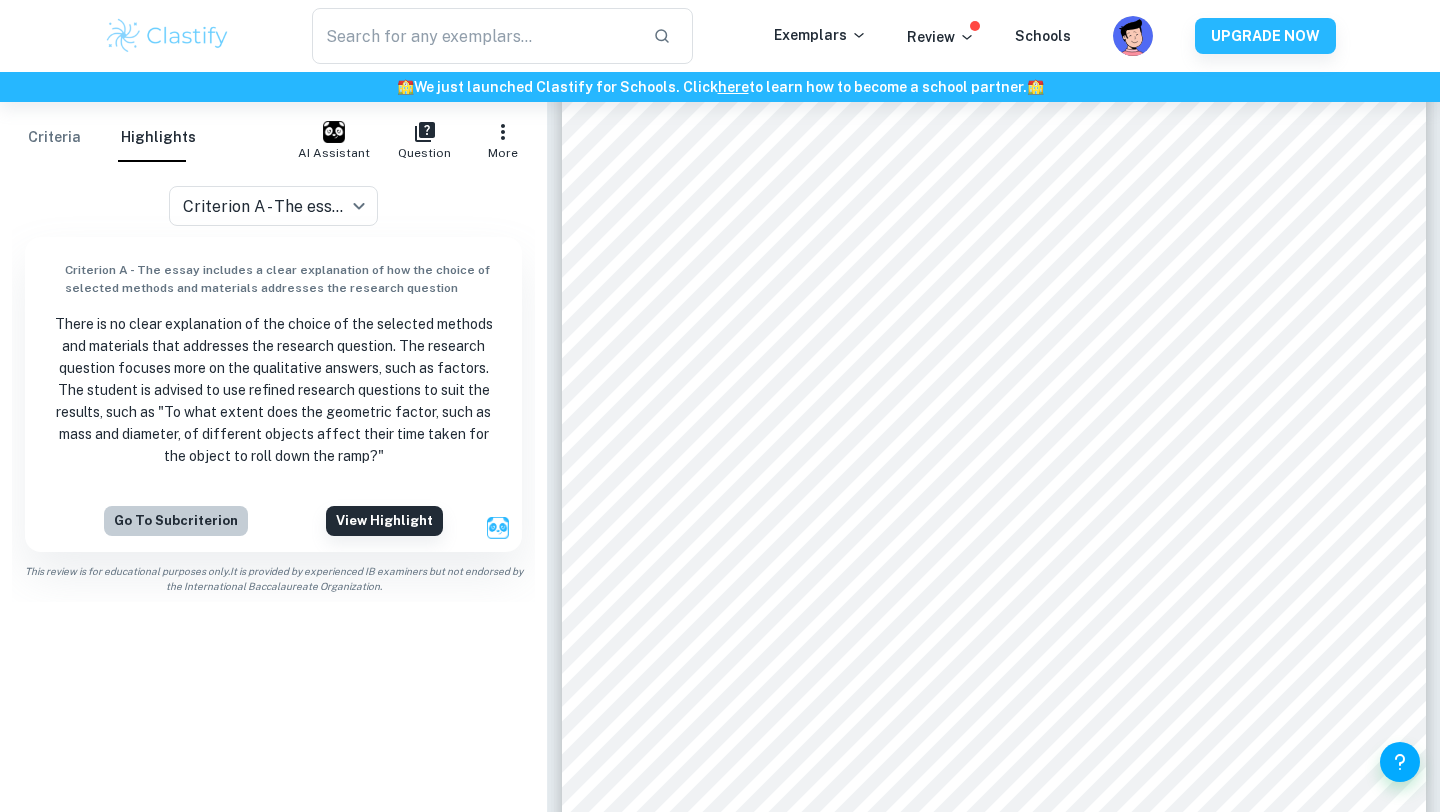 click on "Go to subcriterion" at bounding box center [176, 521] 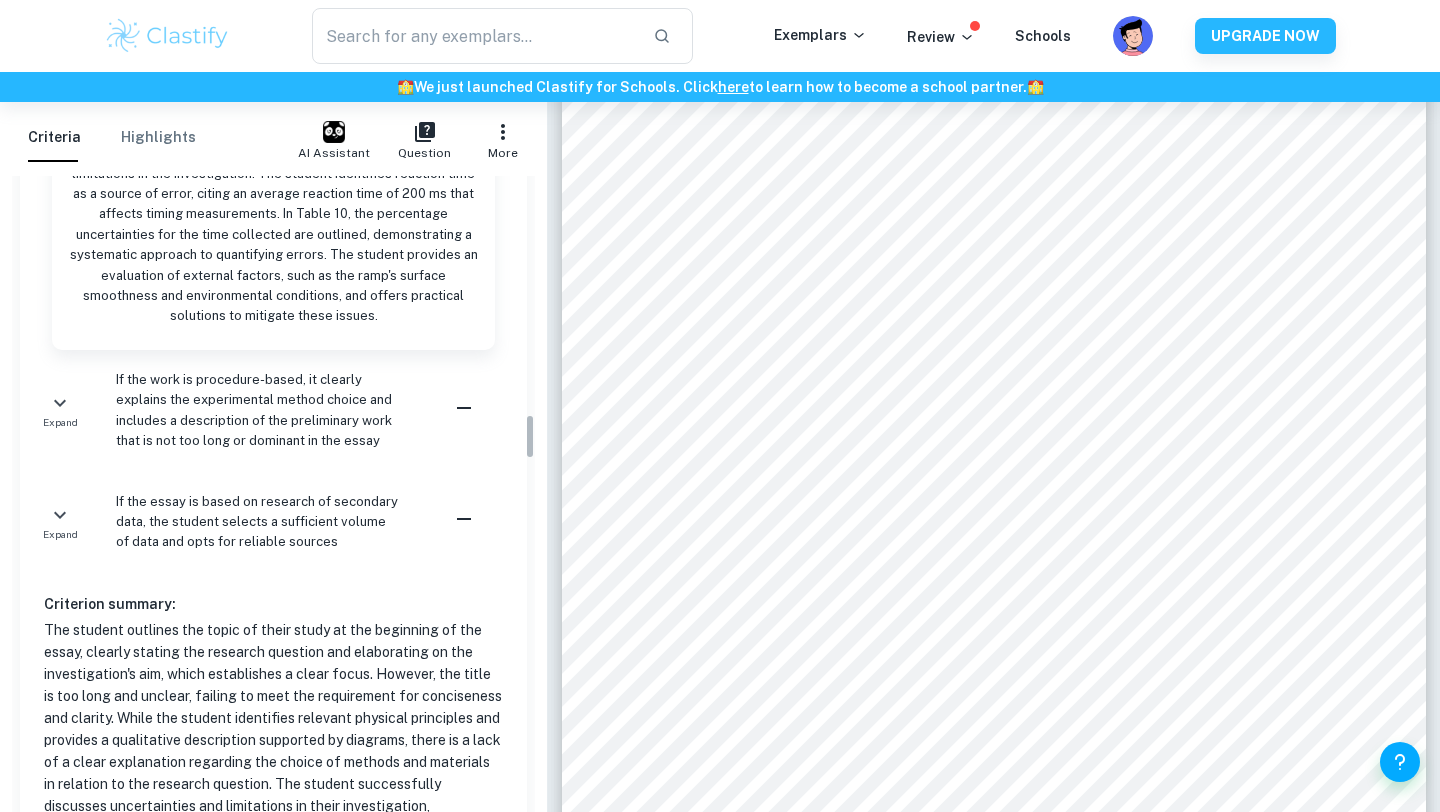 scroll, scrollTop: 3394, scrollLeft: 0, axis: vertical 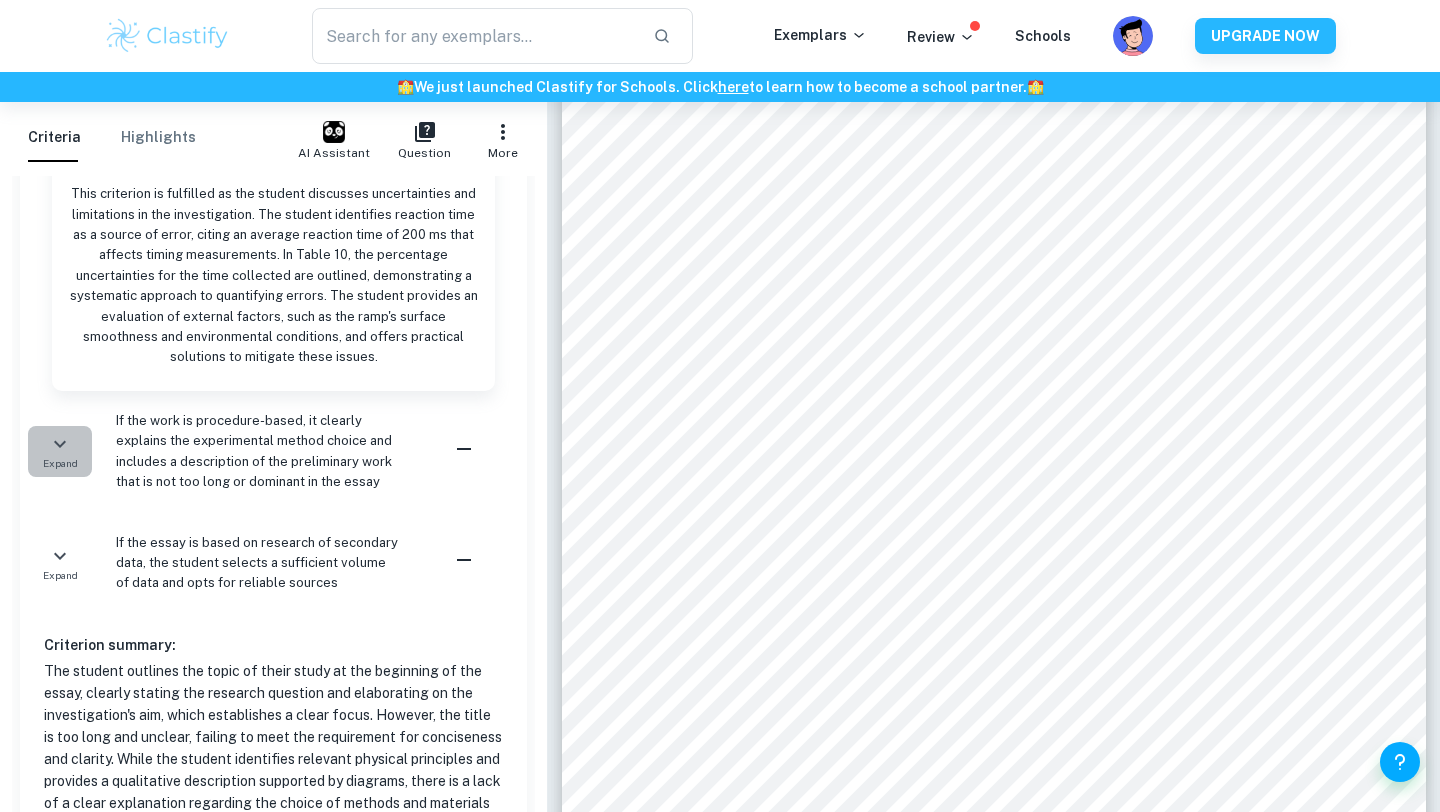 click 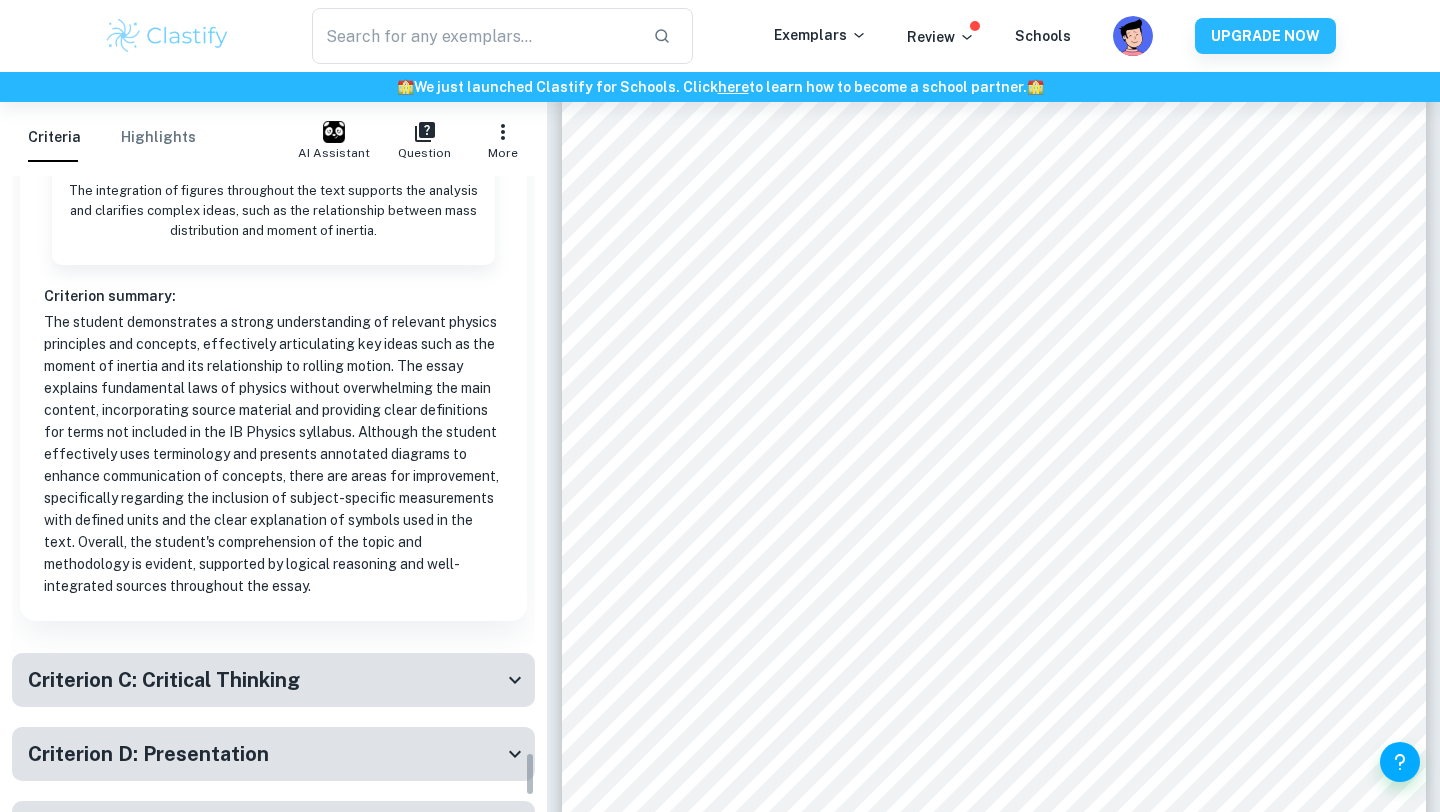 scroll, scrollTop: 8562, scrollLeft: 0, axis: vertical 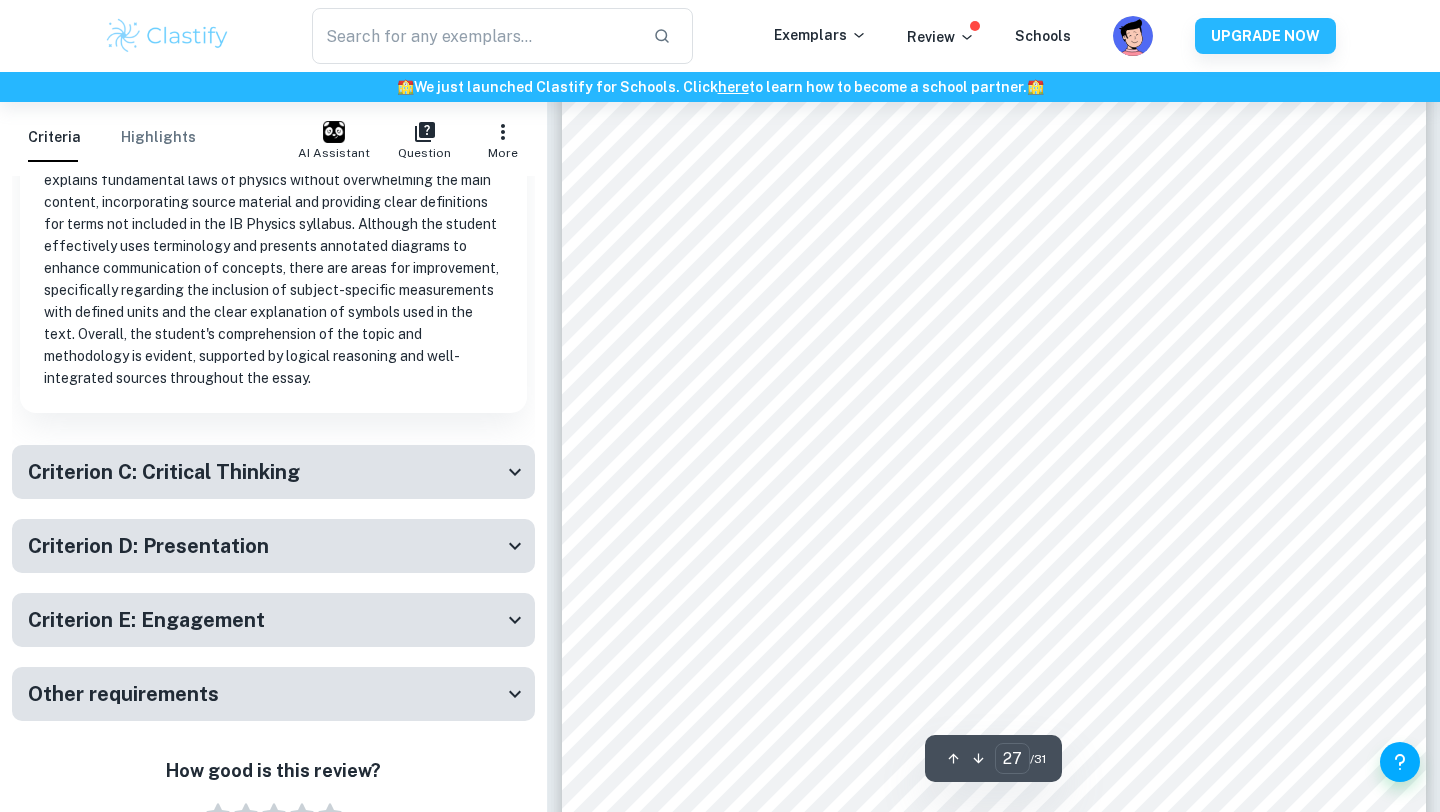 click 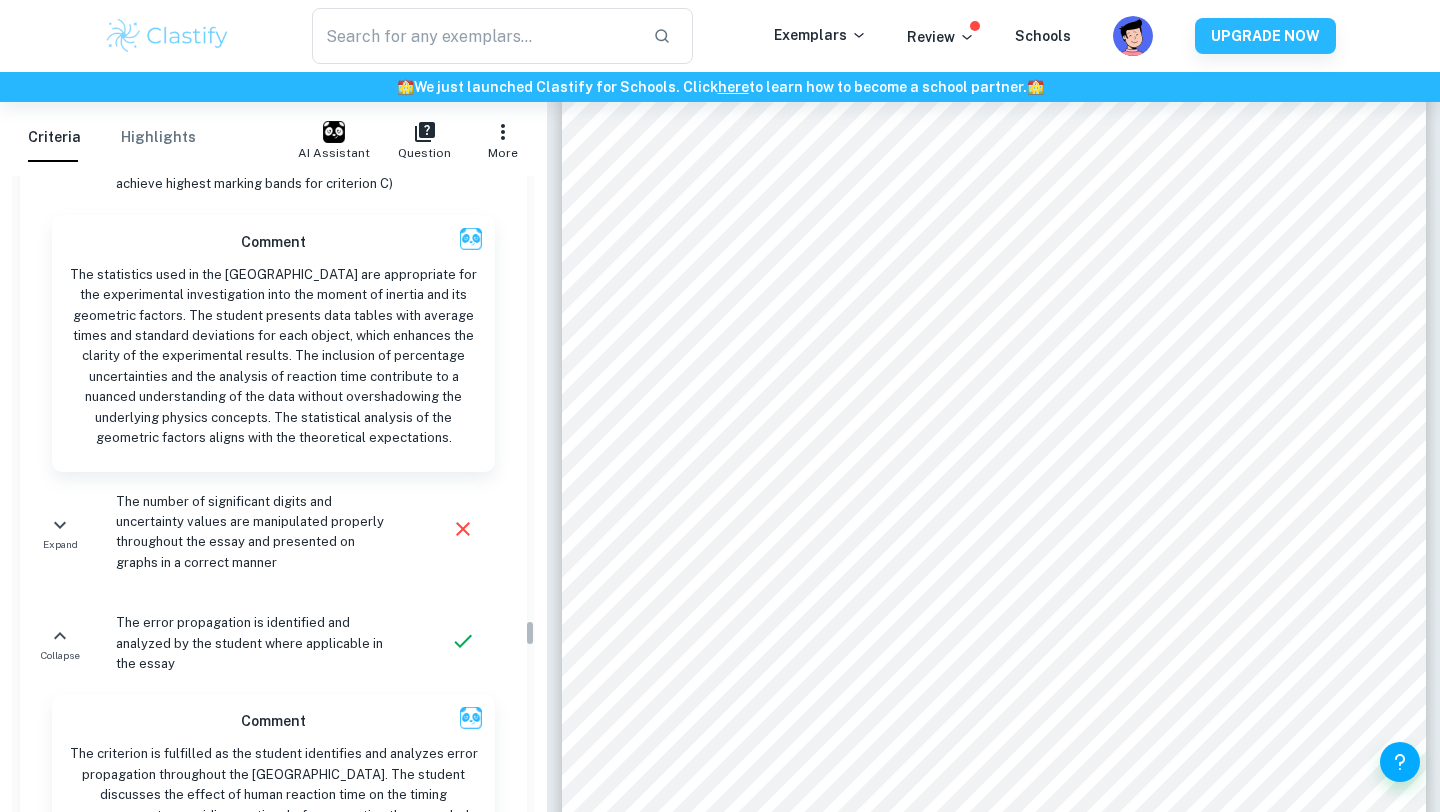 scroll, scrollTop: 10603, scrollLeft: 0, axis: vertical 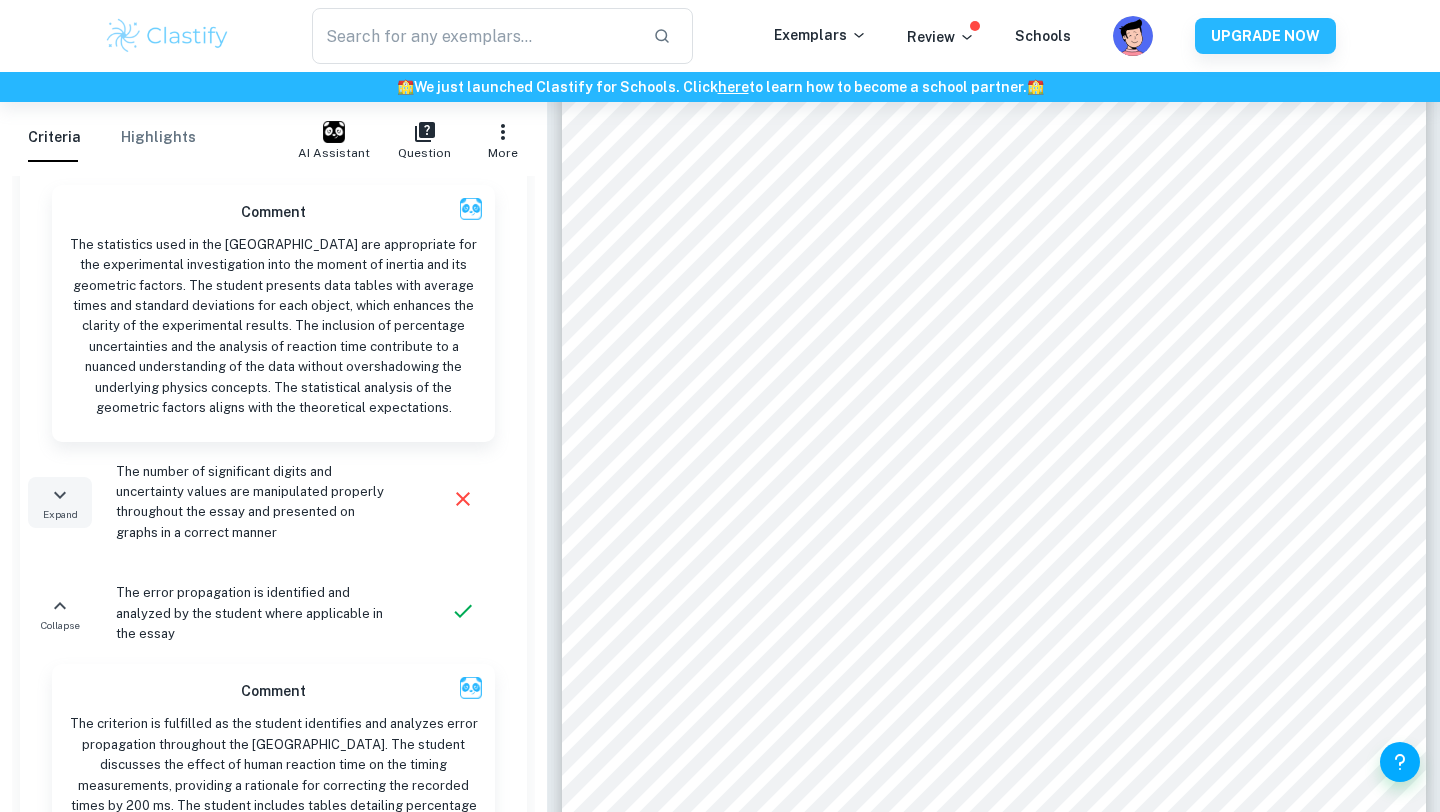 click 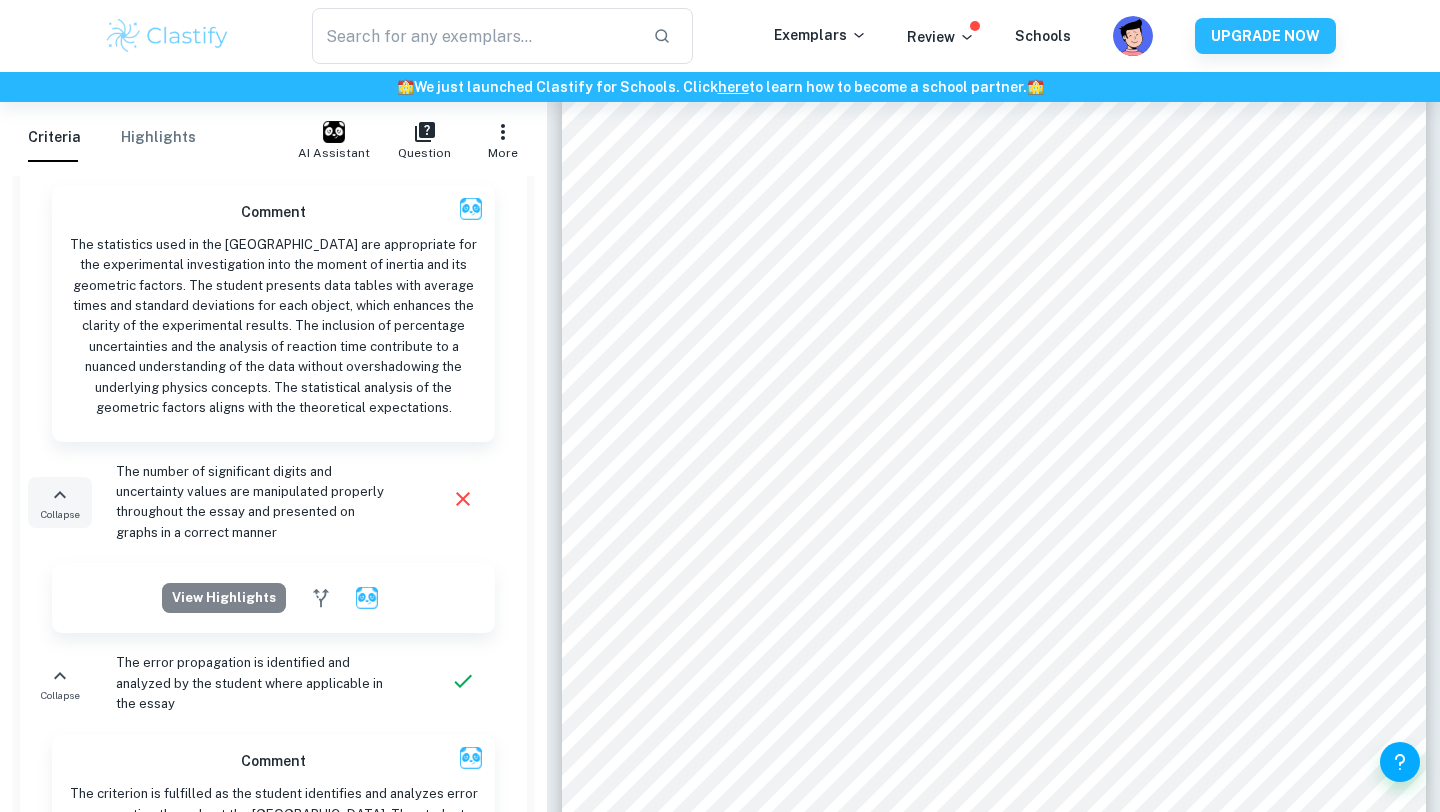 click on "View highlights" at bounding box center (224, -9152) 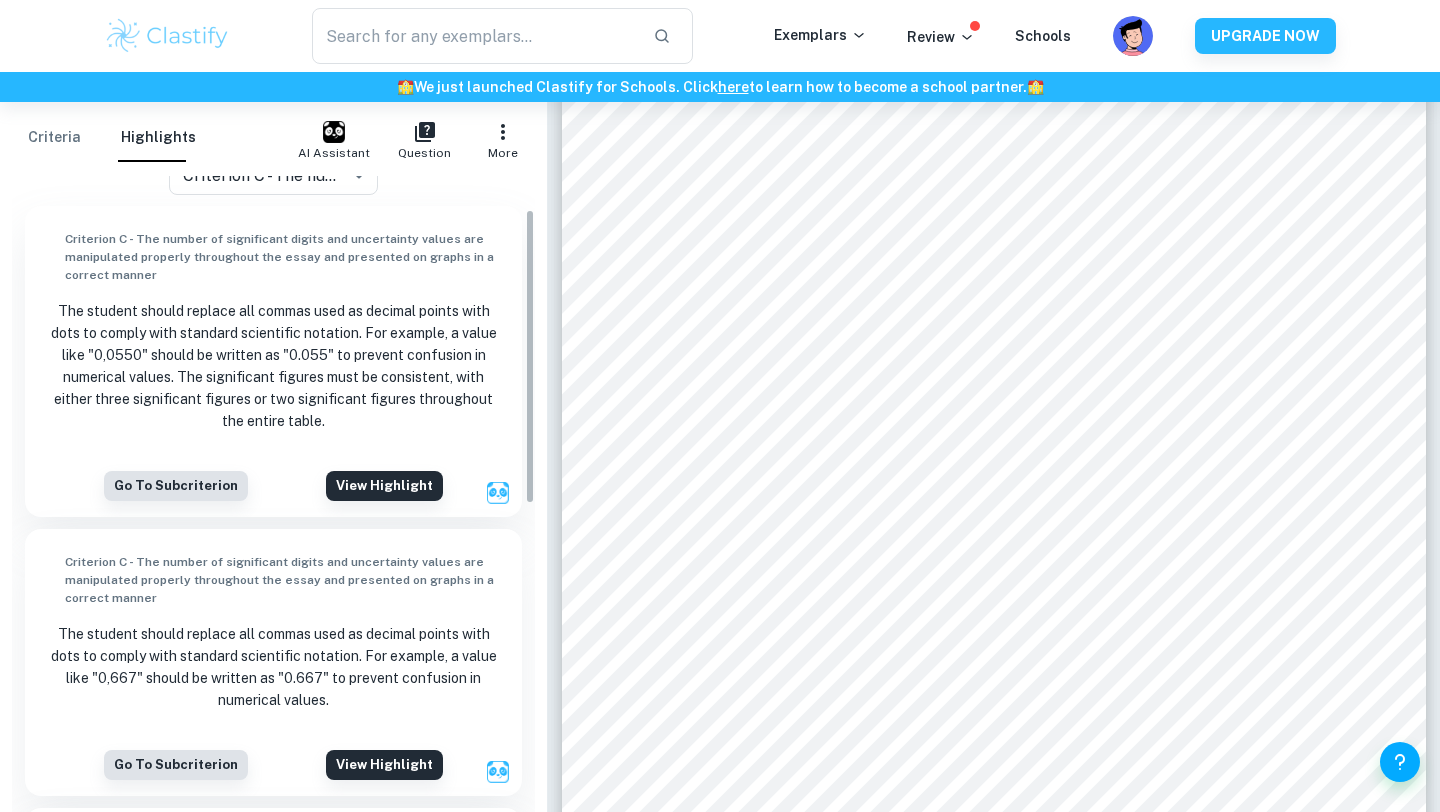 scroll, scrollTop: 0, scrollLeft: 0, axis: both 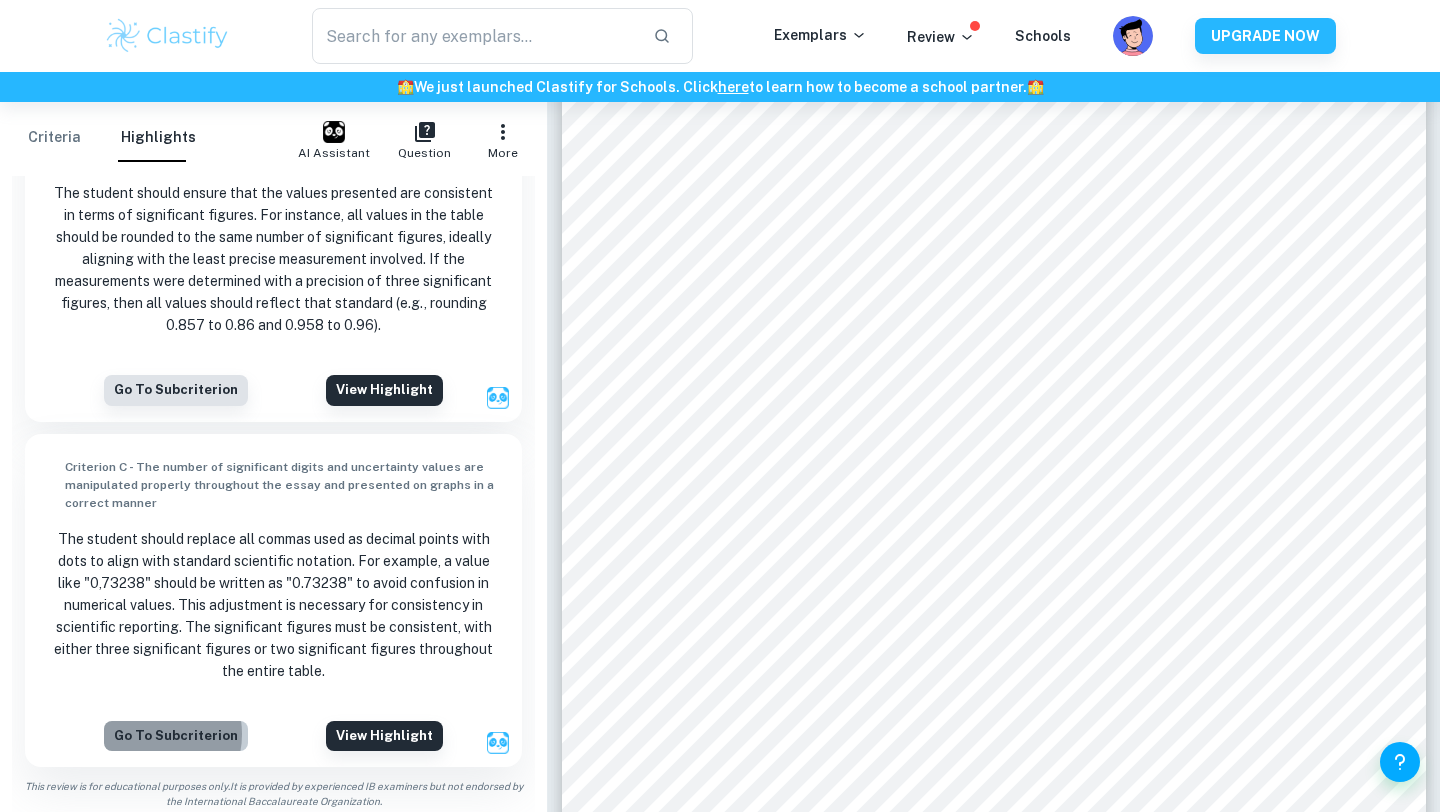click on "Go to subcriterion" at bounding box center (176, 736) 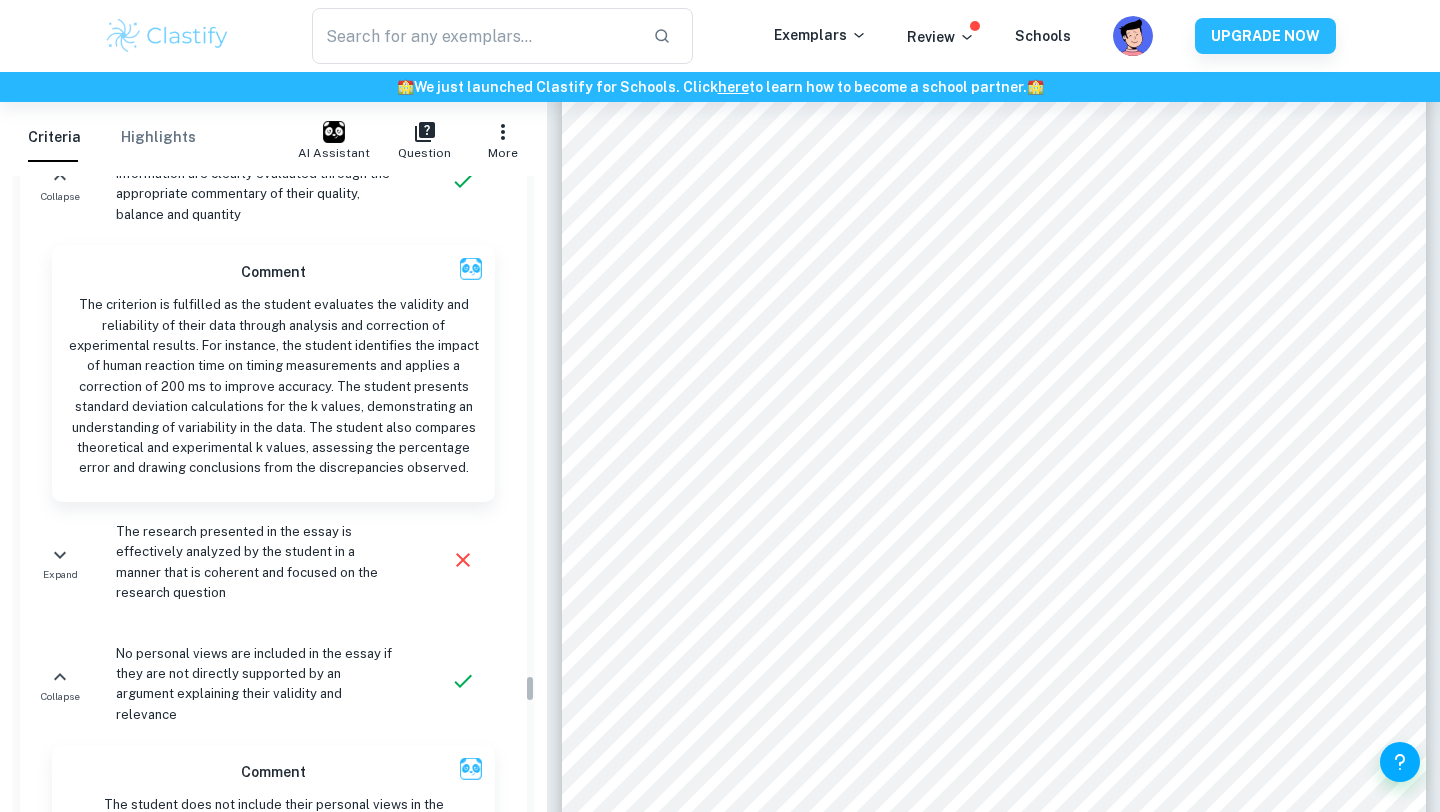 scroll, scrollTop: 12046, scrollLeft: 0, axis: vertical 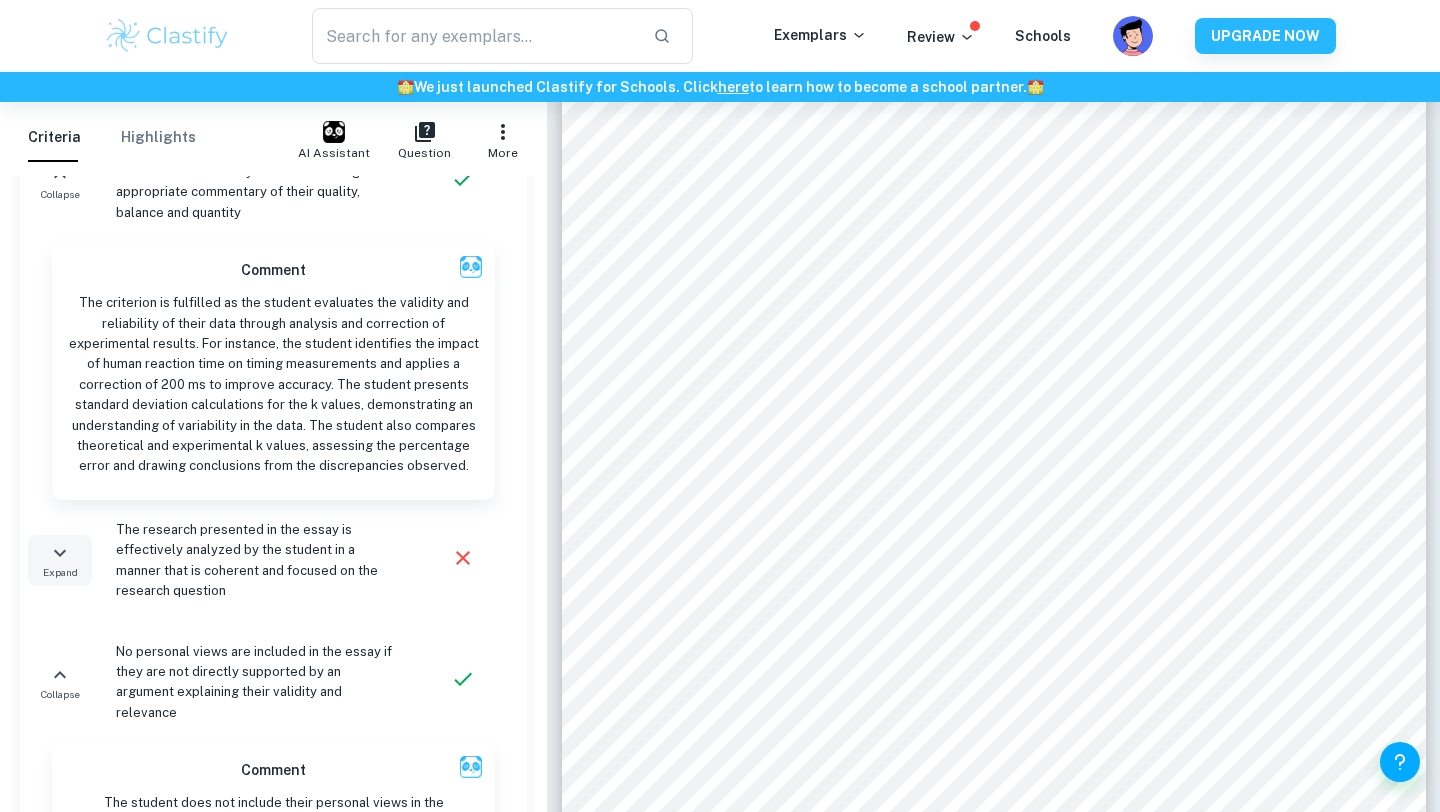 click on "Expand" at bounding box center [60, 560] 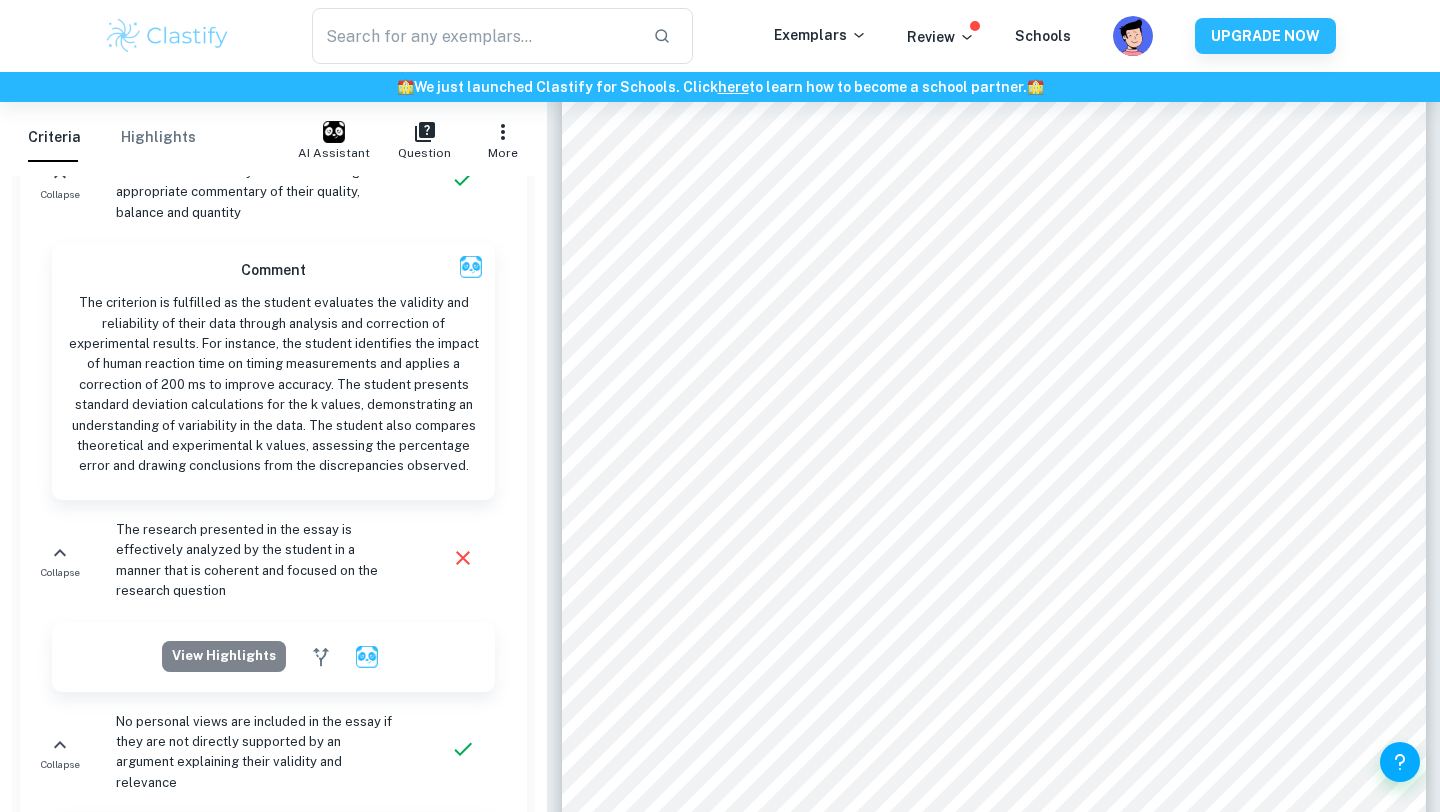 click on "View highlights" at bounding box center (224, -9042) 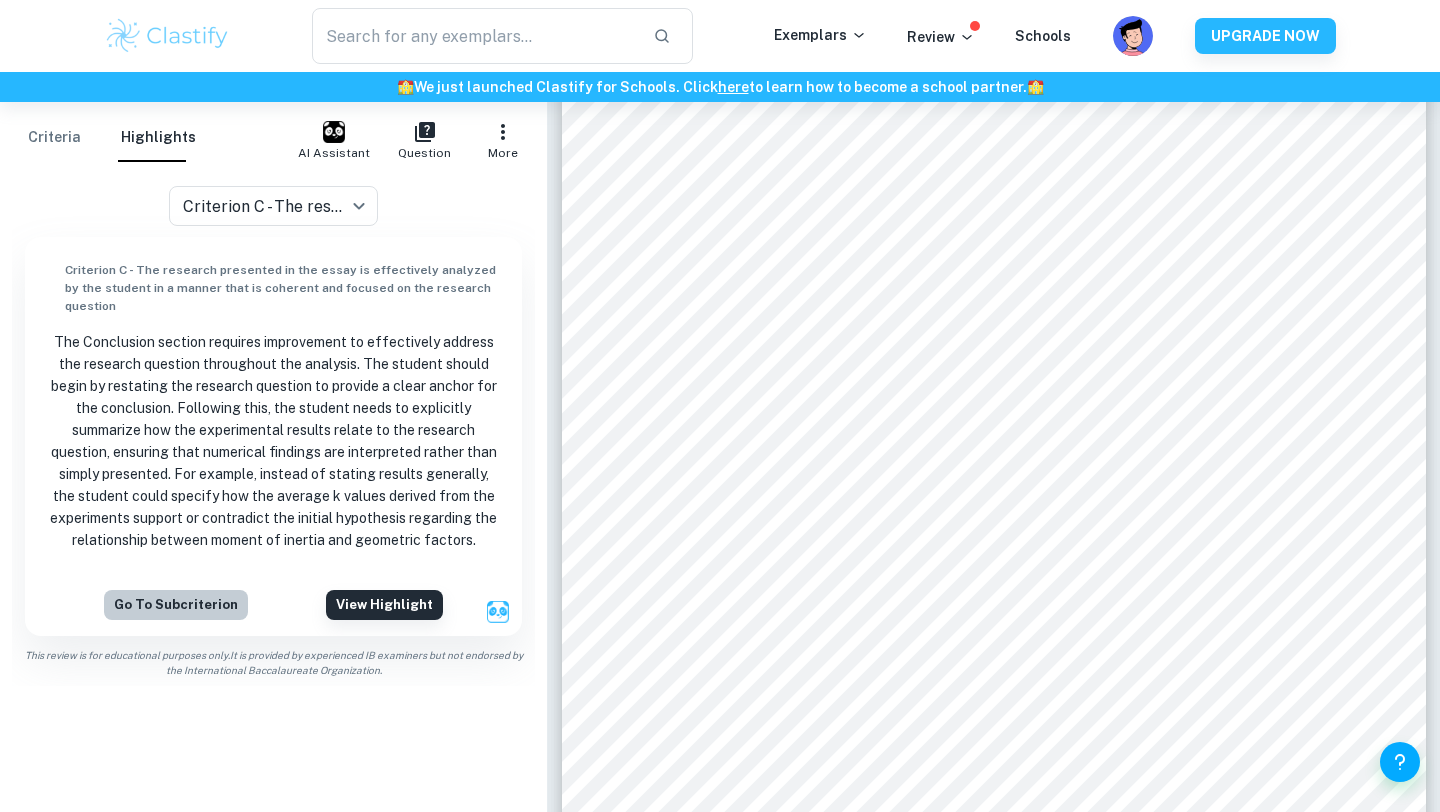 click on "Go to subcriterion" at bounding box center [176, 605] 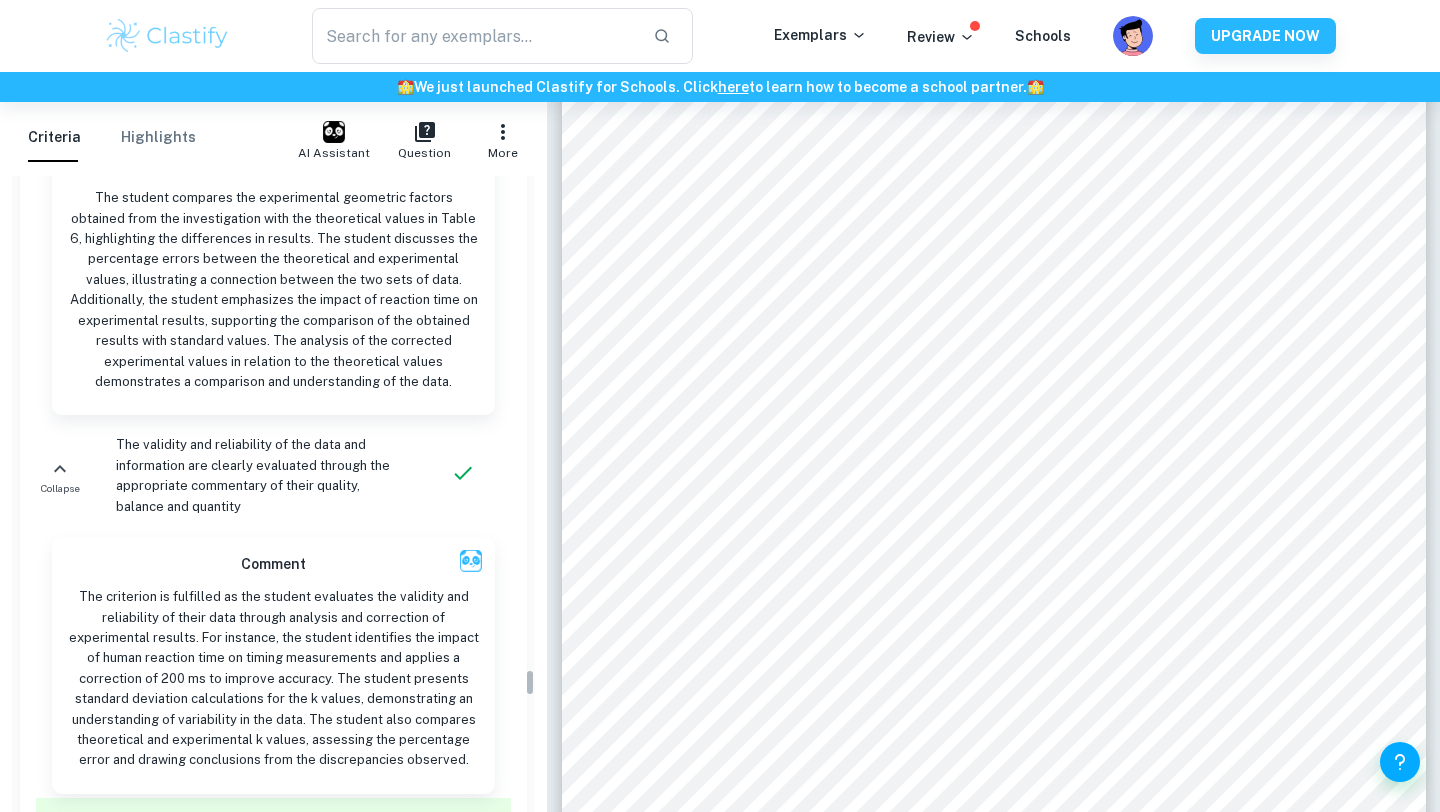 scroll, scrollTop: 11676, scrollLeft: 0, axis: vertical 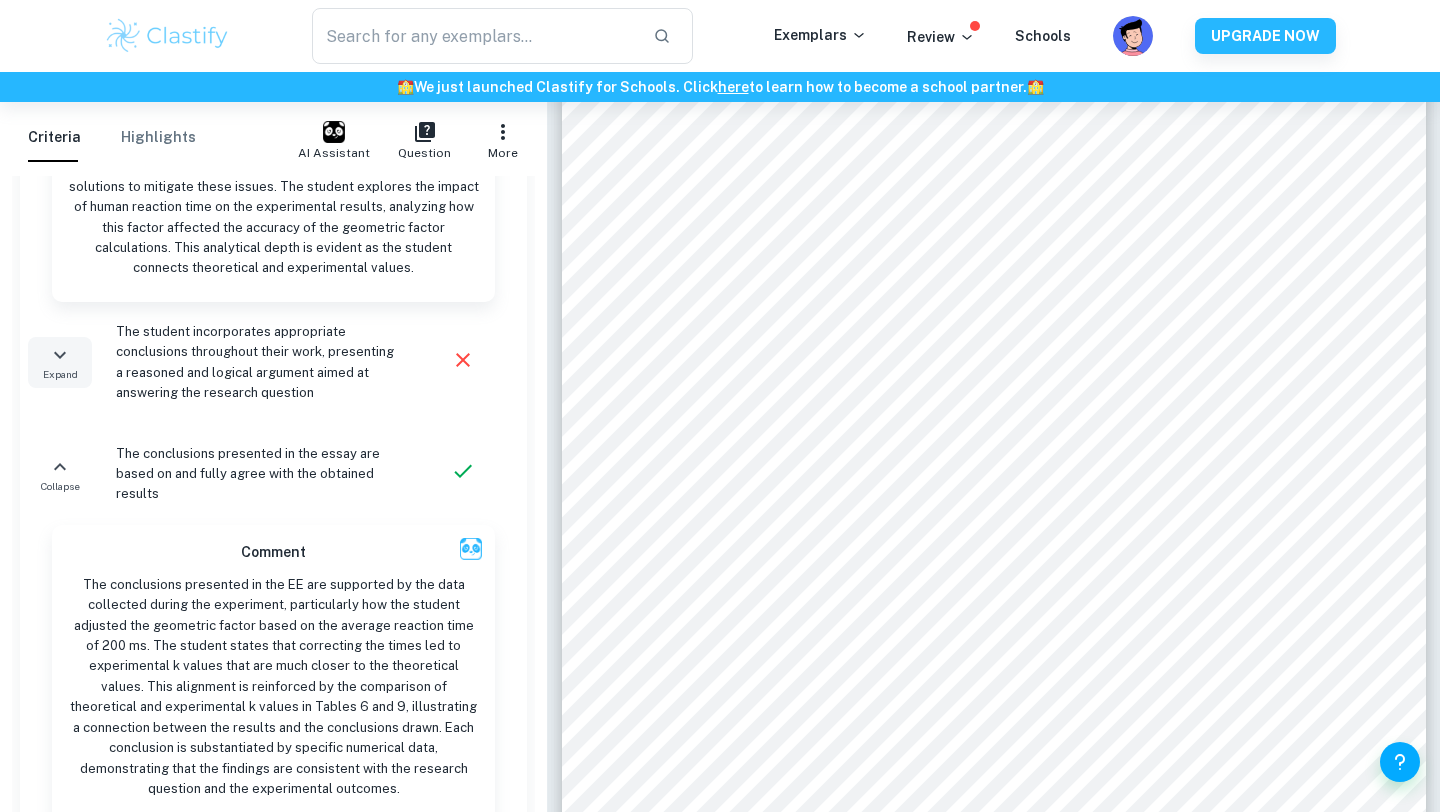click 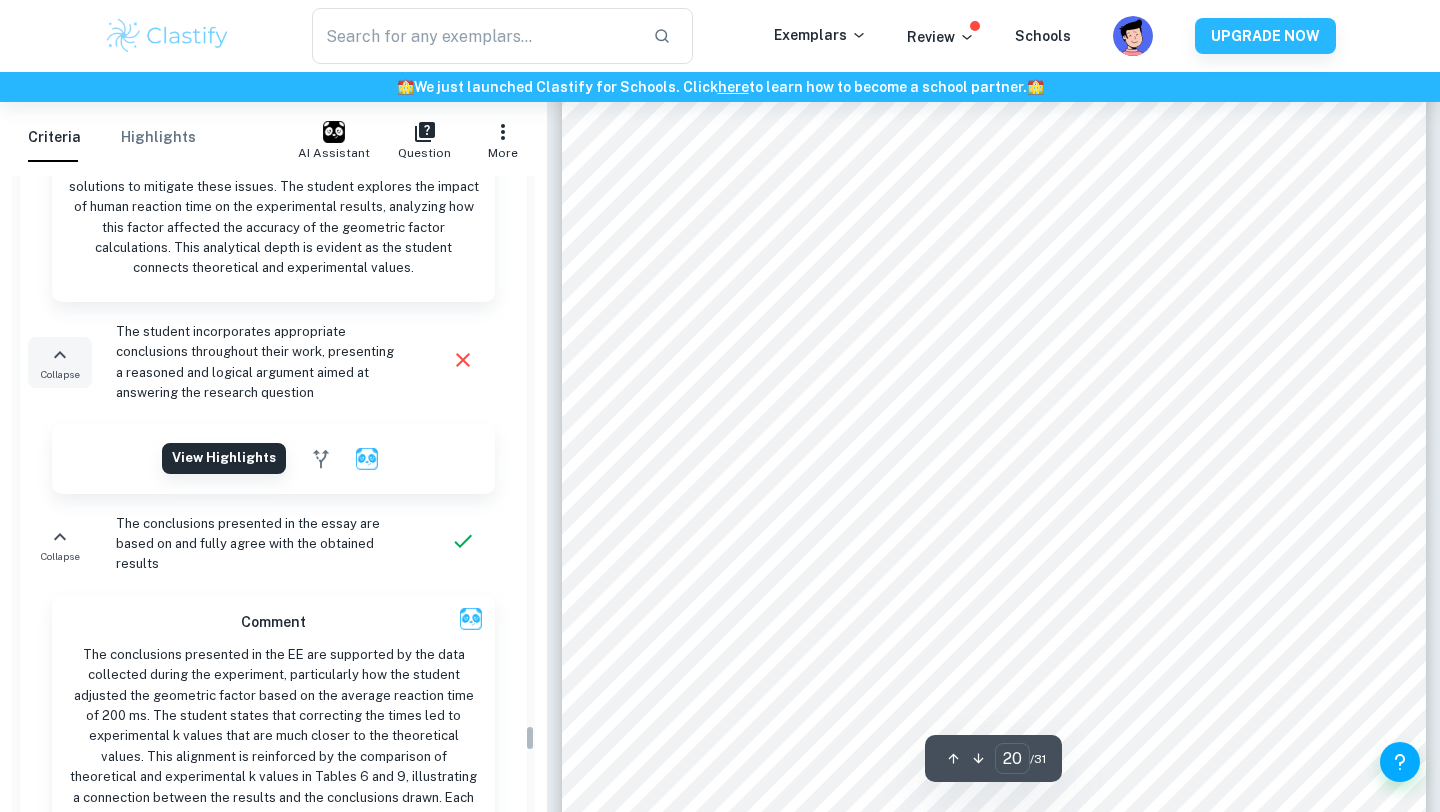scroll, scrollTop: 23610, scrollLeft: 0, axis: vertical 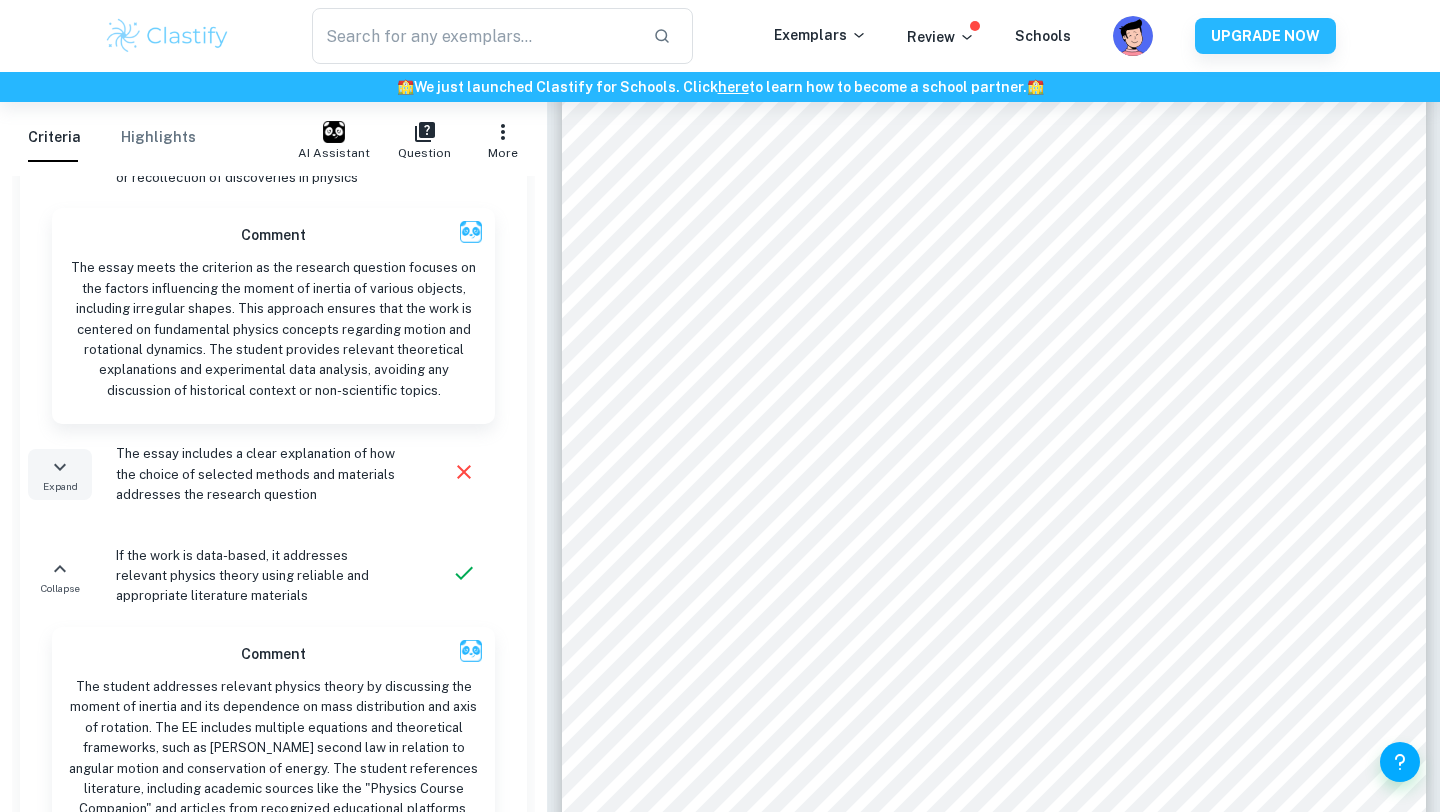 click 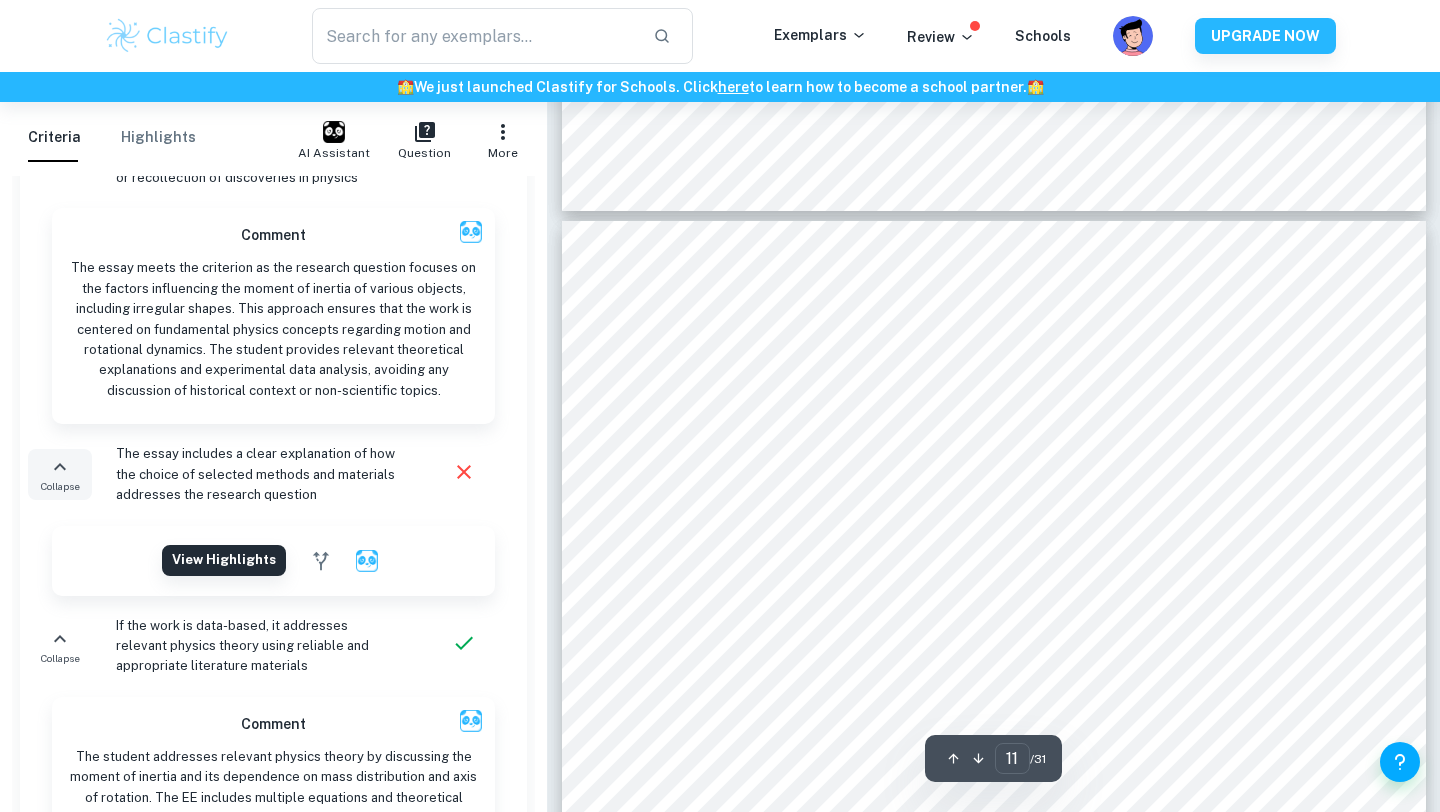scroll, scrollTop: 12223, scrollLeft: 0, axis: vertical 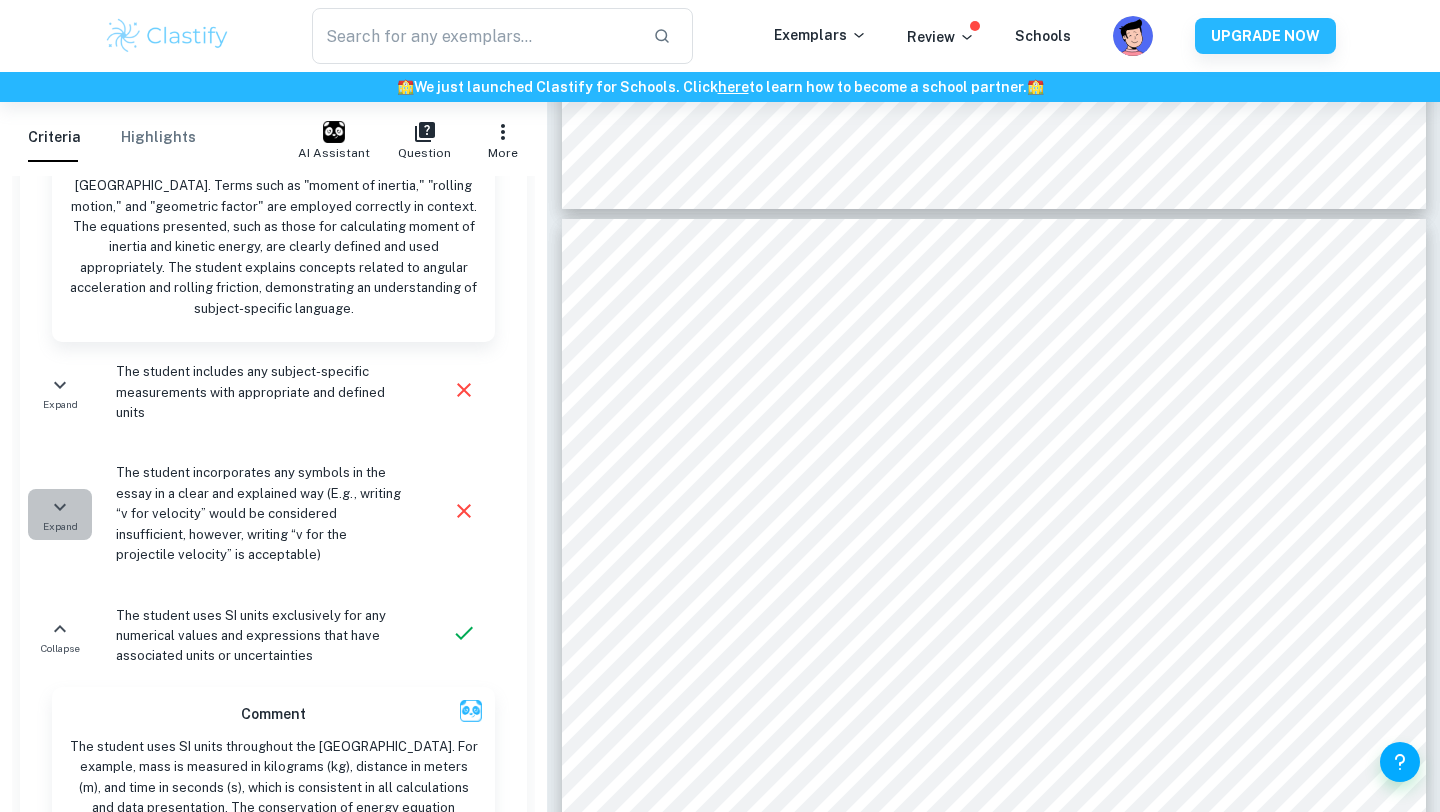click 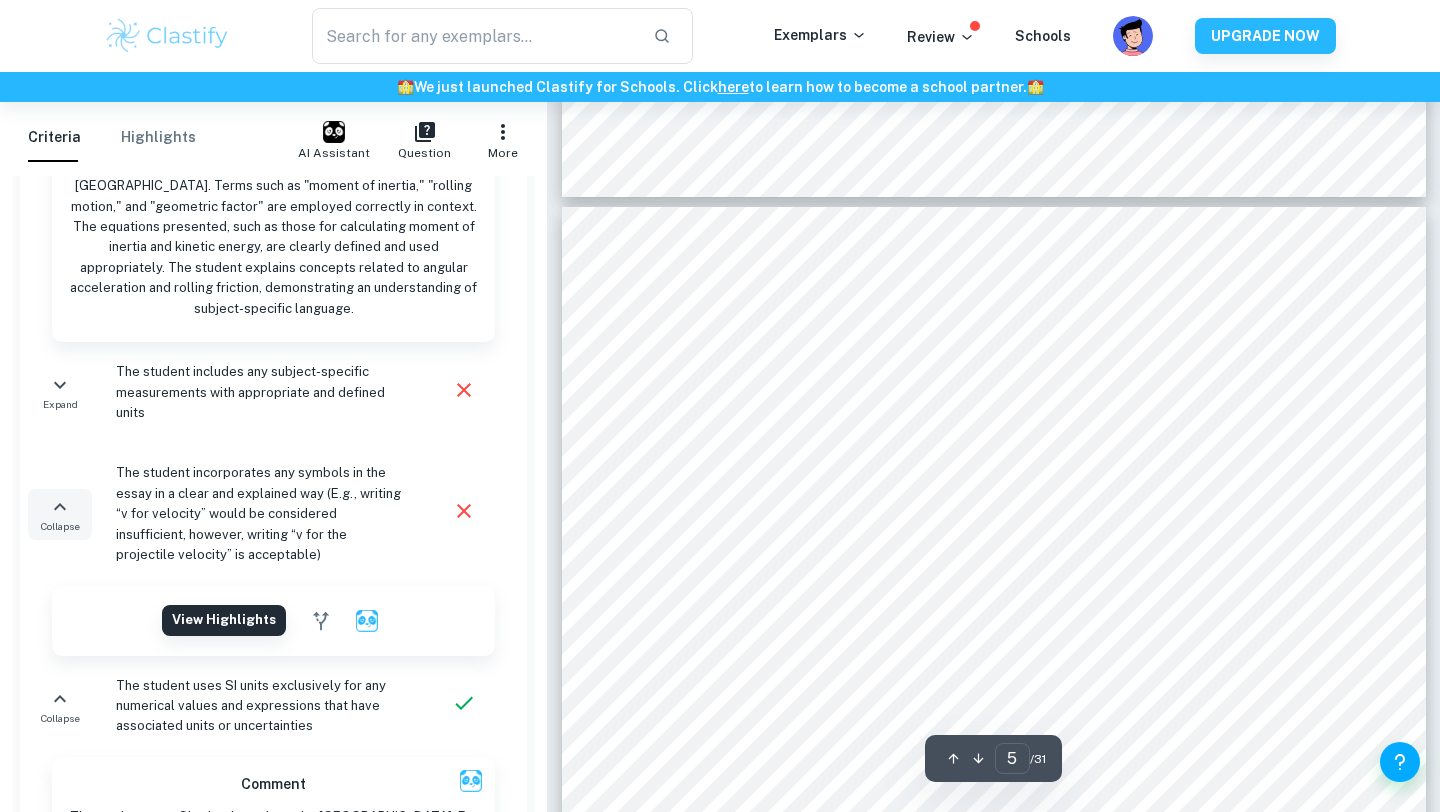 scroll, scrollTop: 4838, scrollLeft: 0, axis: vertical 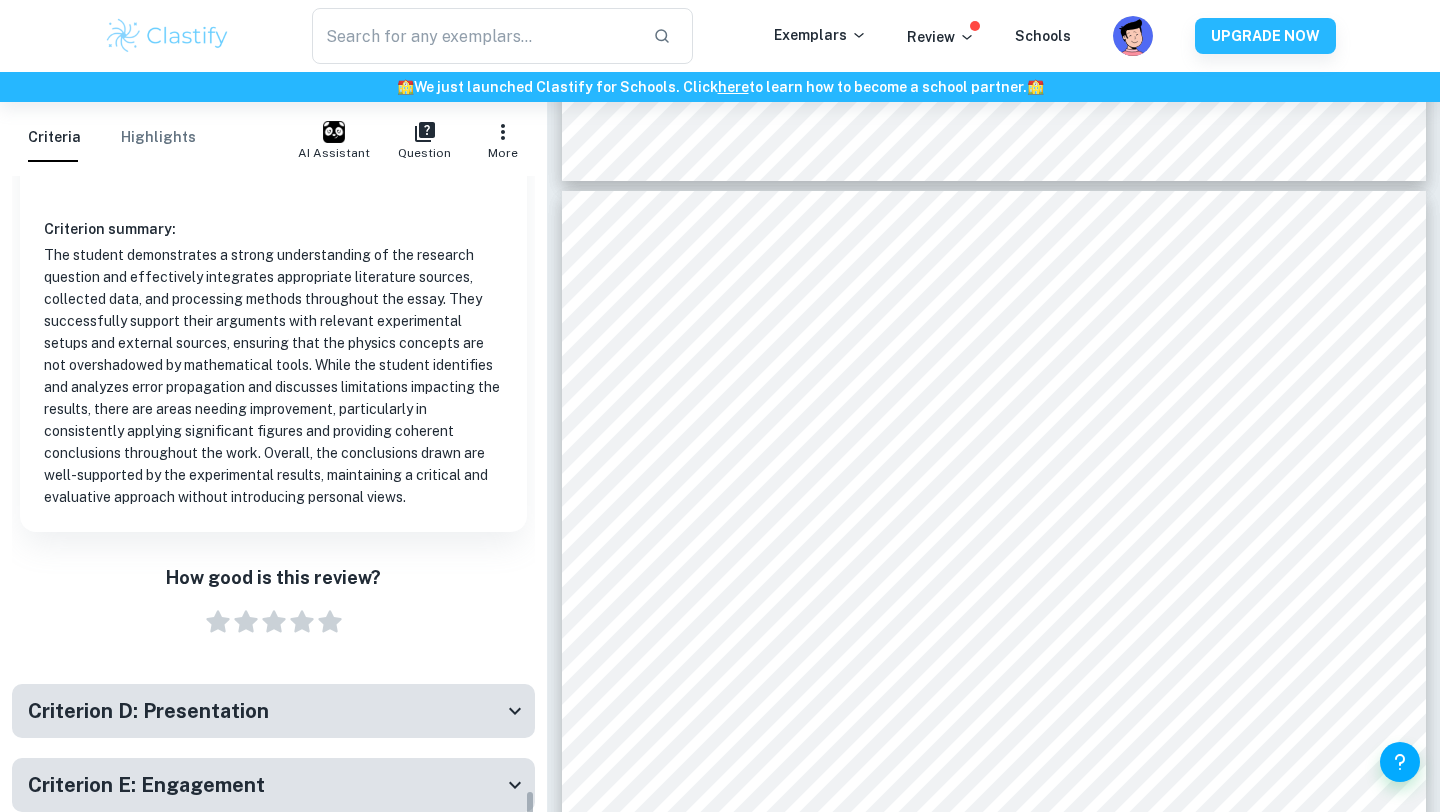 click on "Criterion D: Presentation" at bounding box center [265, 711] 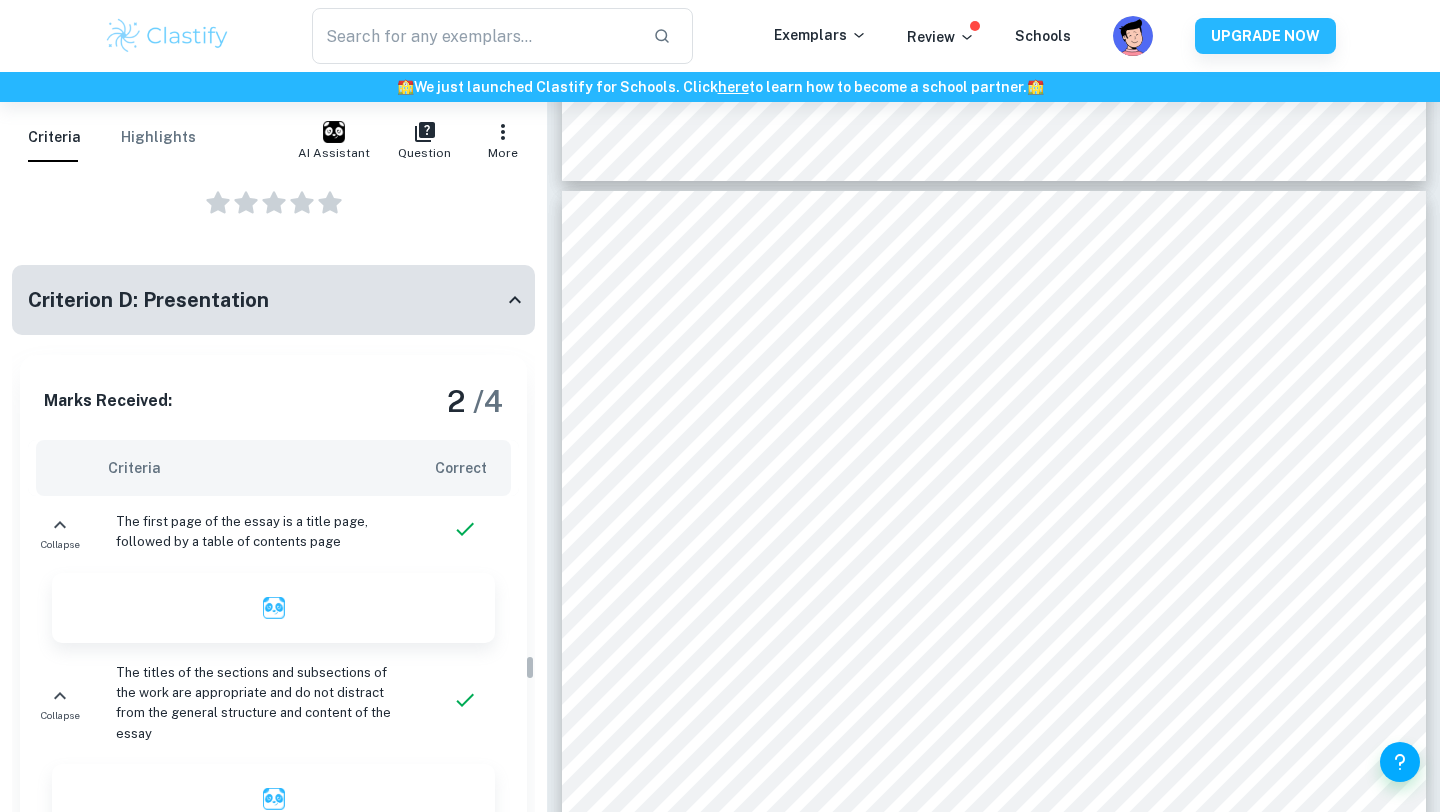 scroll, scrollTop: 15184, scrollLeft: 0, axis: vertical 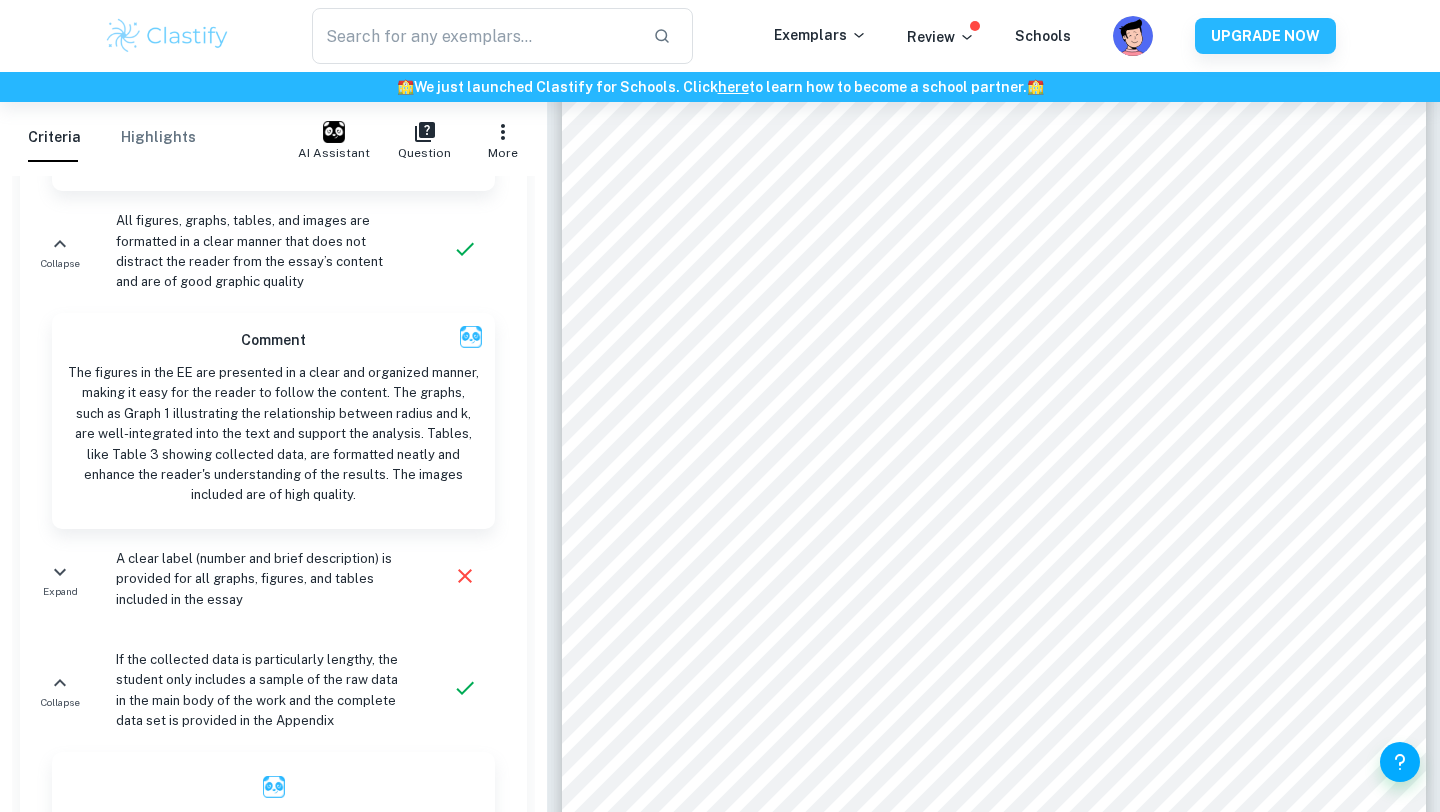 click on "A clear label (number and brief description) is provided for all graphs, figures, and tables included in the essay" at bounding box center [259, 579] 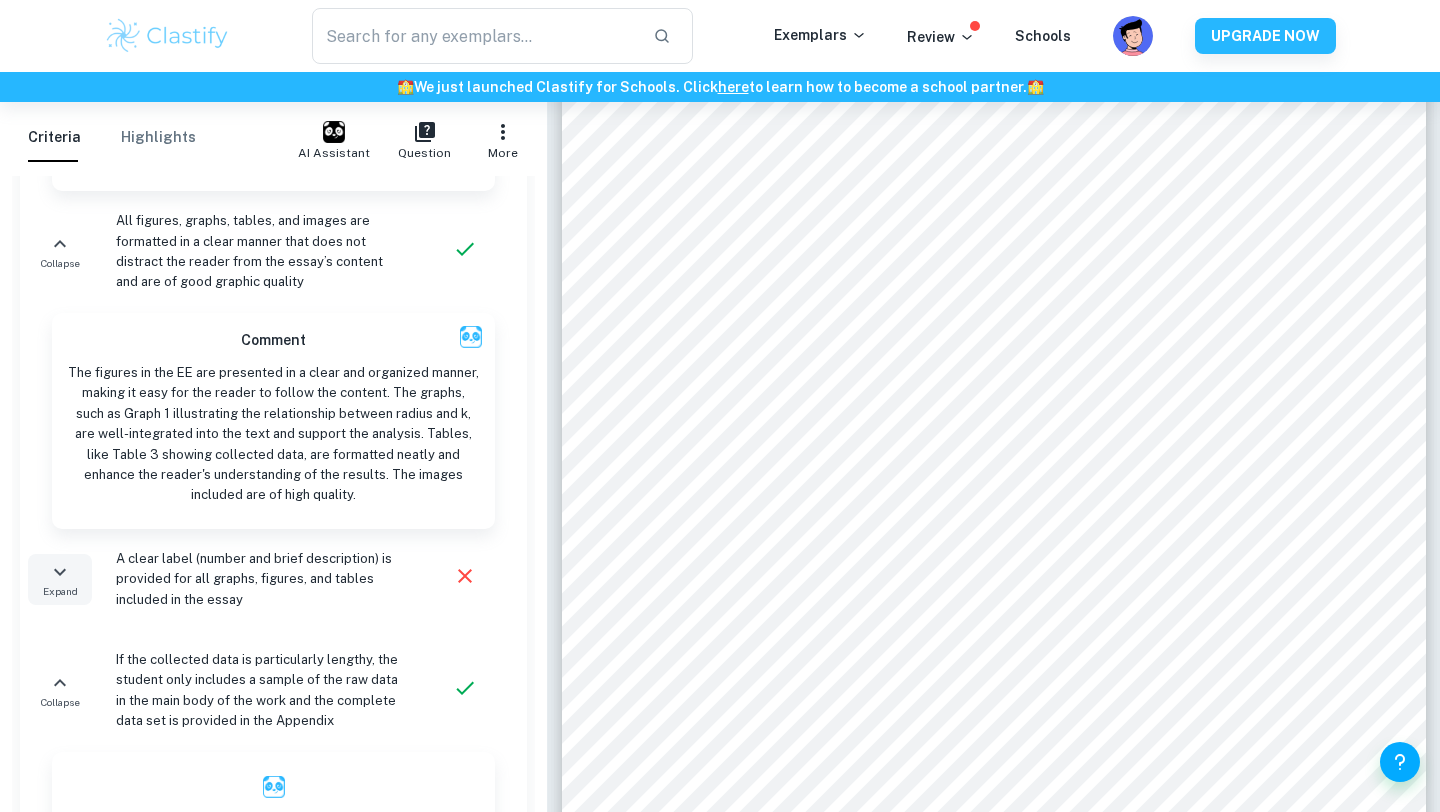 click 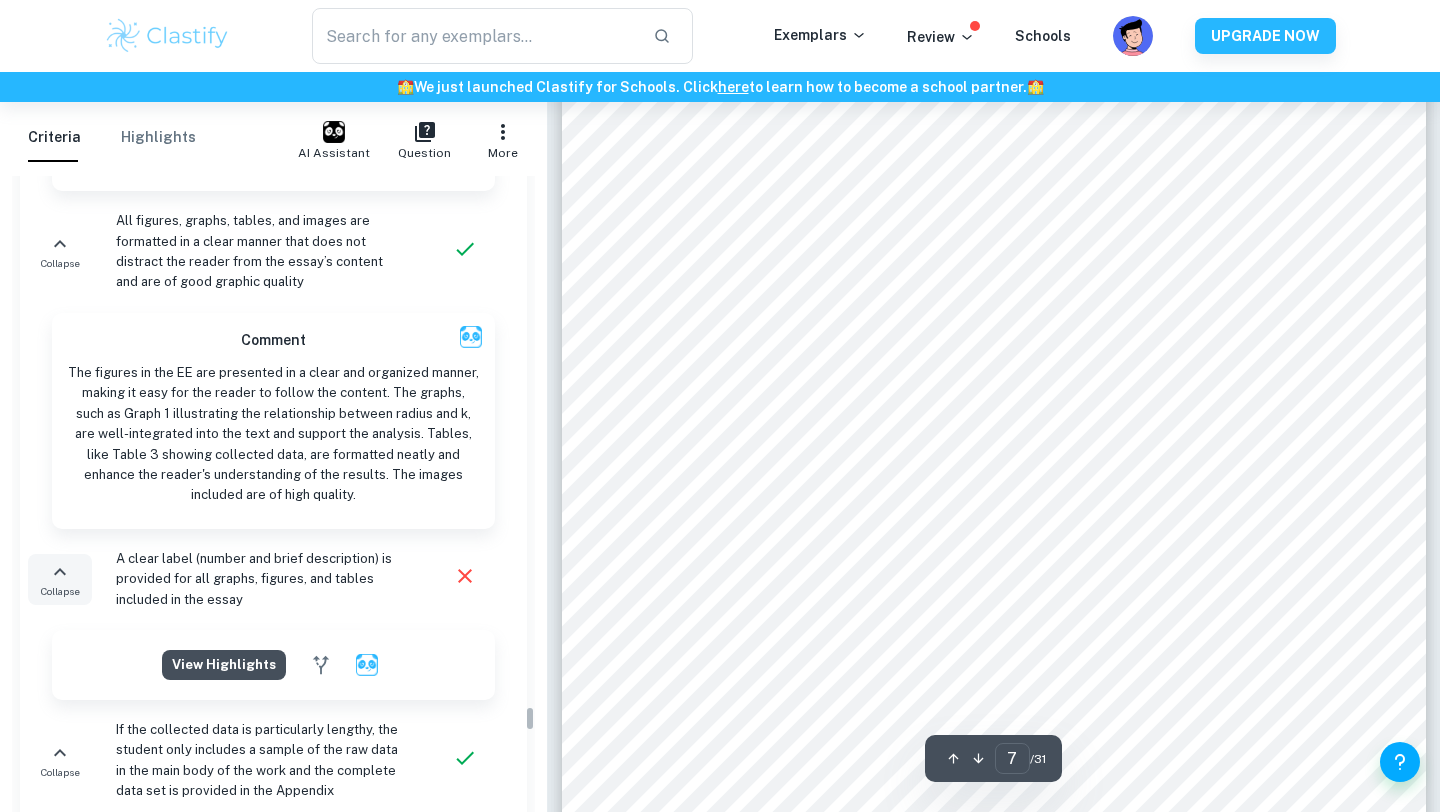 click on "View highlights" at bounding box center [224, -13805] 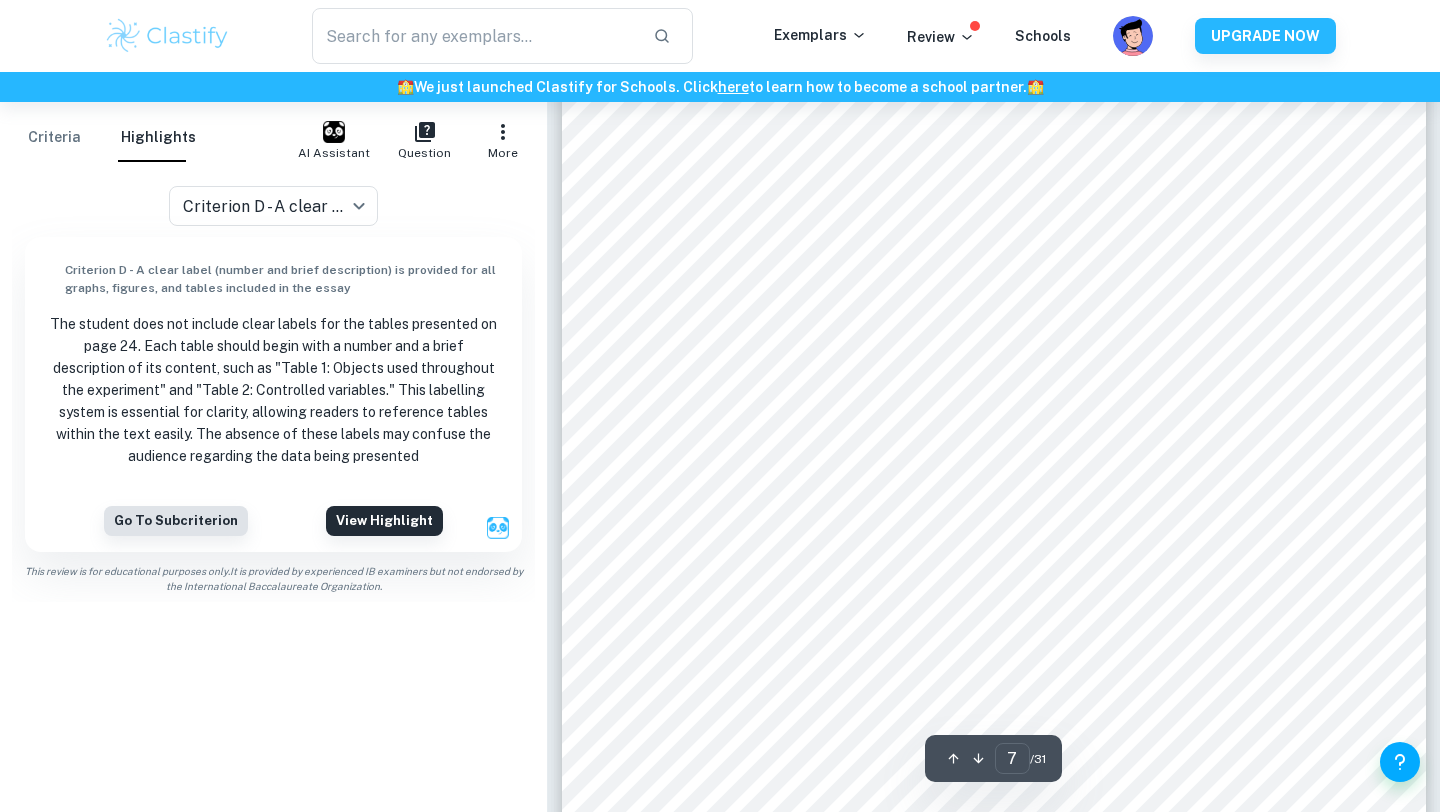 scroll, scrollTop: 0, scrollLeft: 0, axis: both 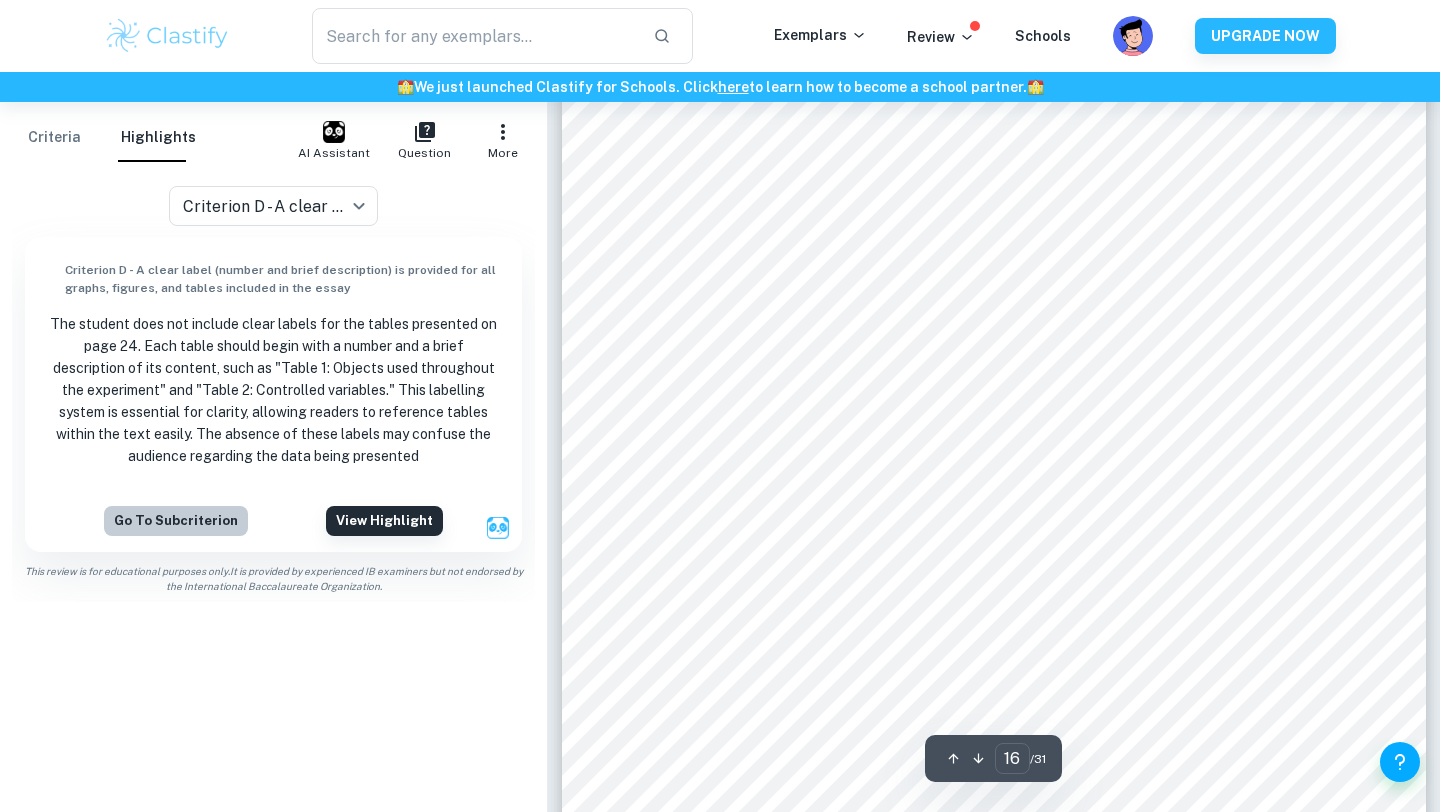 click on "Go to subcriterion" at bounding box center (176, 521) 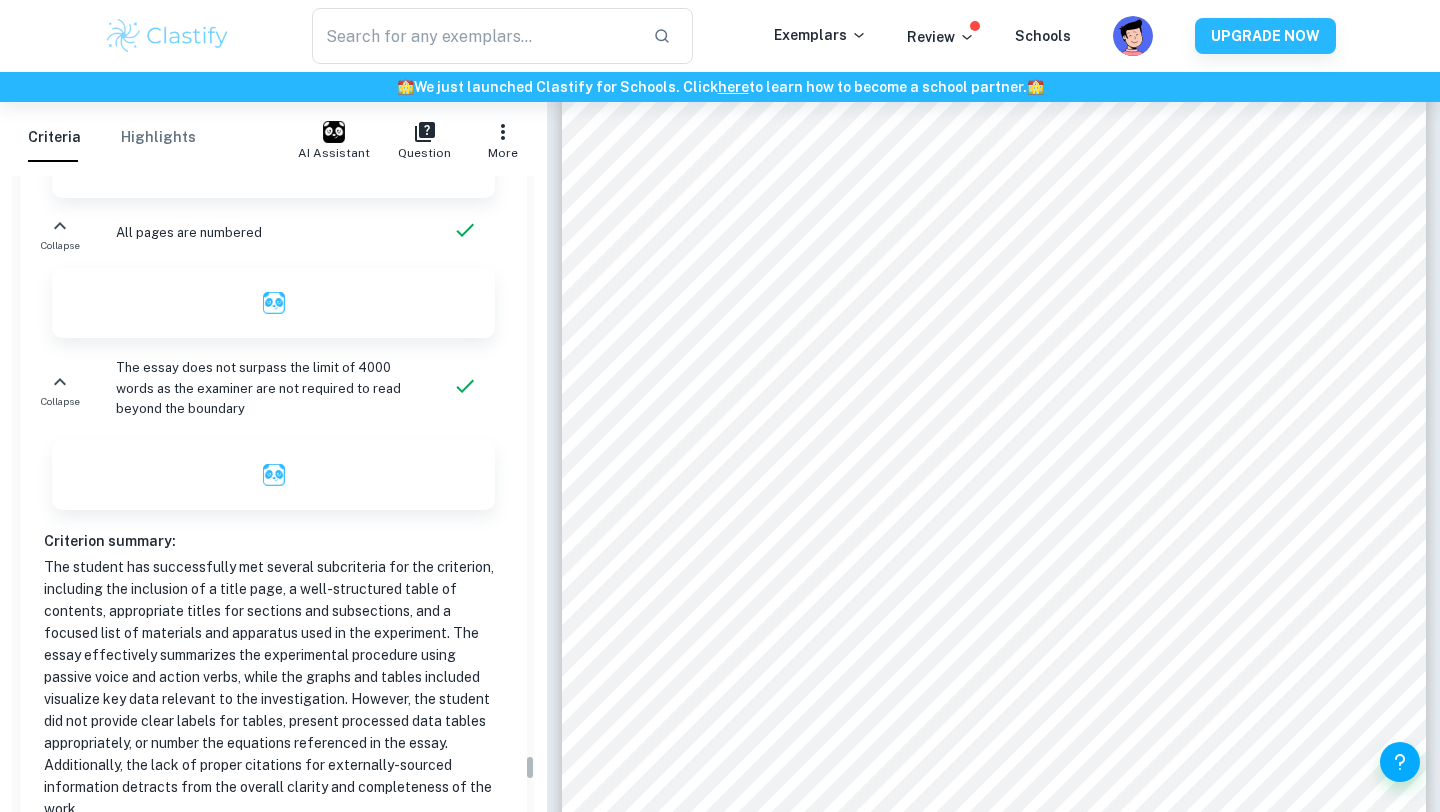scroll, scrollTop: 19250, scrollLeft: 0, axis: vertical 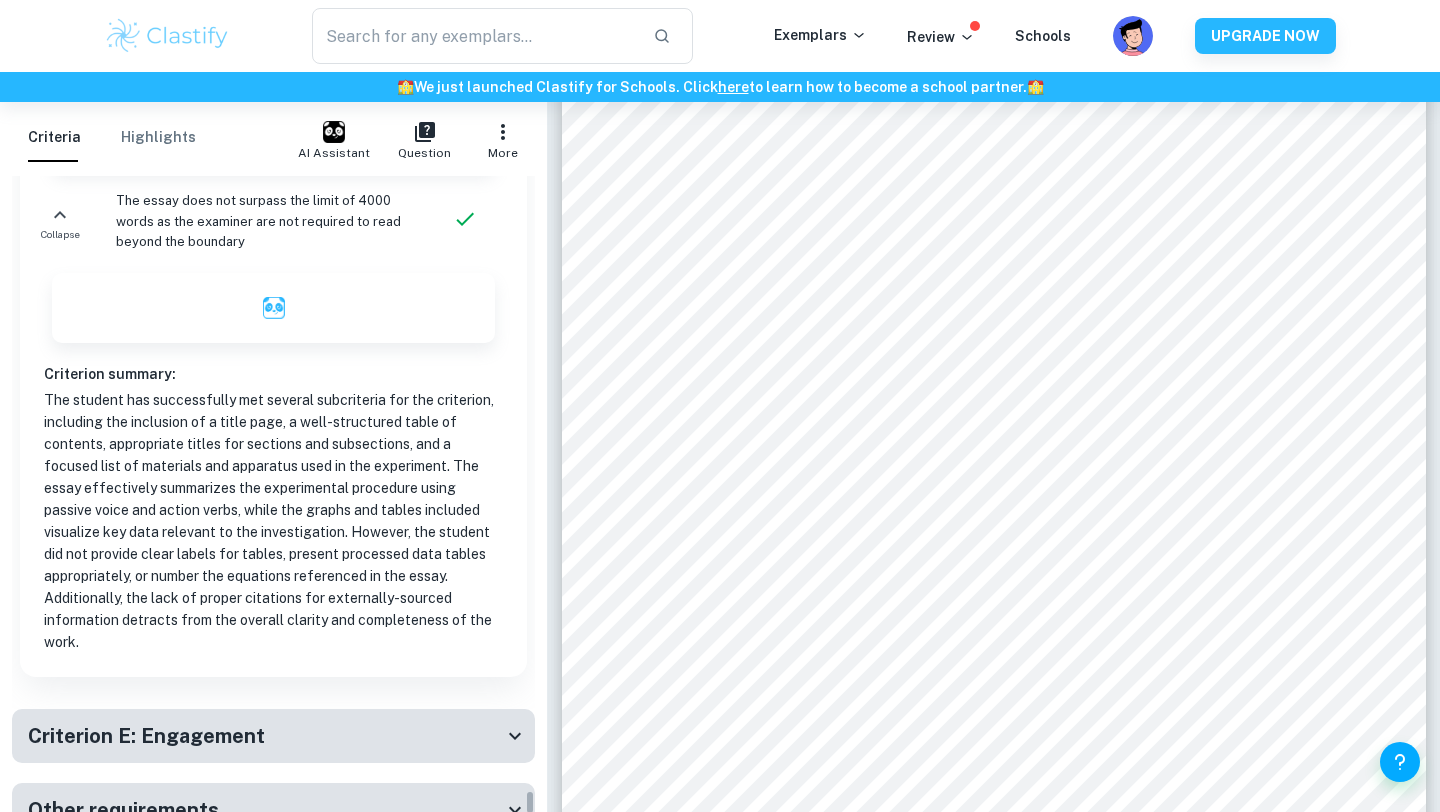 click on "Criterion E: Engagement" at bounding box center (265, 736) 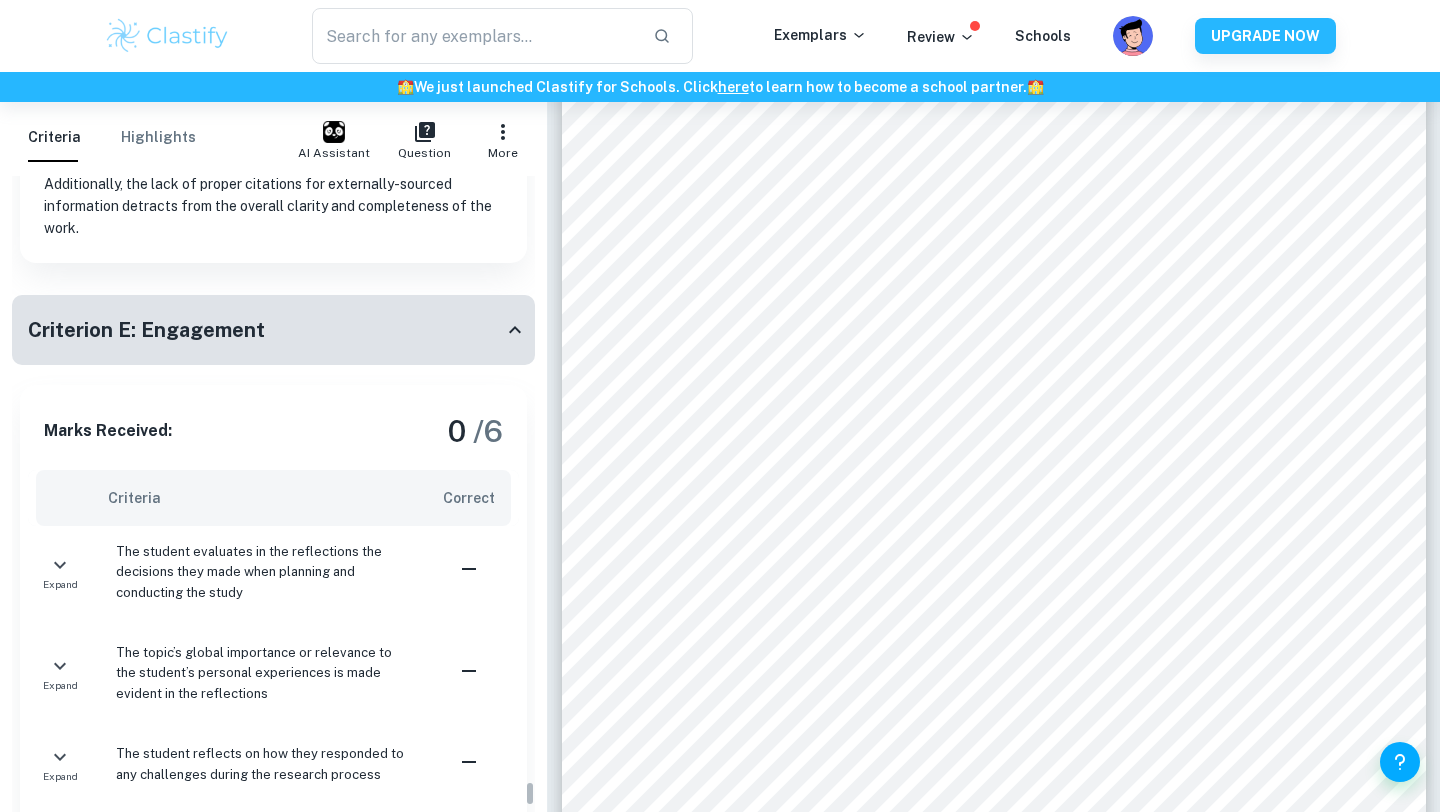 scroll, scrollTop: 20155, scrollLeft: 0, axis: vertical 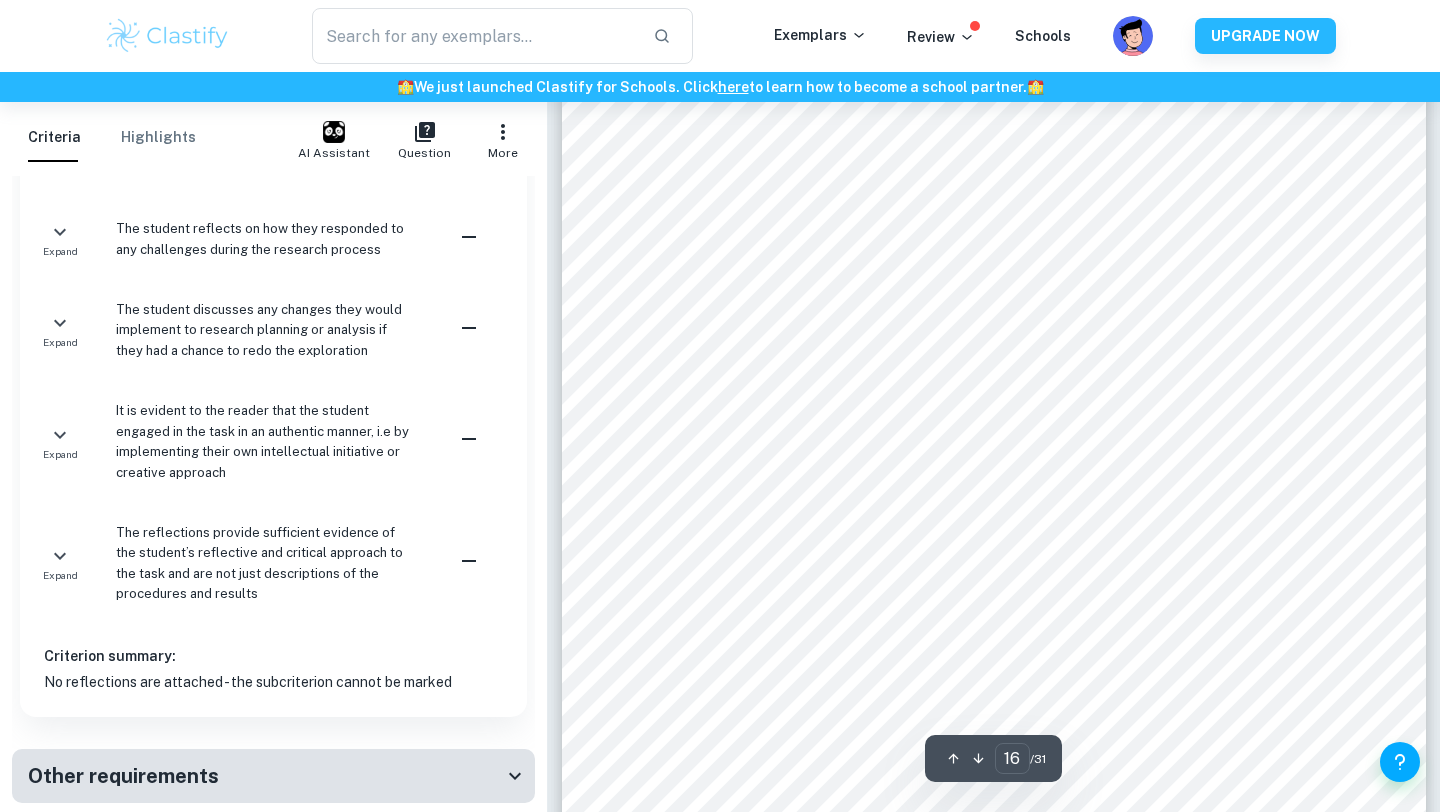 click on "Other requirements" at bounding box center [265, 776] 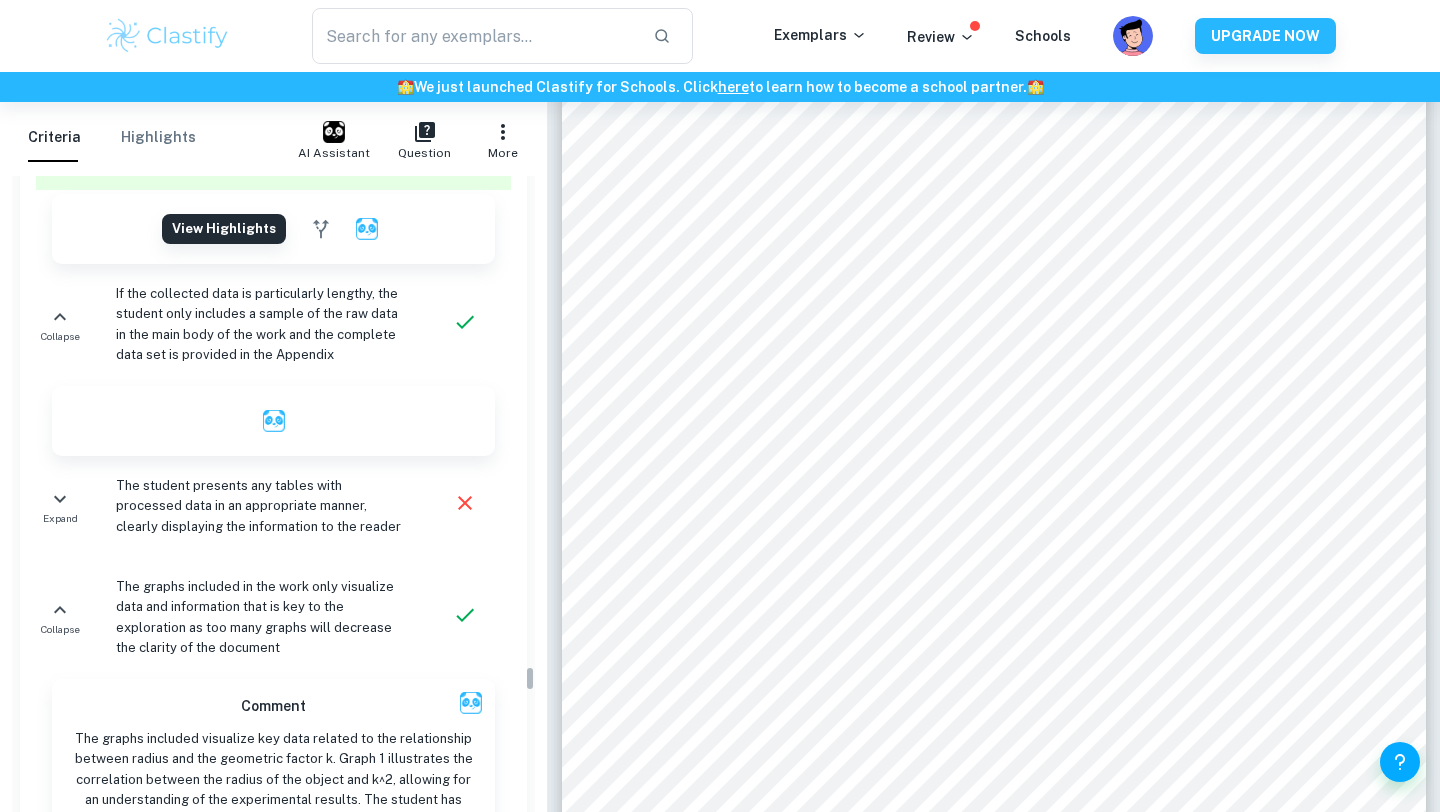 scroll, scrollTop: 16954, scrollLeft: 0, axis: vertical 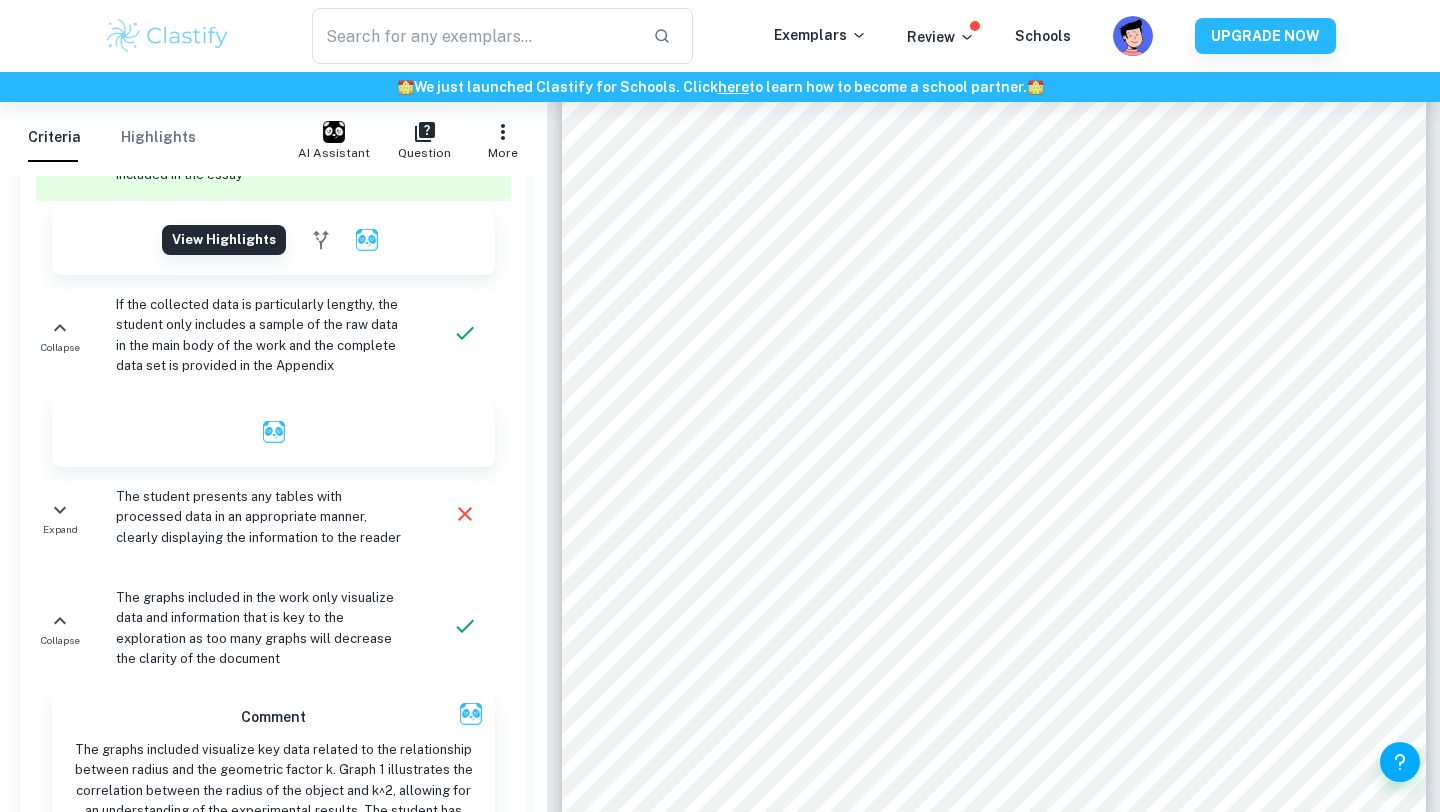 click on "The student presents any tables with processed data in an appropriate manner, clearly displaying the information to the reader" at bounding box center (259, 517) 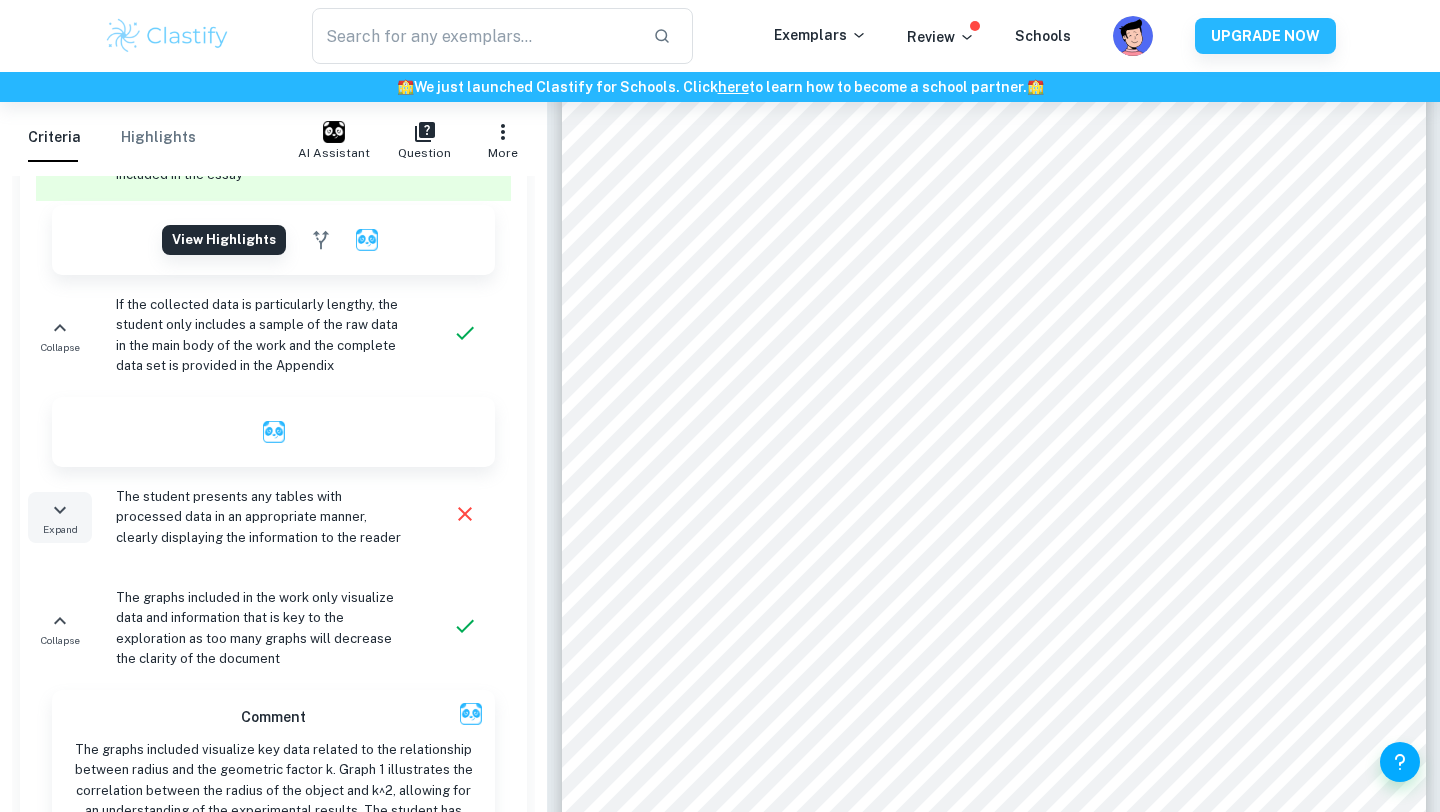 click on "Expand" at bounding box center (60, 517) 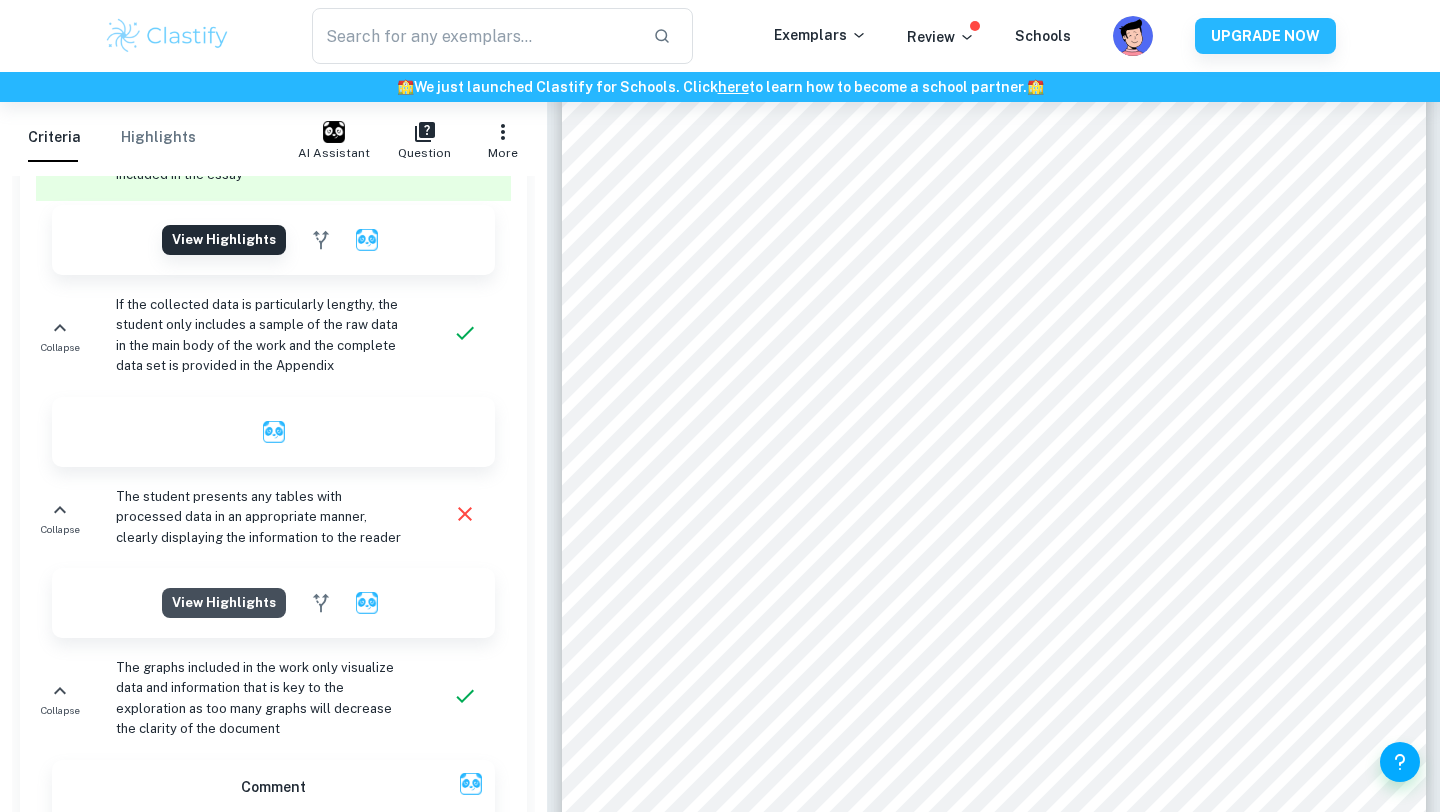 click on "View highlights" at bounding box center [224, -4392] 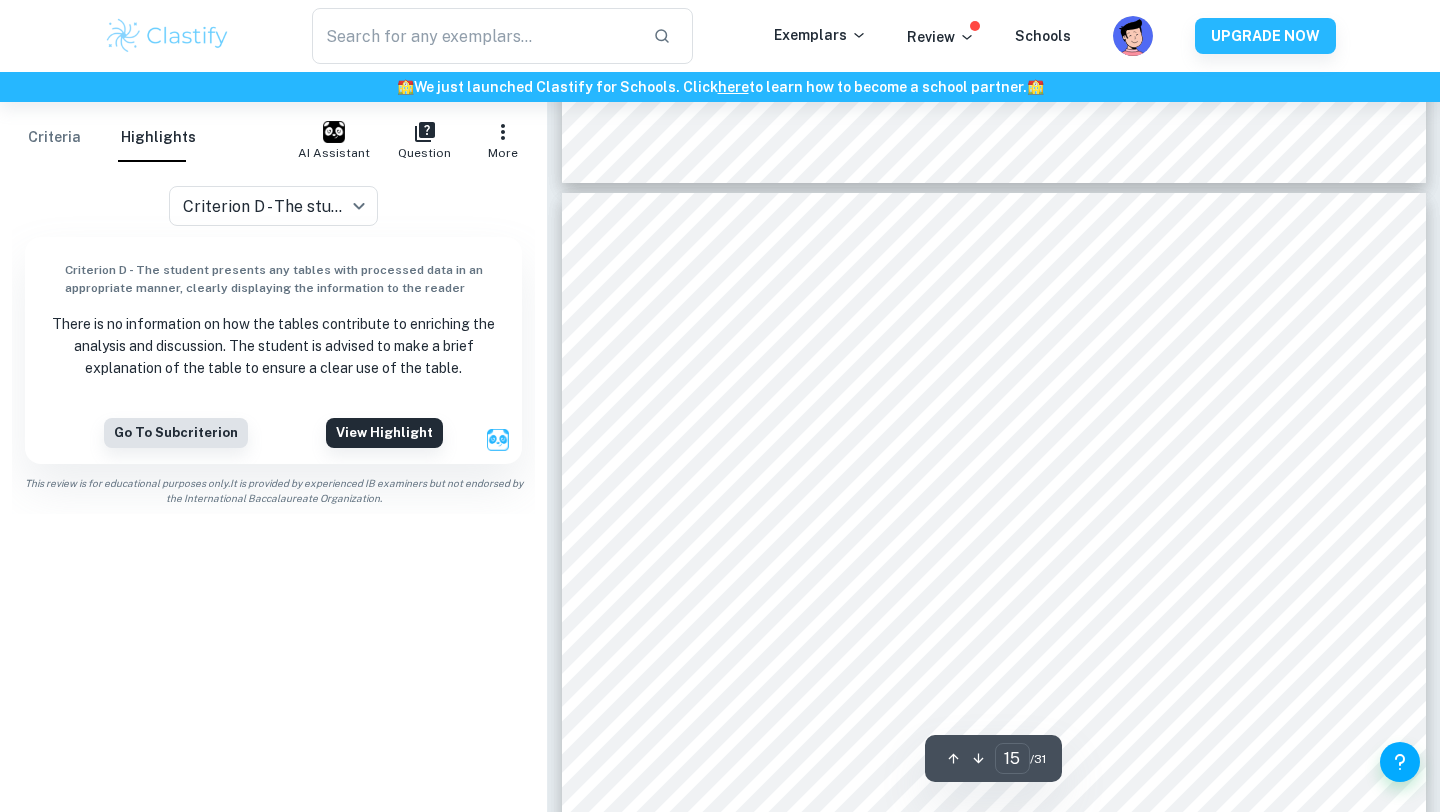 scroll, scrollTop: 17176, scrollLeft: 0, axis: vertical 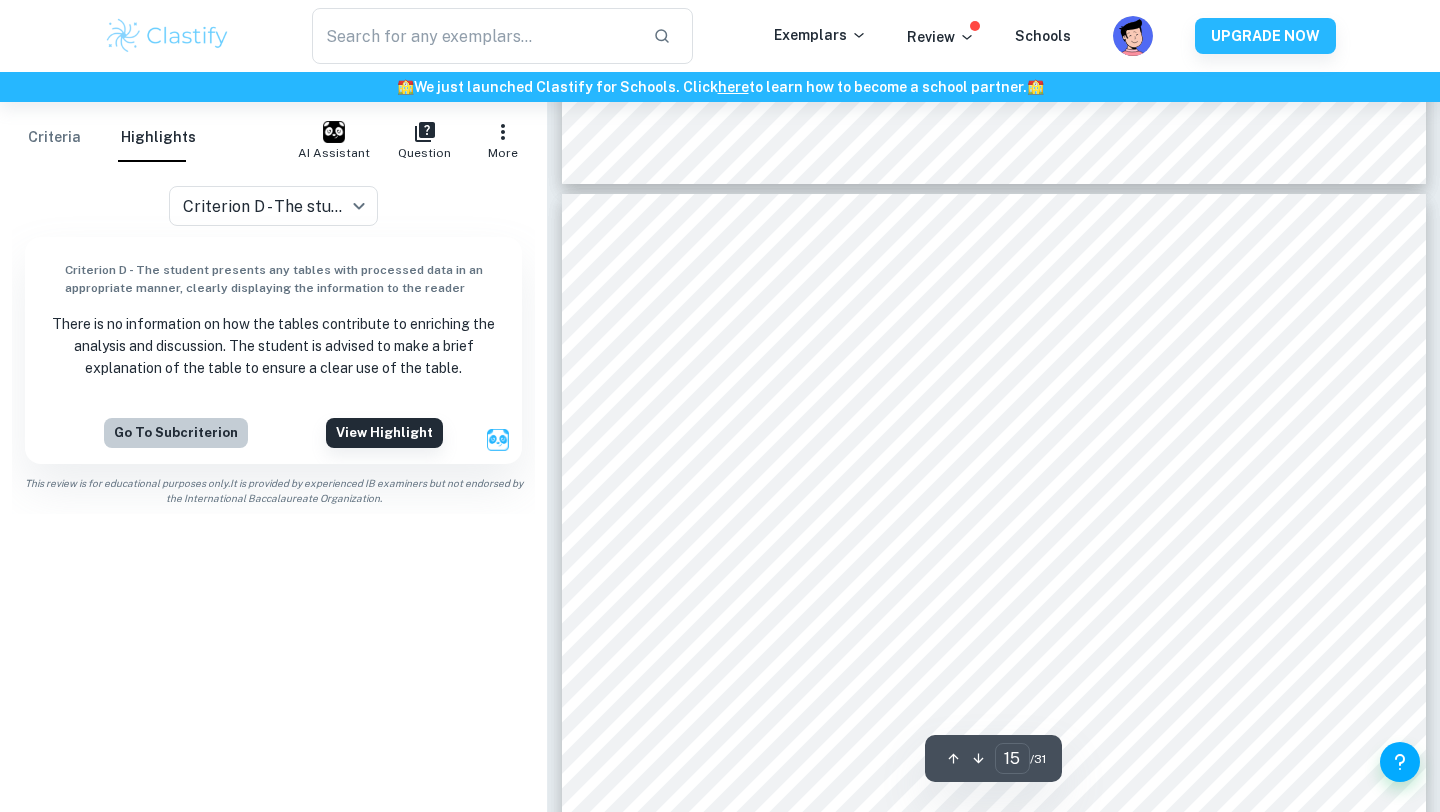 click on "Go to subcriterion" at bounding box center [176, 433] 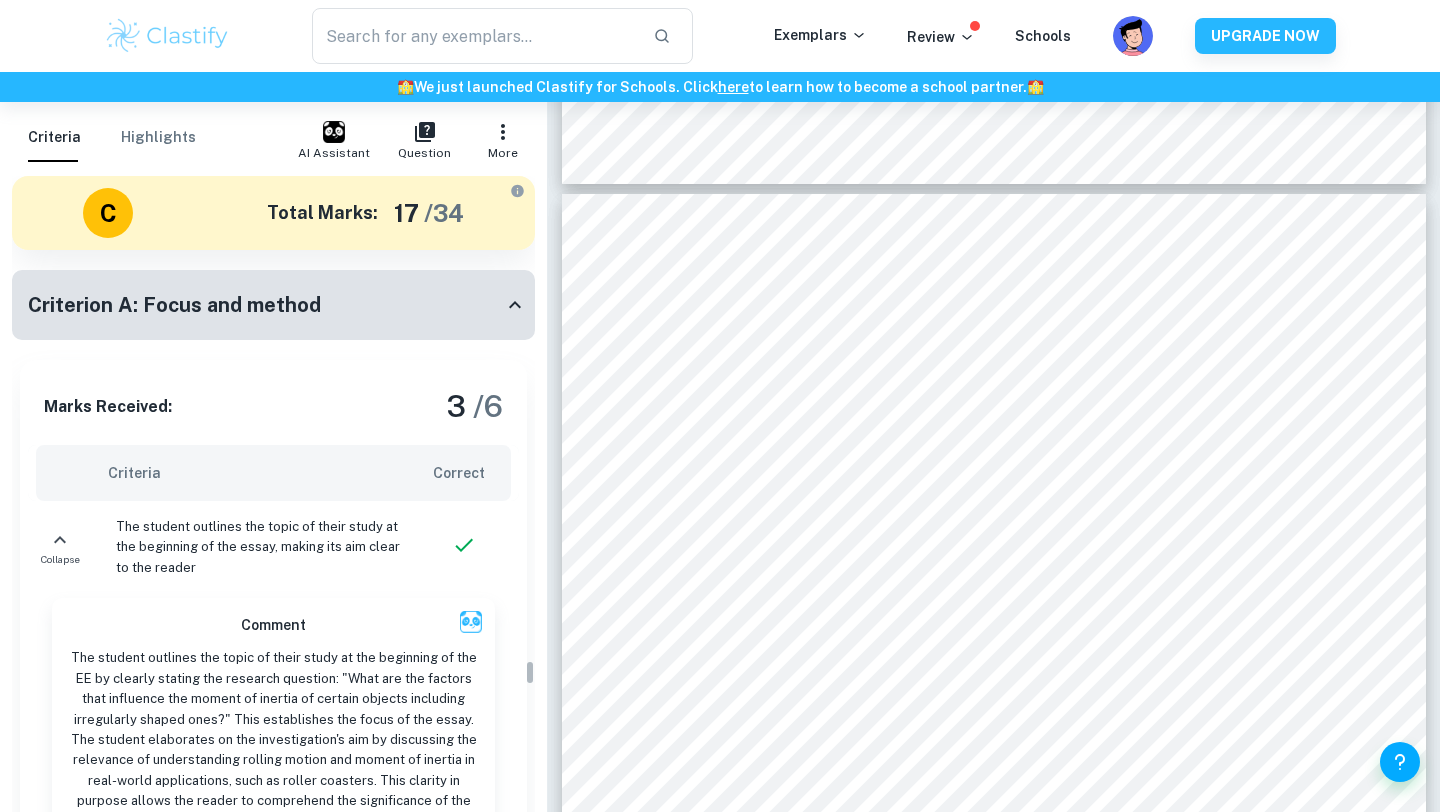 scroll, scrollTop: 16762, scrollLeft: 0, axis: vertical 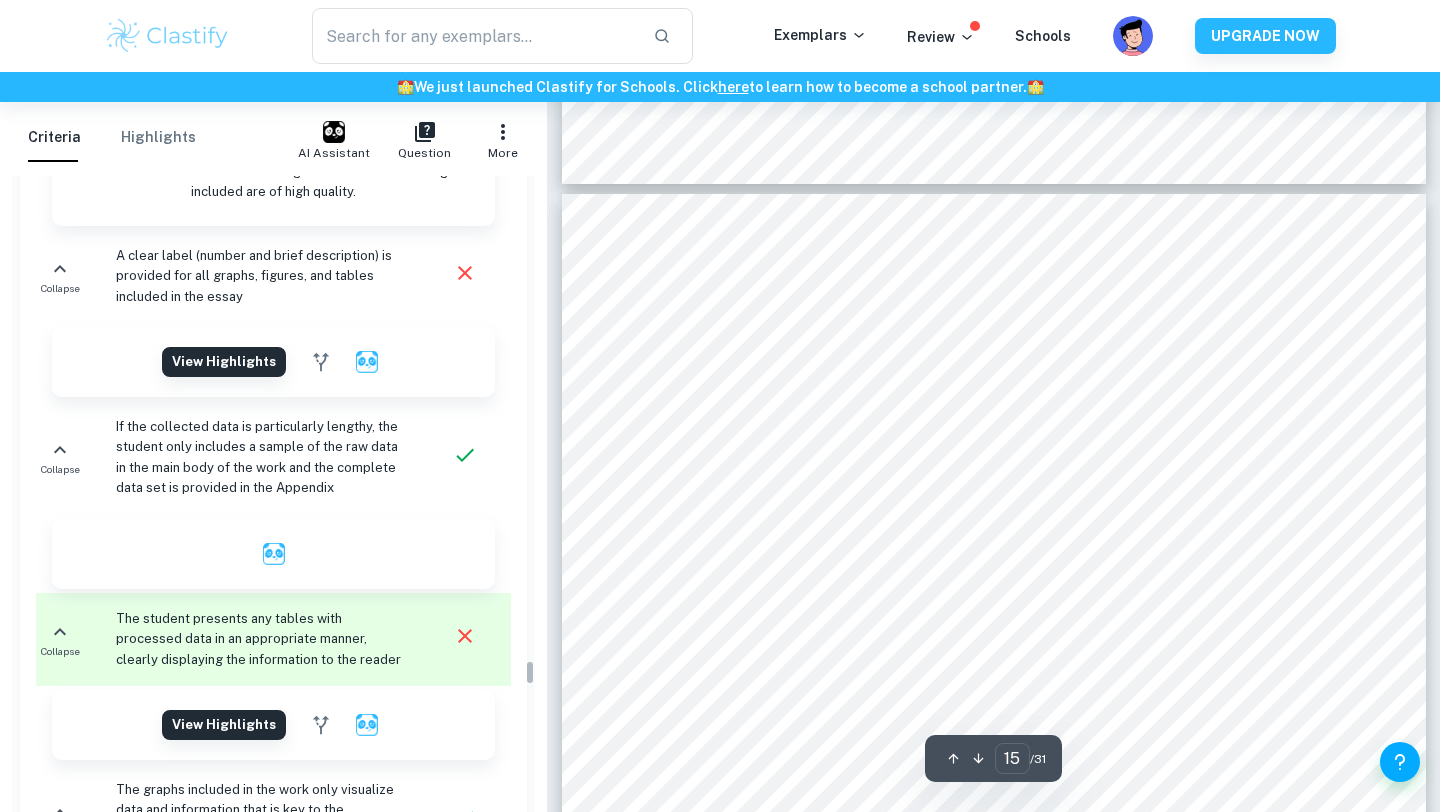 click on "Highlights" at bounding box center (158, 138) 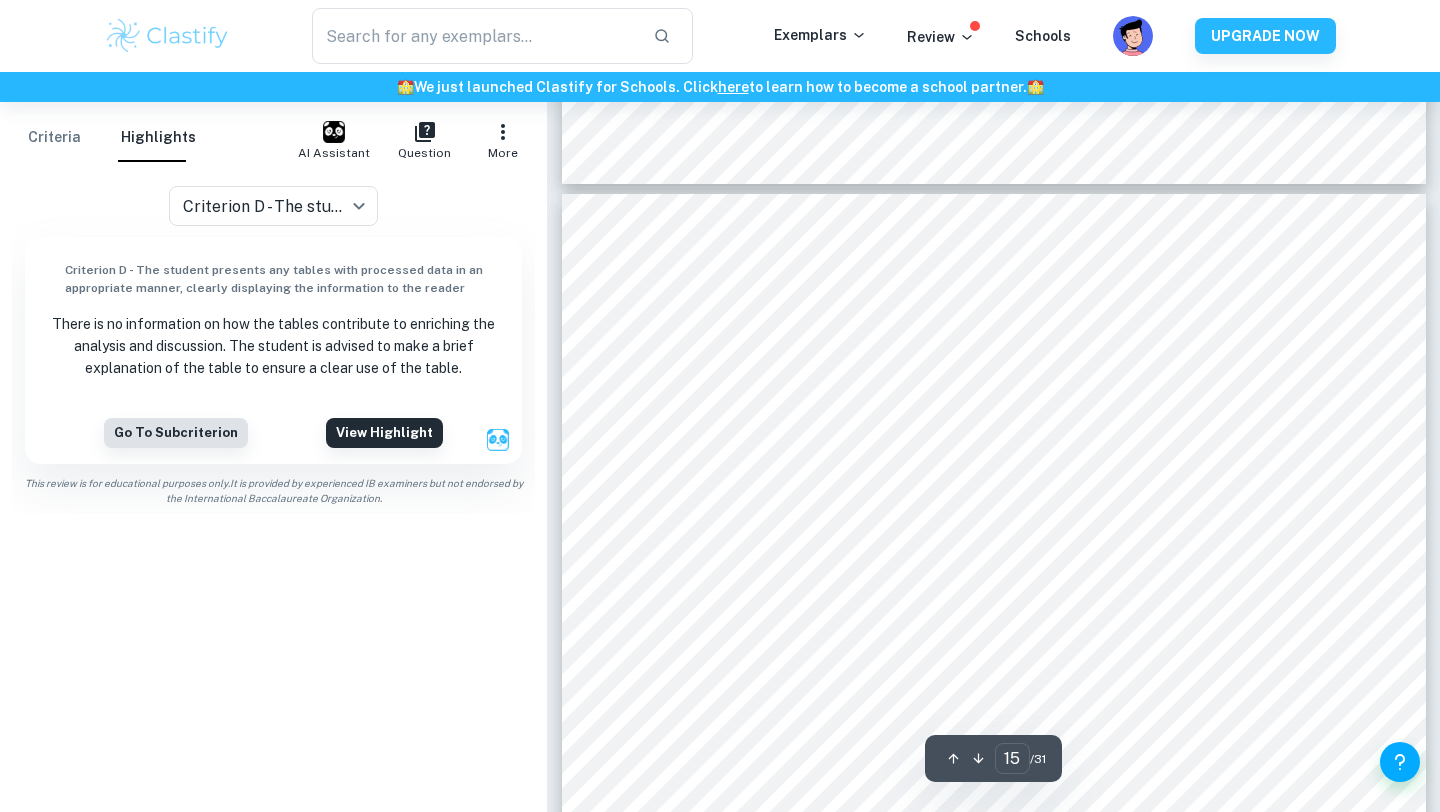 scroll, scrollTop: 0, scrollLeft: 0, axis: both 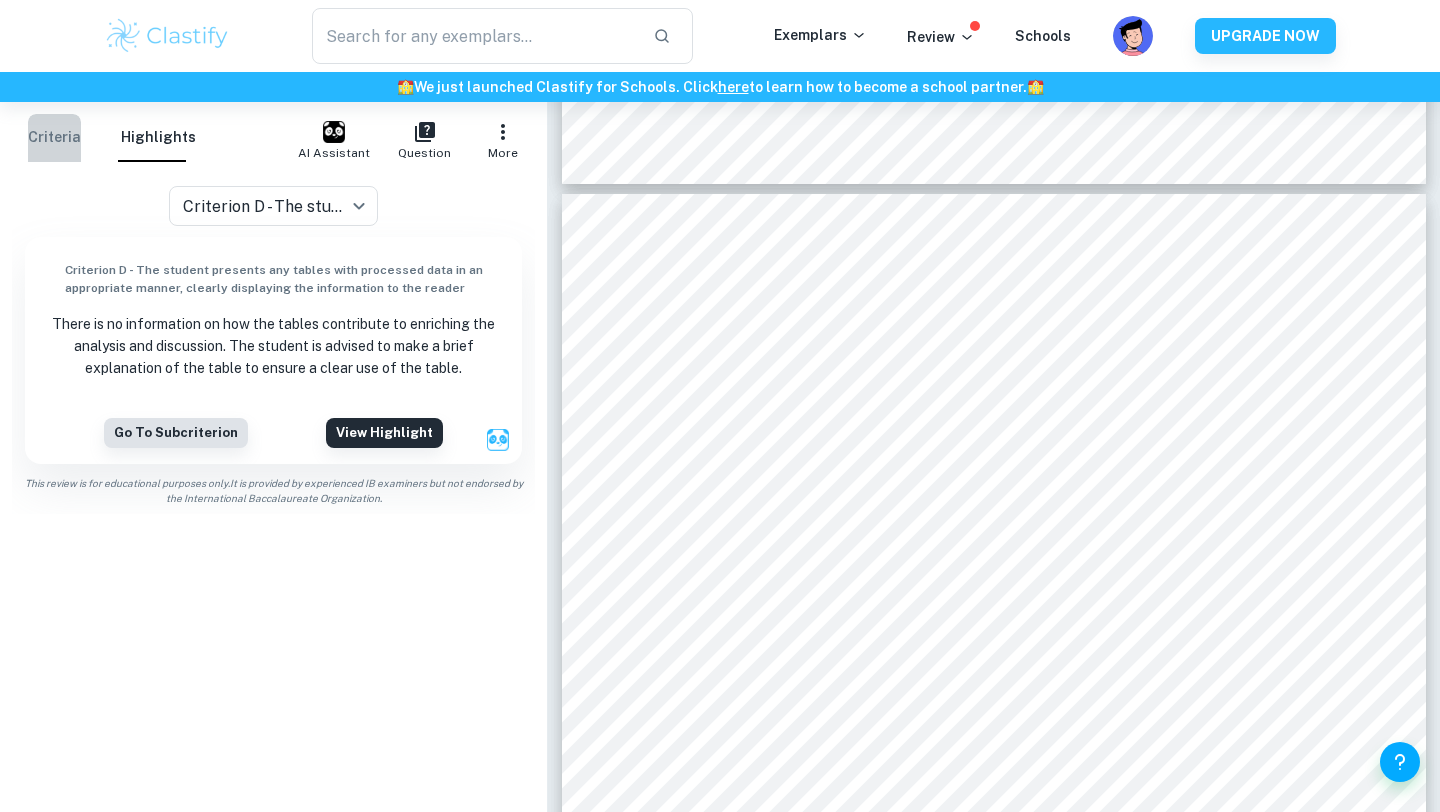 click on "Criteria" at bounding box center (54, 138) 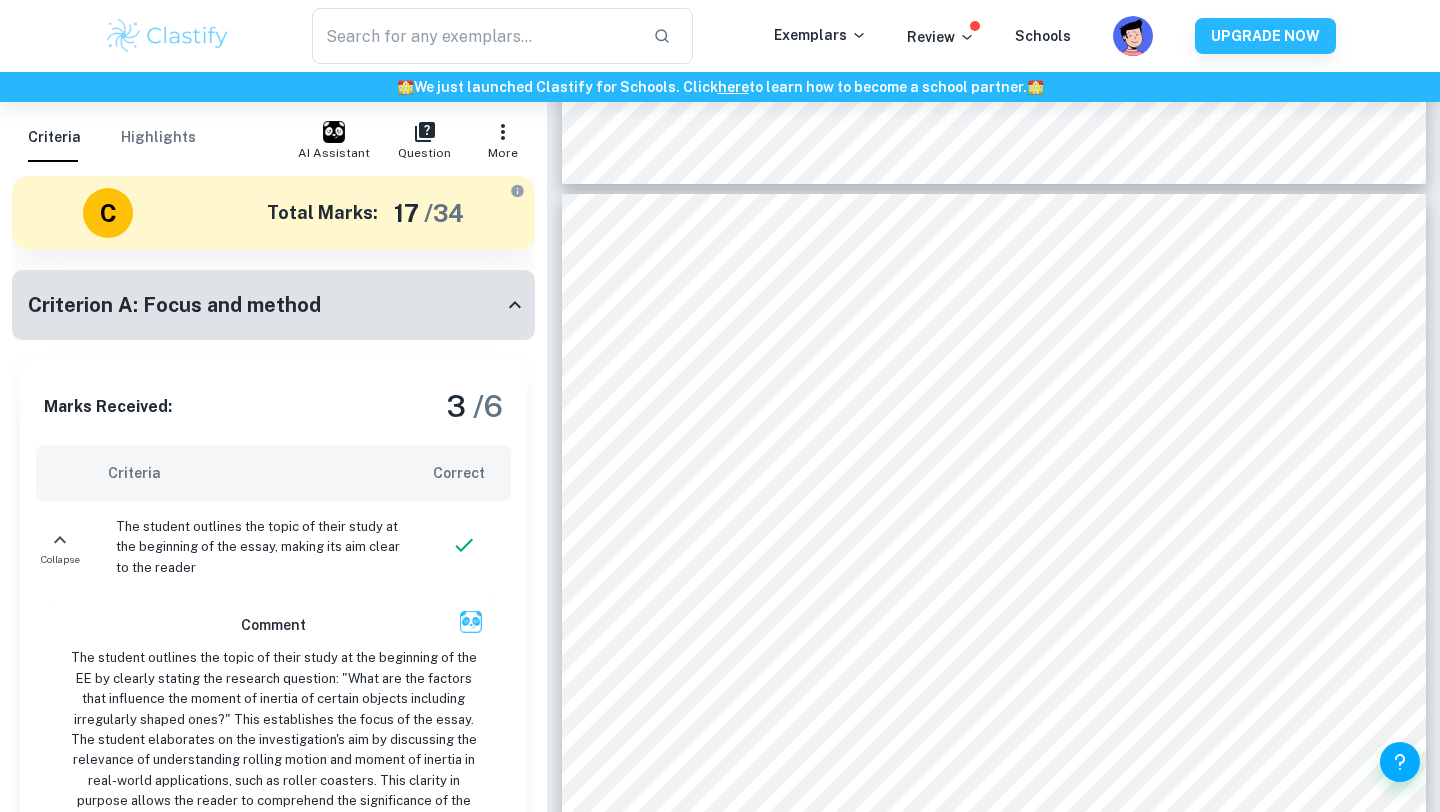scroll, scrollTop: 7482, scrollLeft: 0, axis: vertical 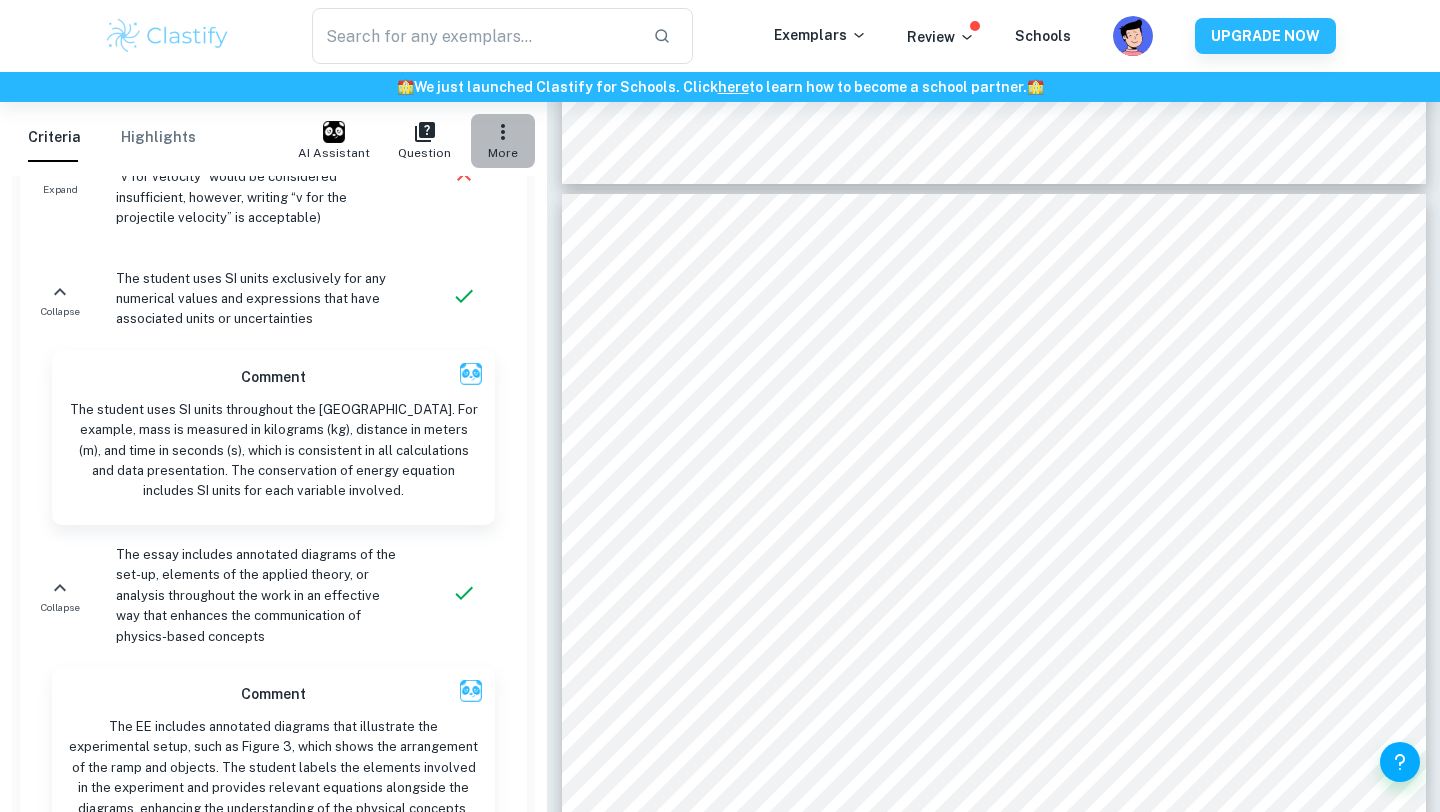 click 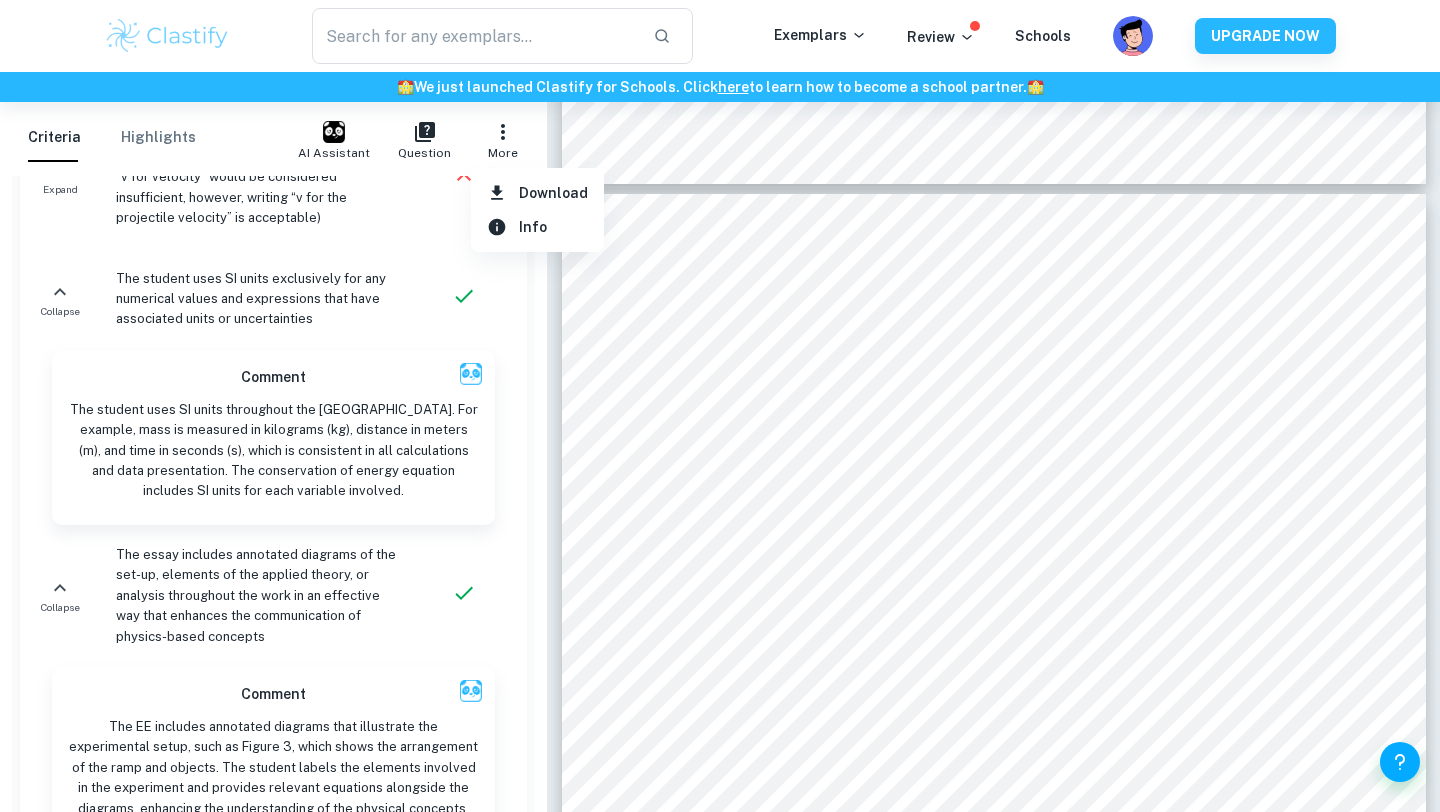 click at bounding box center (720, 406) 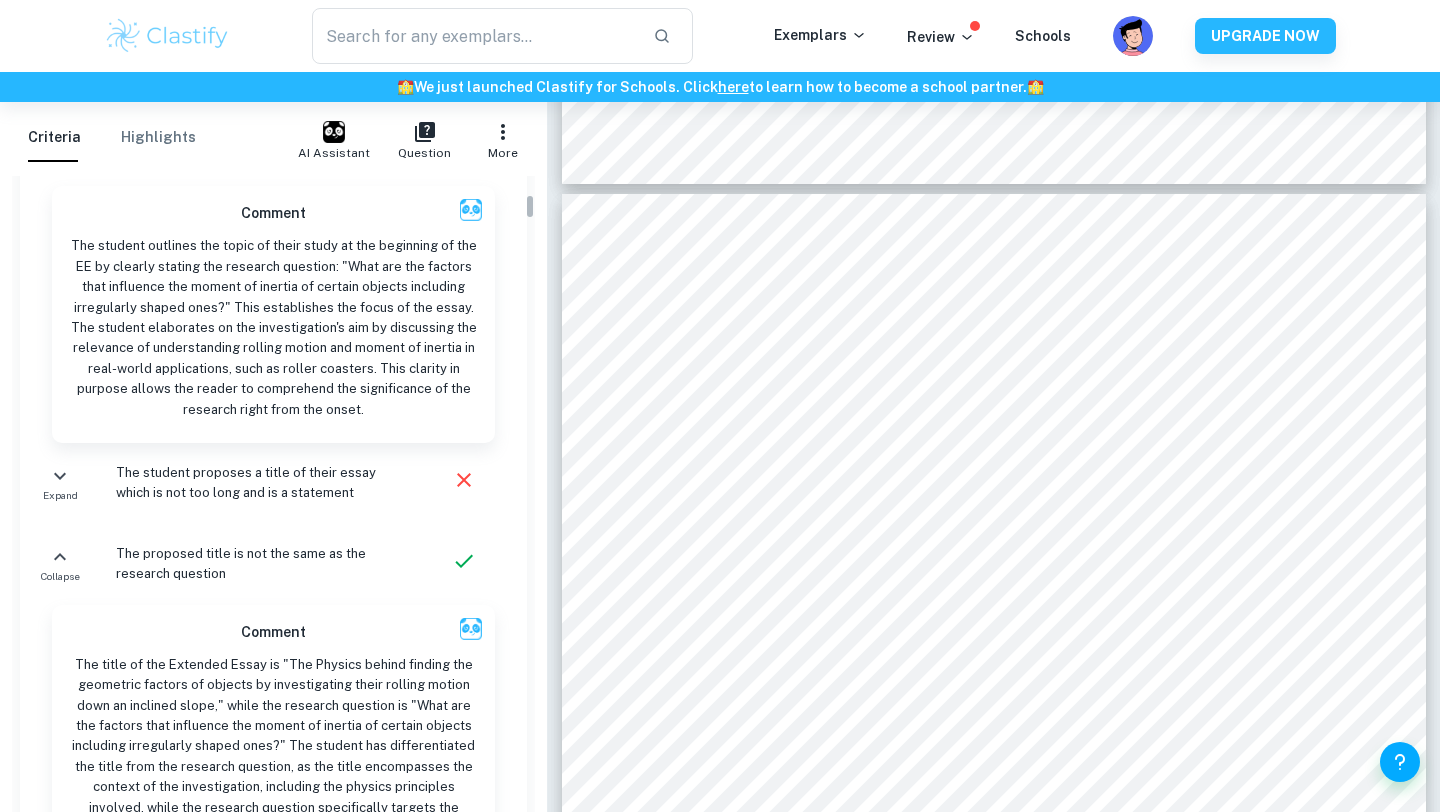 scroll, scrollTop: 0, scrollLeft: 0, axis: both 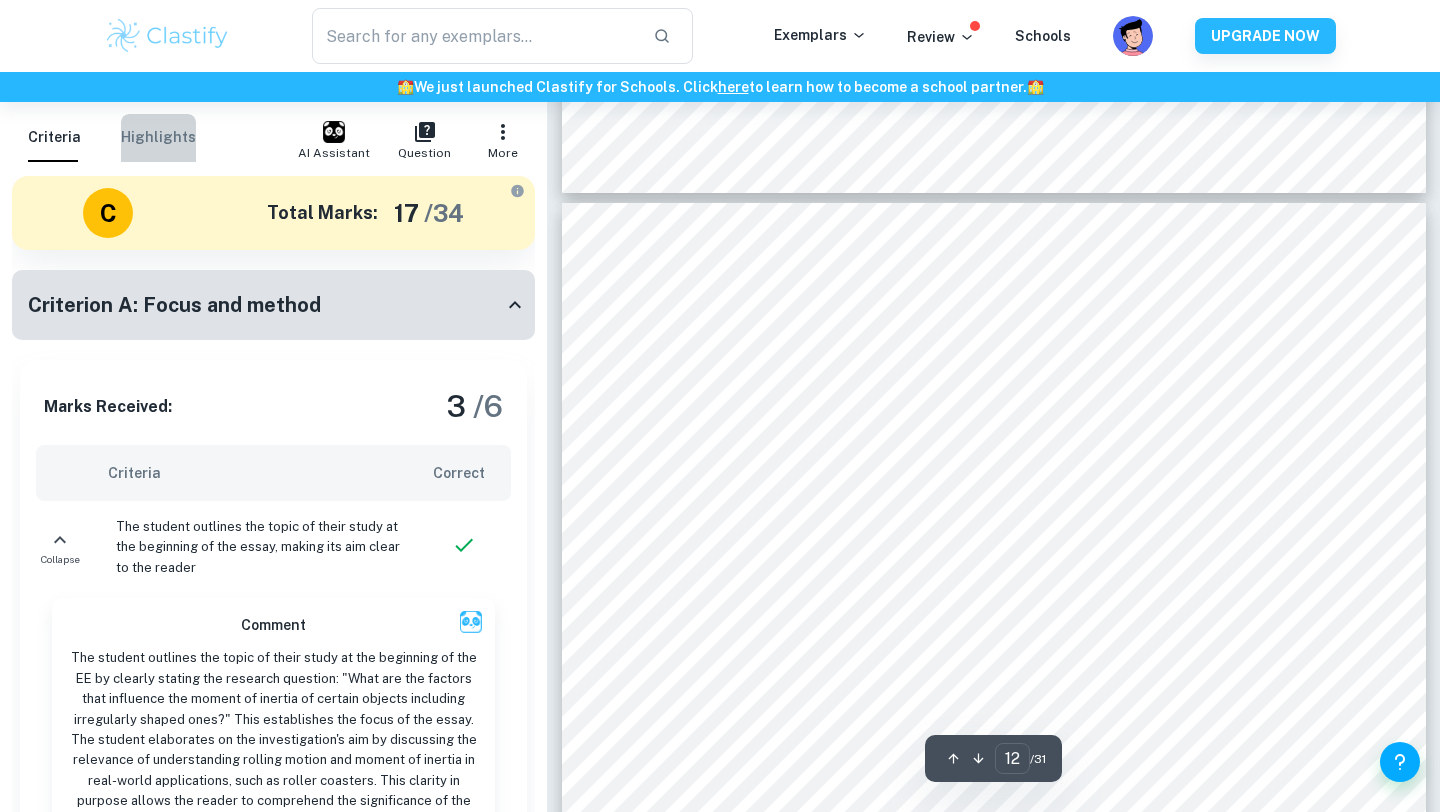click on "Highlights" at bounding box center (158, 138) 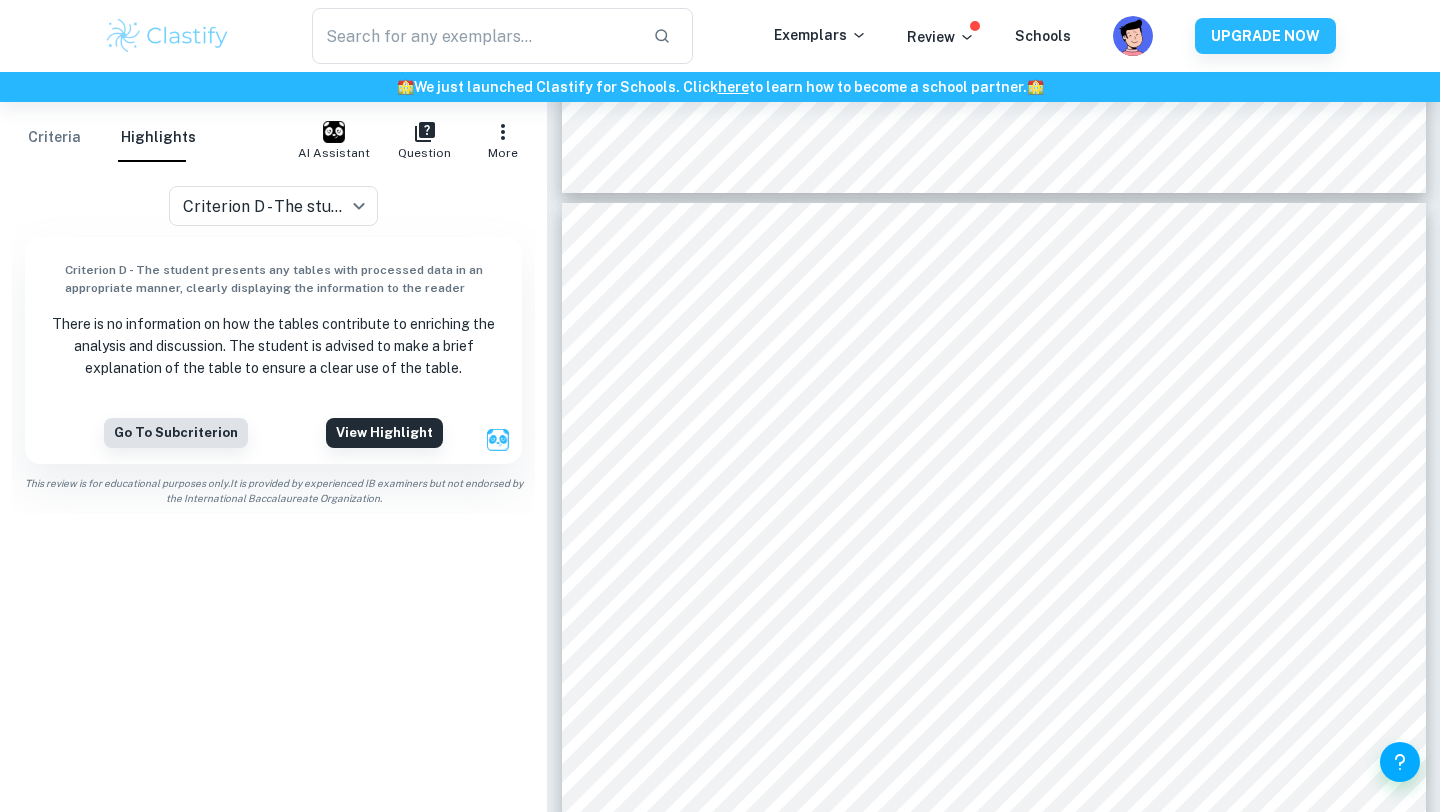click on "Criteria Highlights" at bounding box center [112, 138] 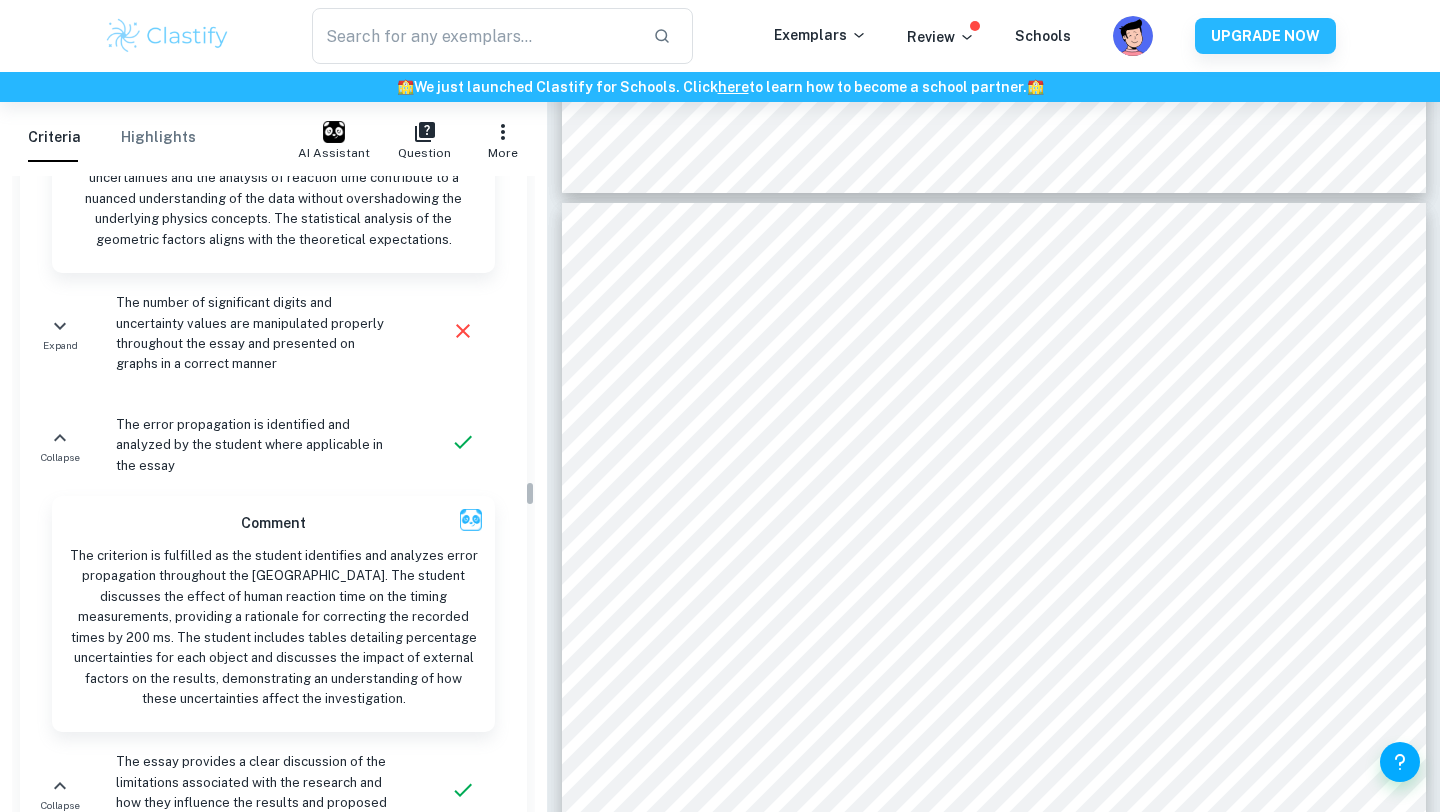 scroll, scrollTop: 10521, scrollLeft: 0, axis: vertical 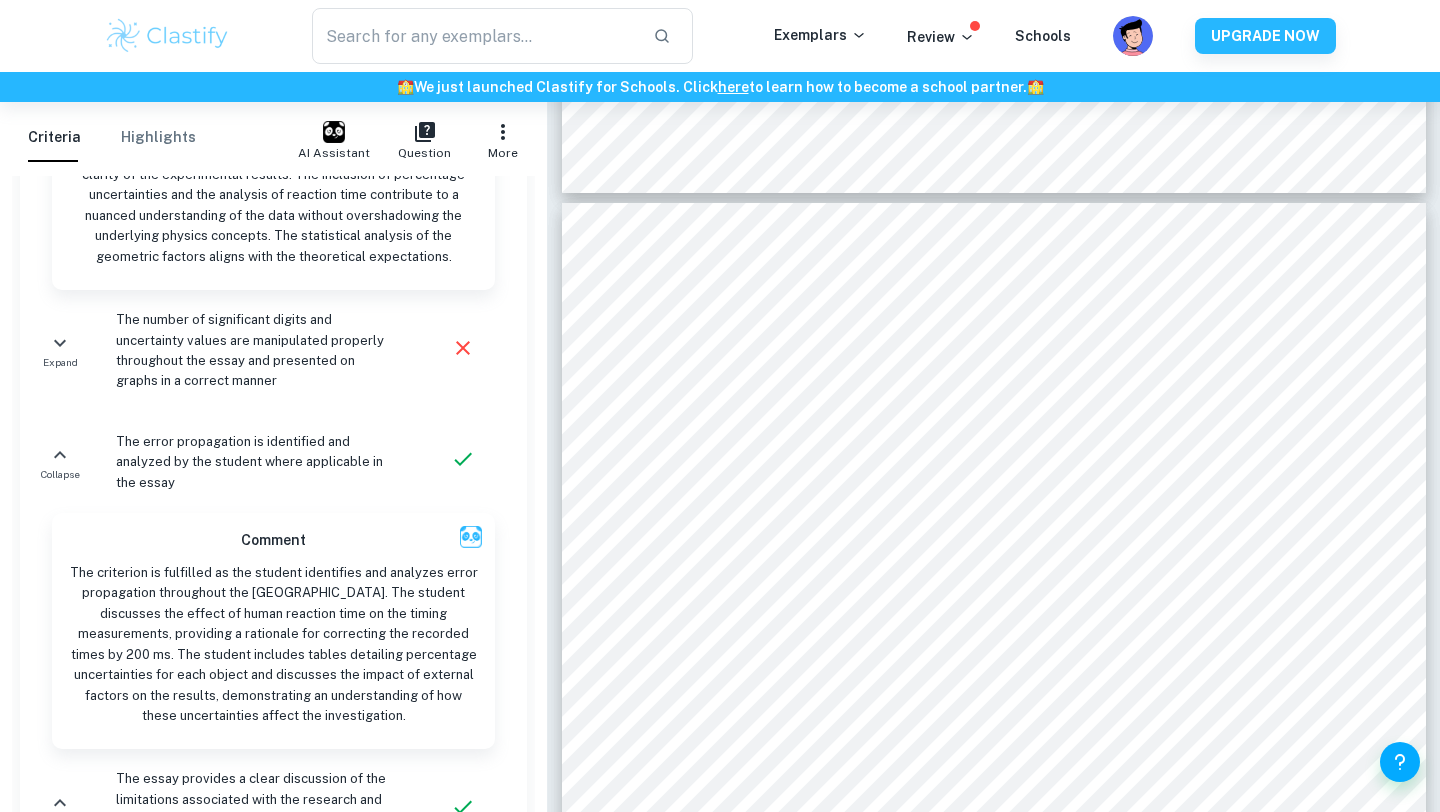 click on "The number of significant digits and uncertainty values are manipulated properly throughout the essay and presented on graphs in a correct manner" at bounding box center (257, 351) 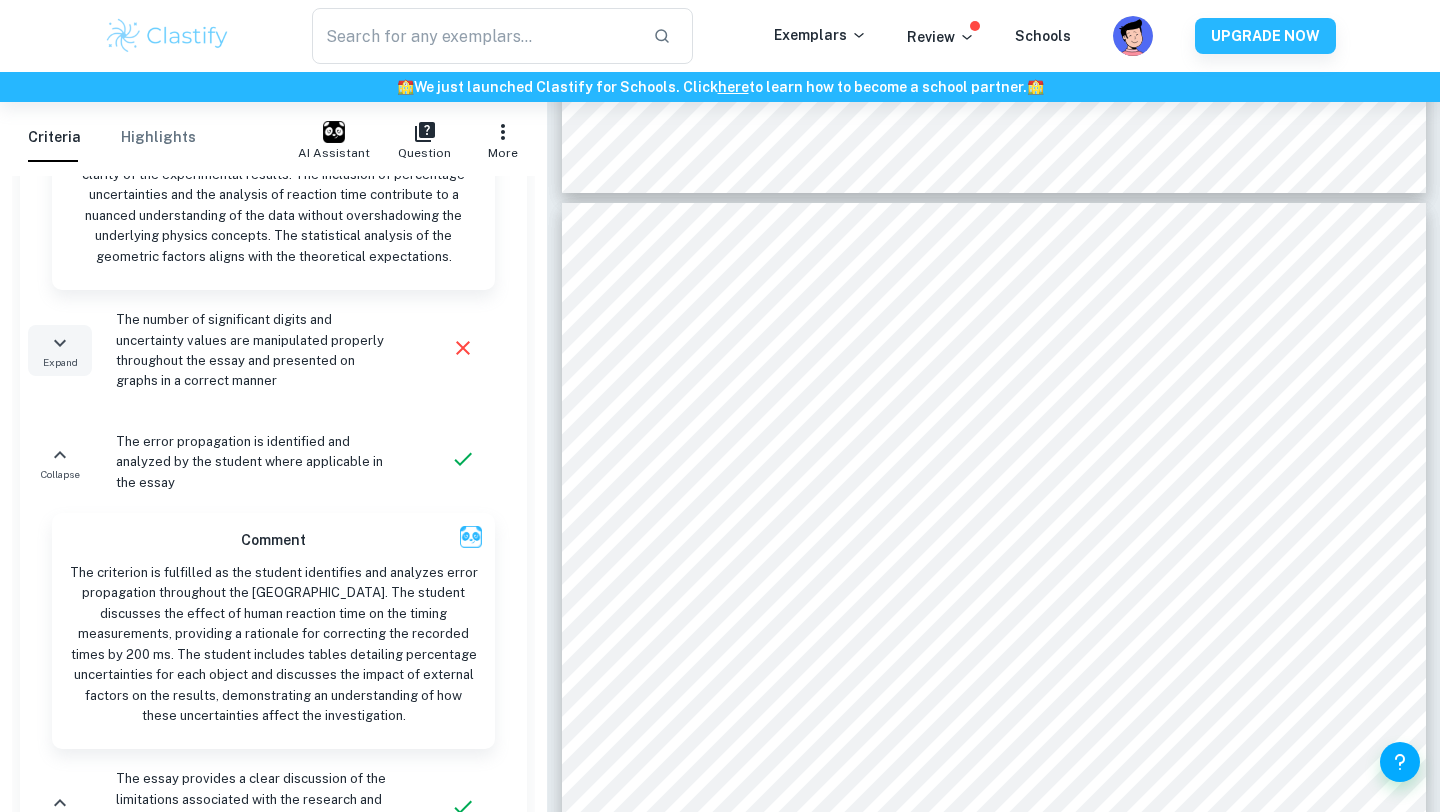 click 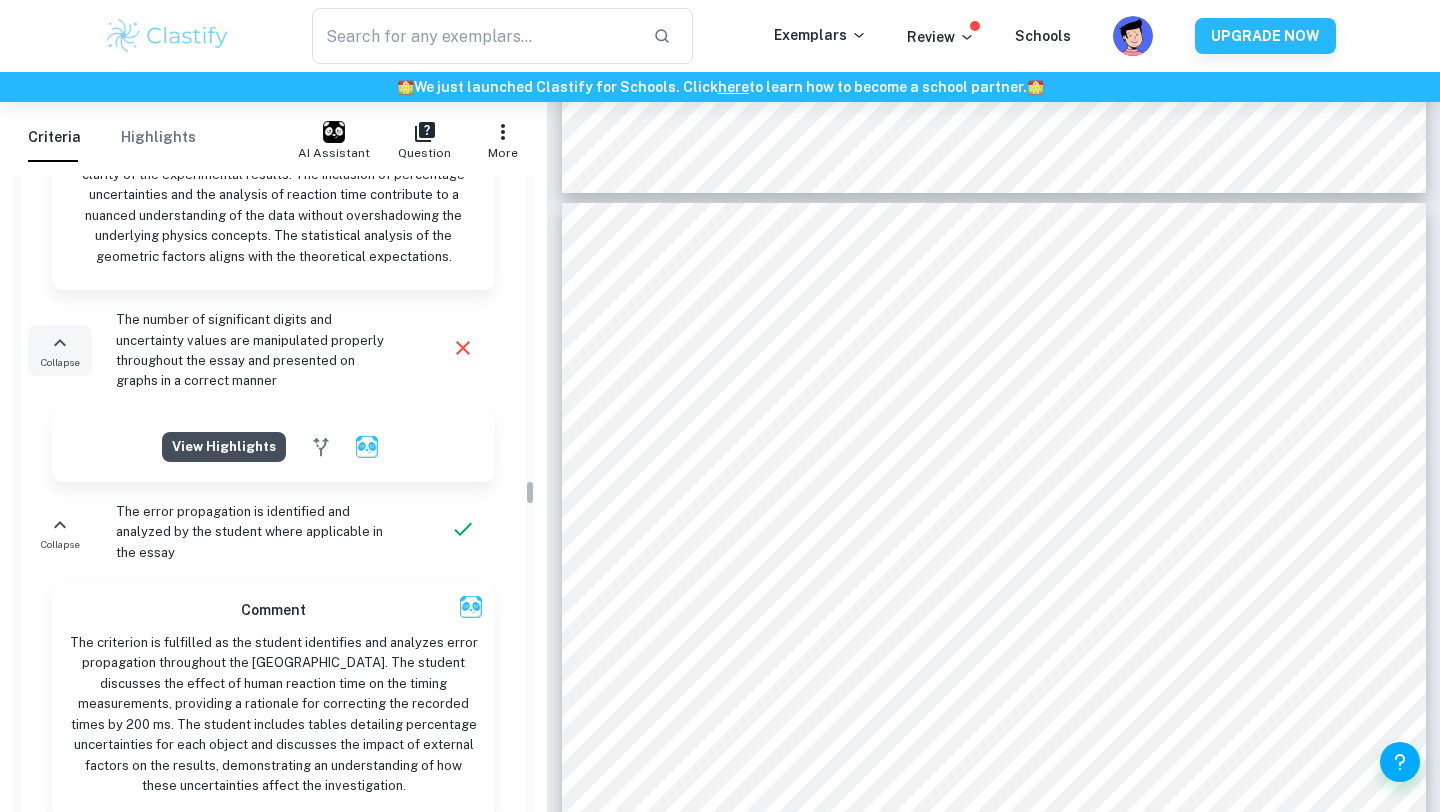 click on "View highlights" at bounding box center [224, 447] 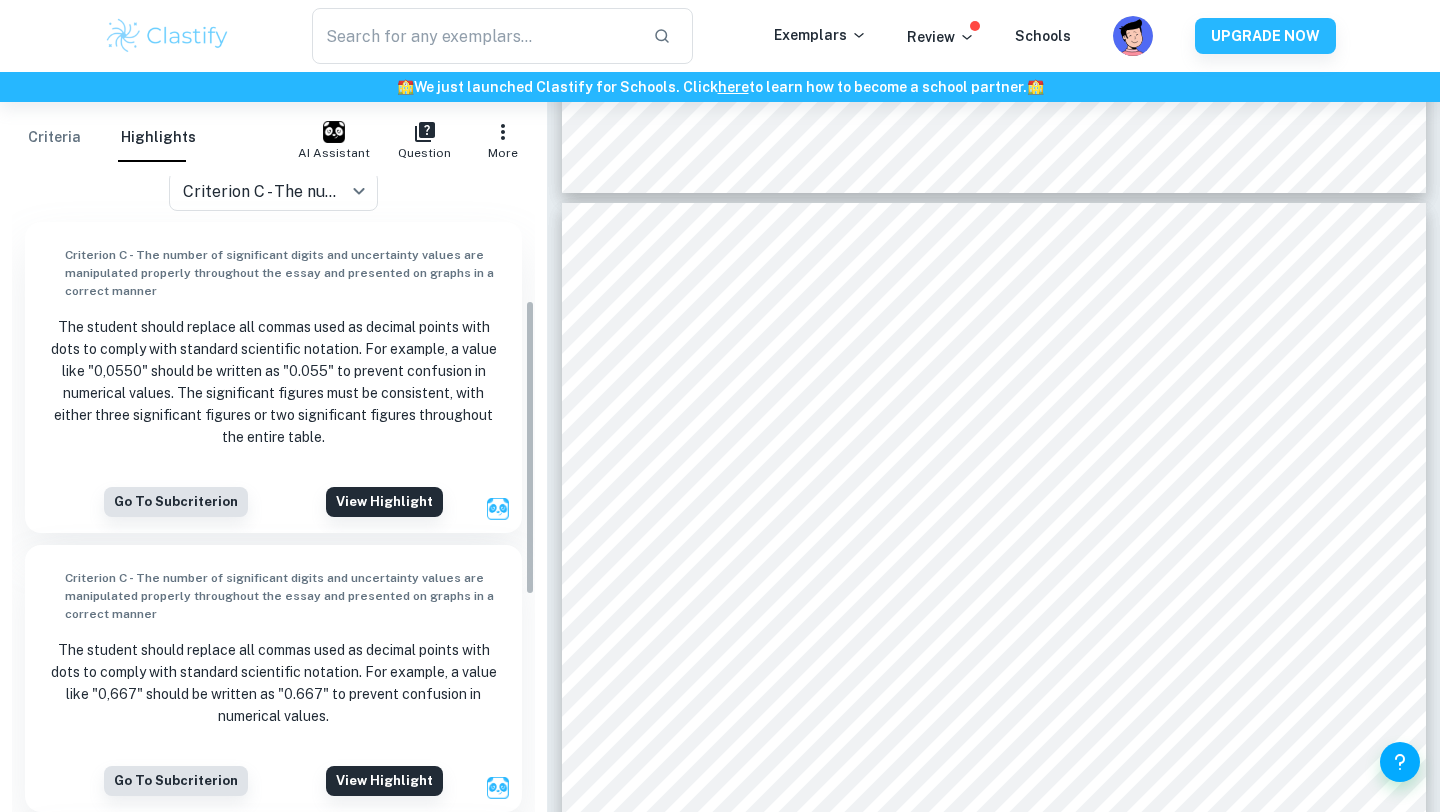 scroll, scrollTop: 0, scrollLeft: 0, axis: both 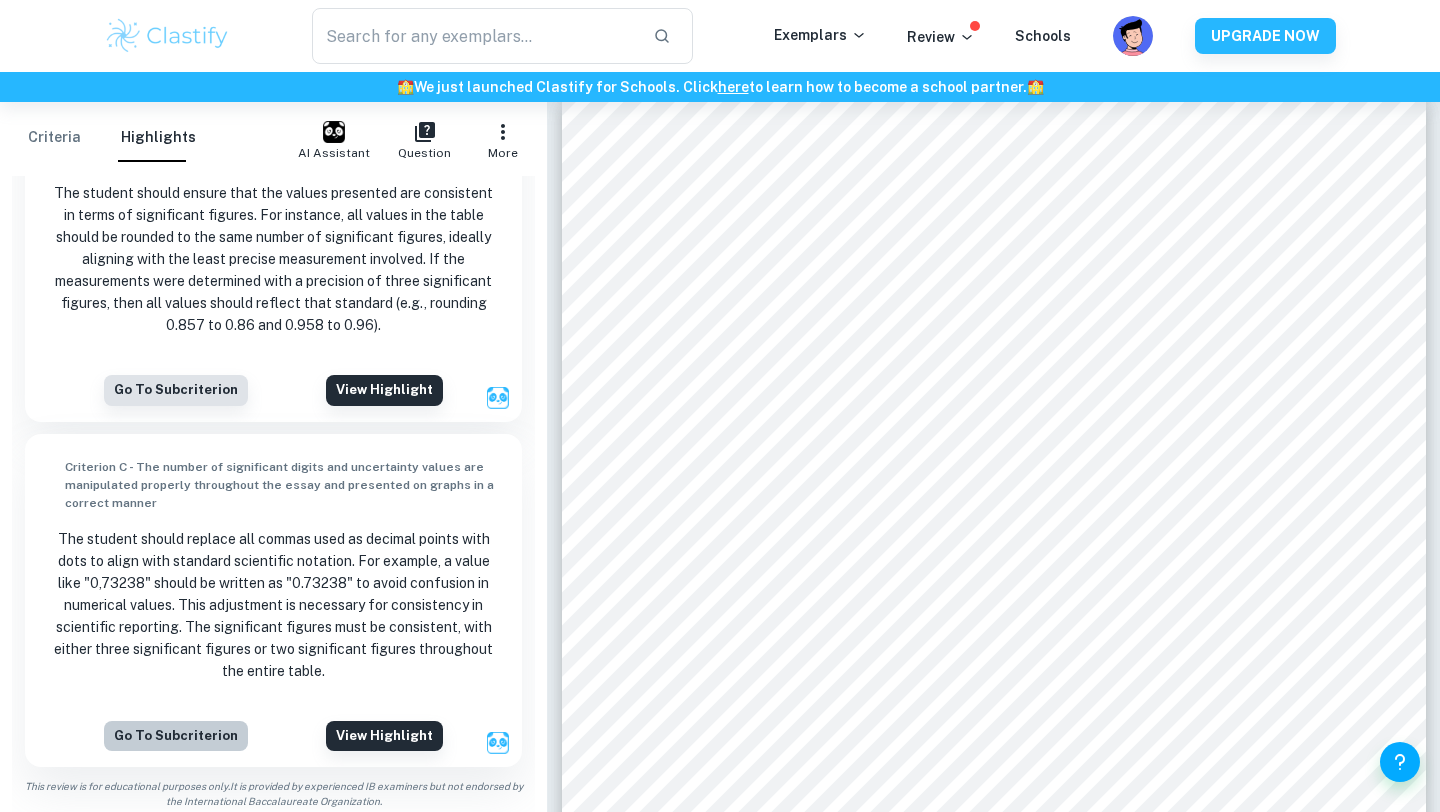 click on "Go to subcriterion" at bounding box center (176, 736) 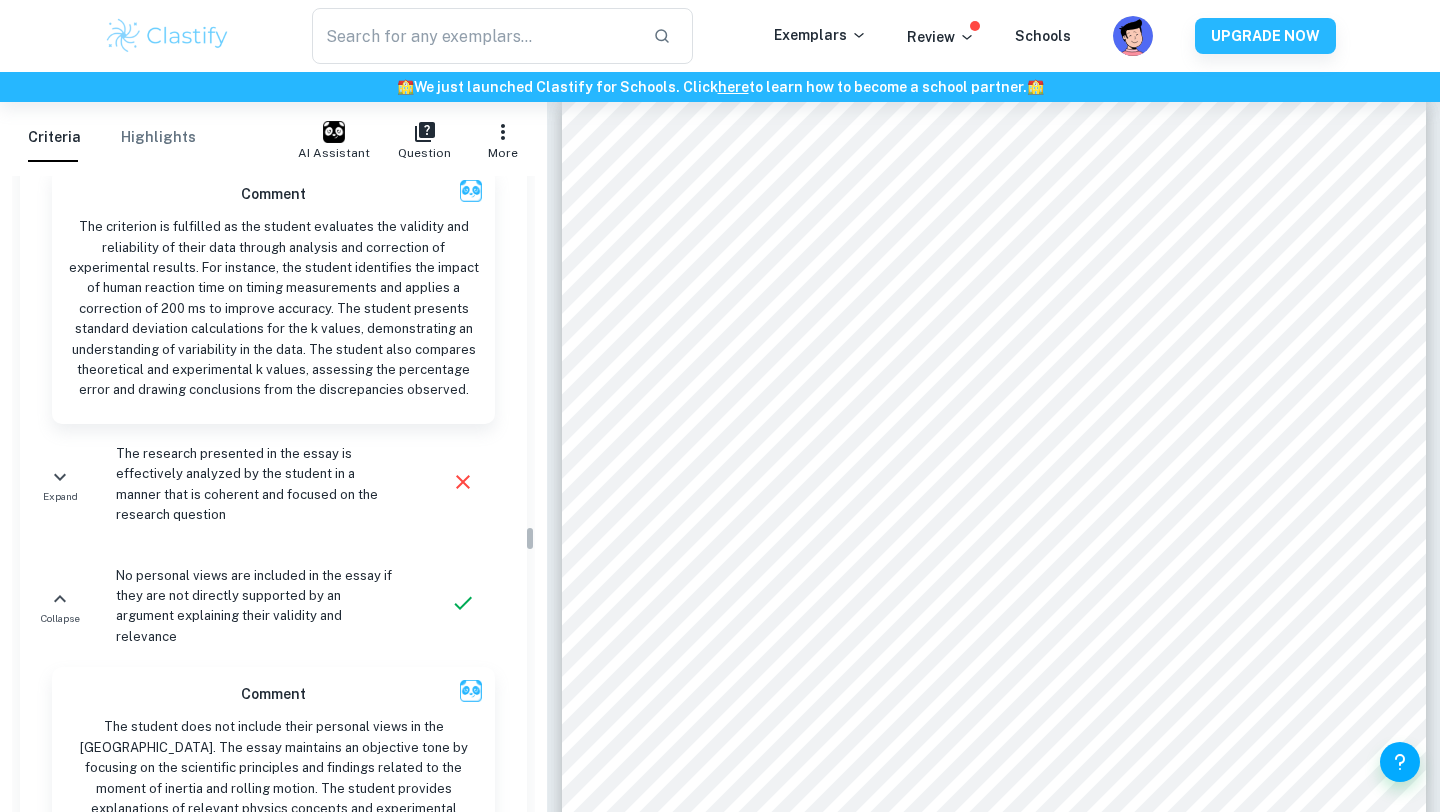 scroll, scrollTop: 12008, scrollLeft: 0, axis: vertical 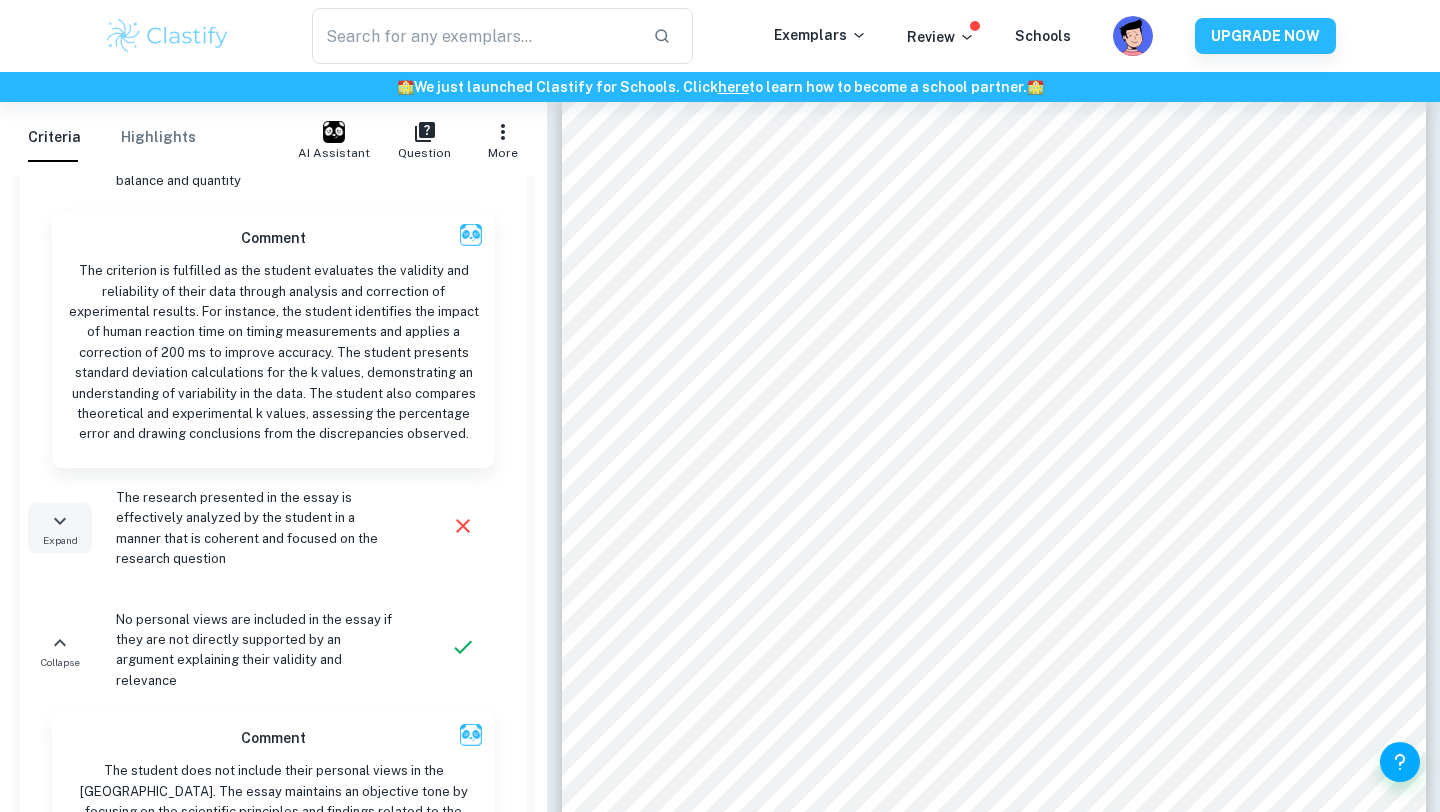 click 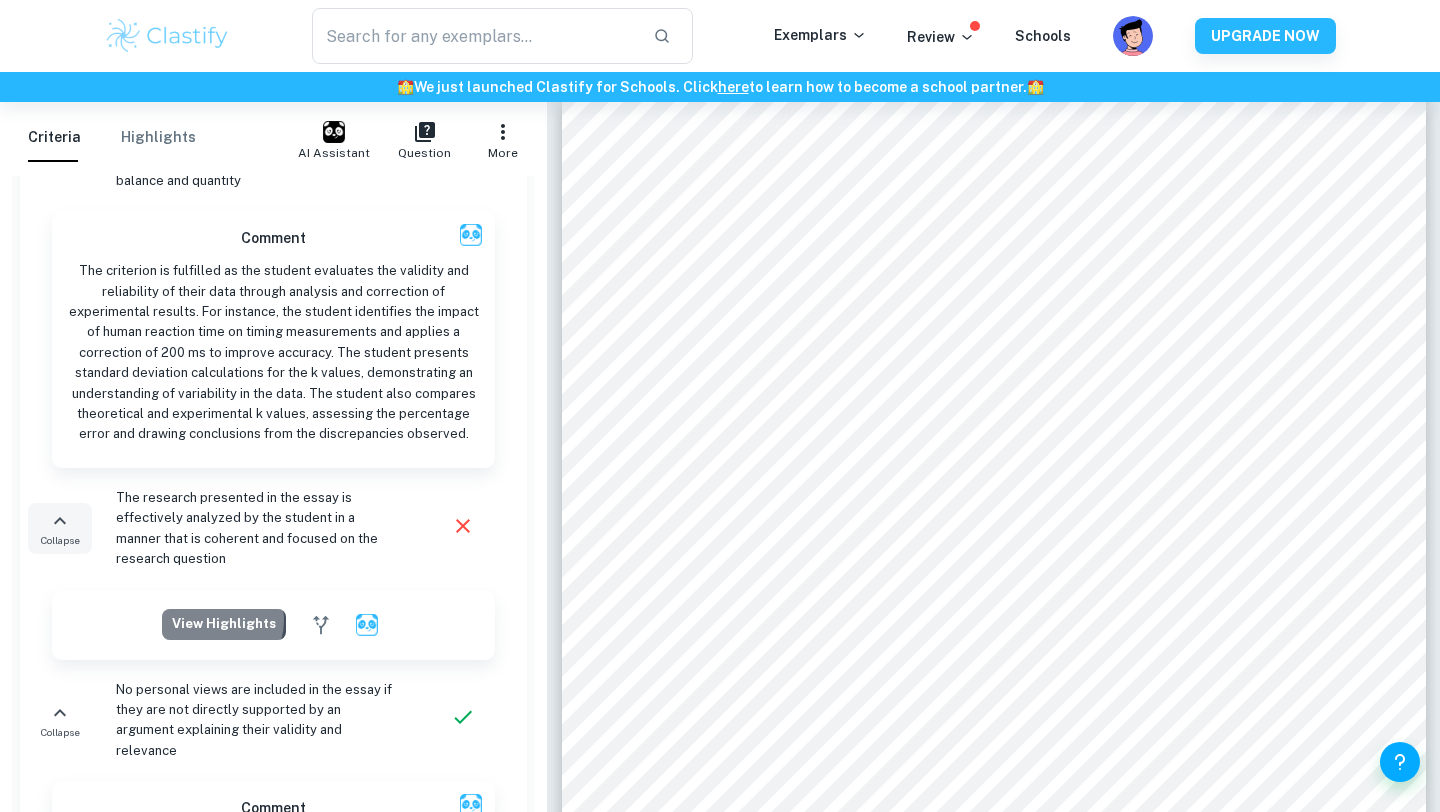 click on "View highlights" at bounding box center (224, -1040) 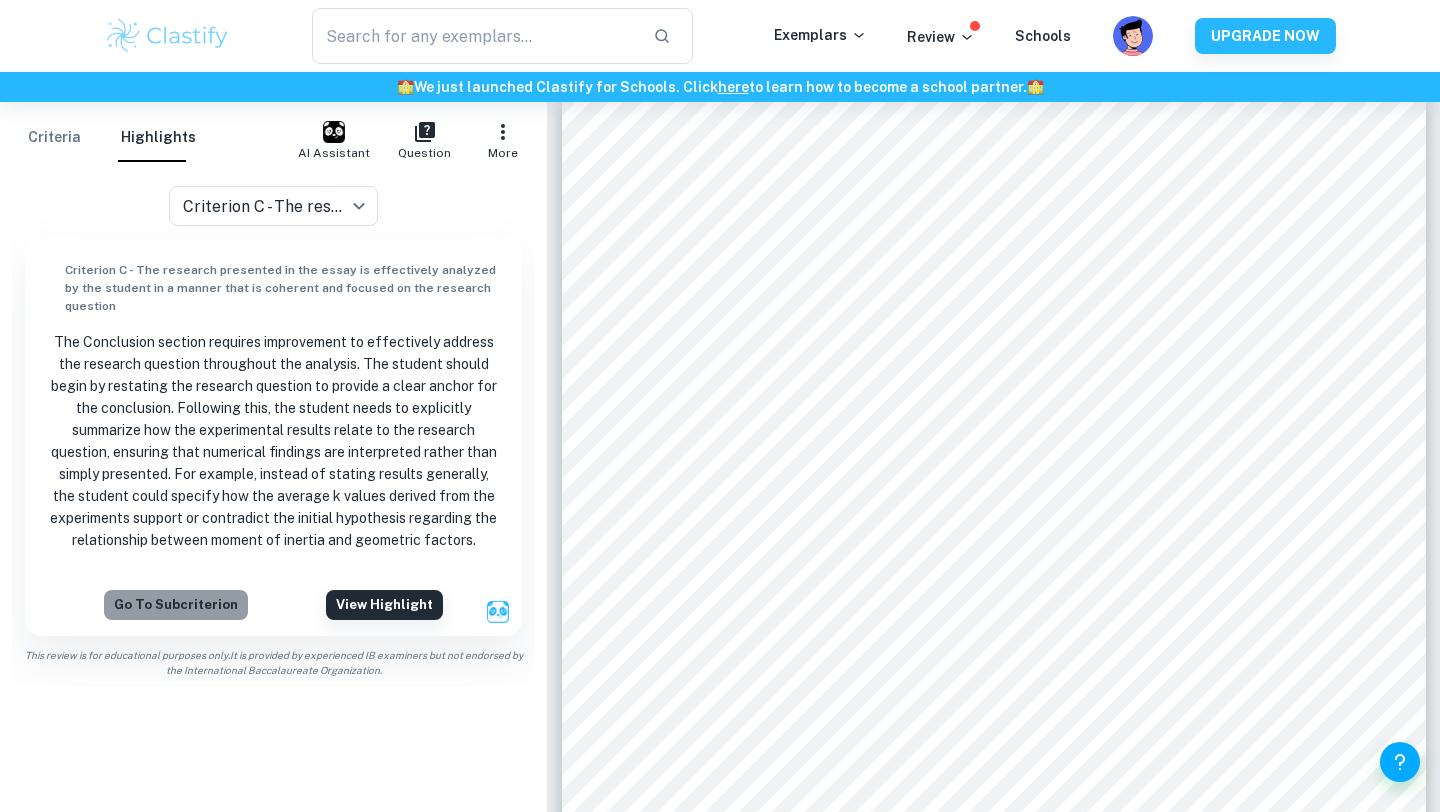 click on "Go to subcriterion" at bounding box center (176, 605) 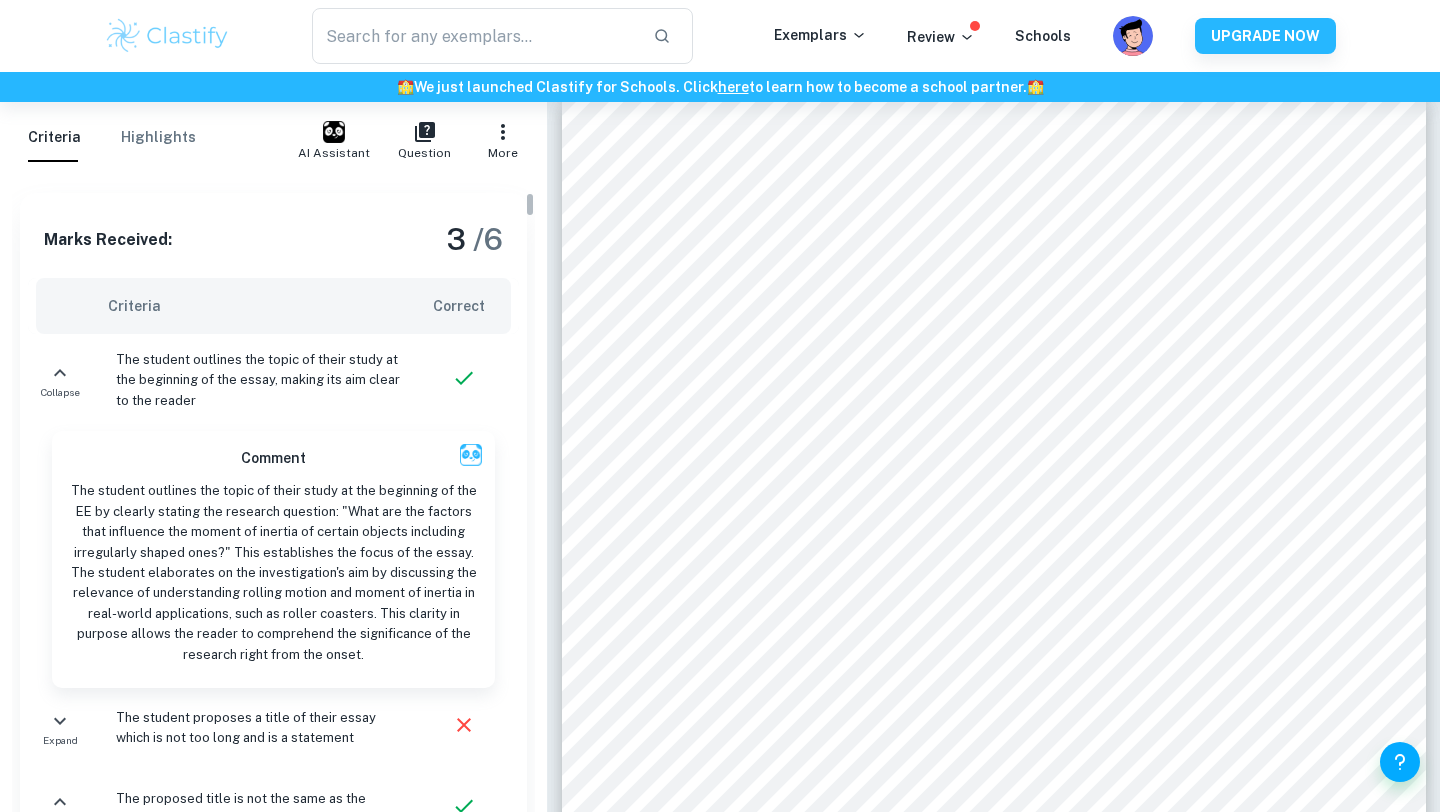 scroll, scrollTop: 0, scrollLeft: 0, axis: both 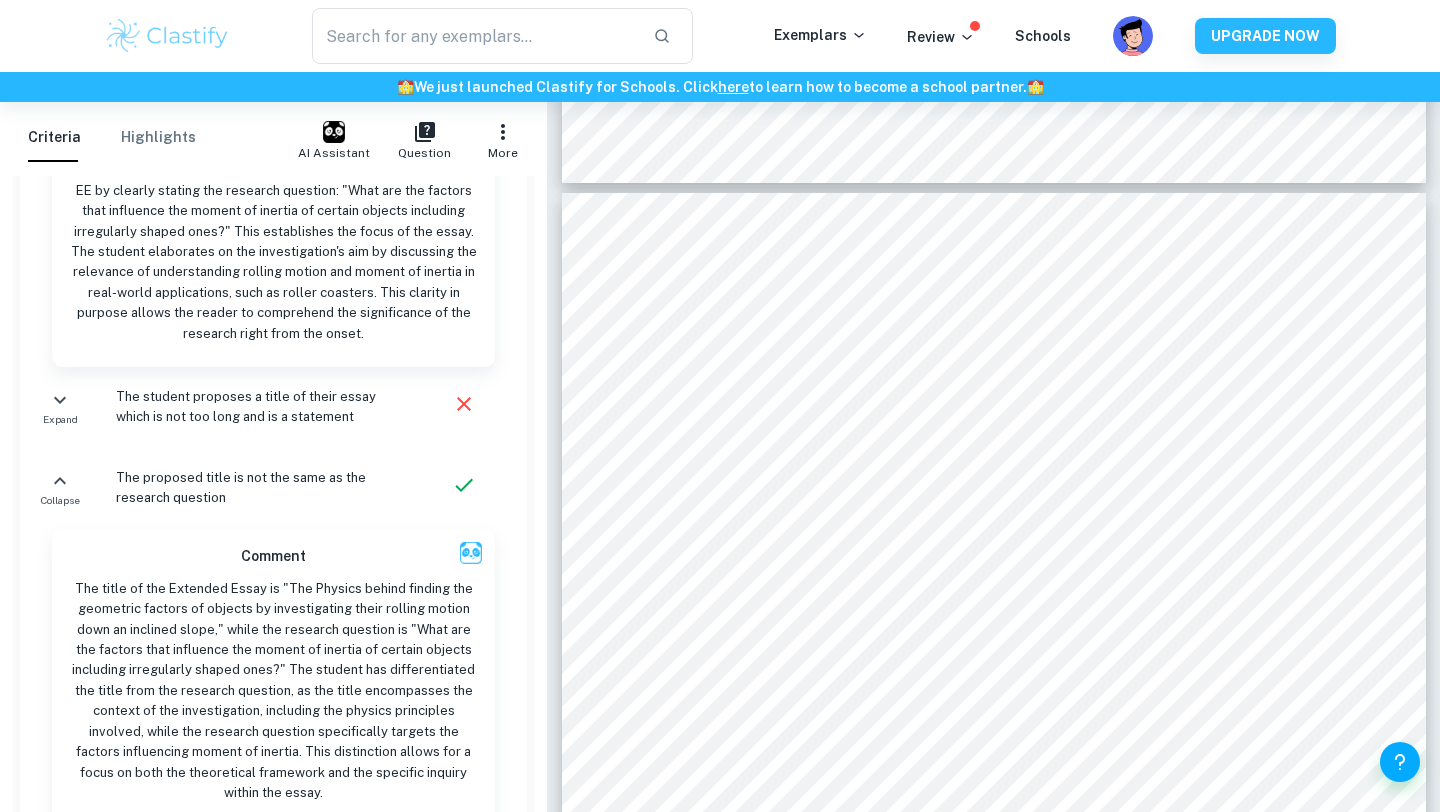 click on "The student proposes a title of their essay which is not too long and is a statement" at bounding box center (258, 407) 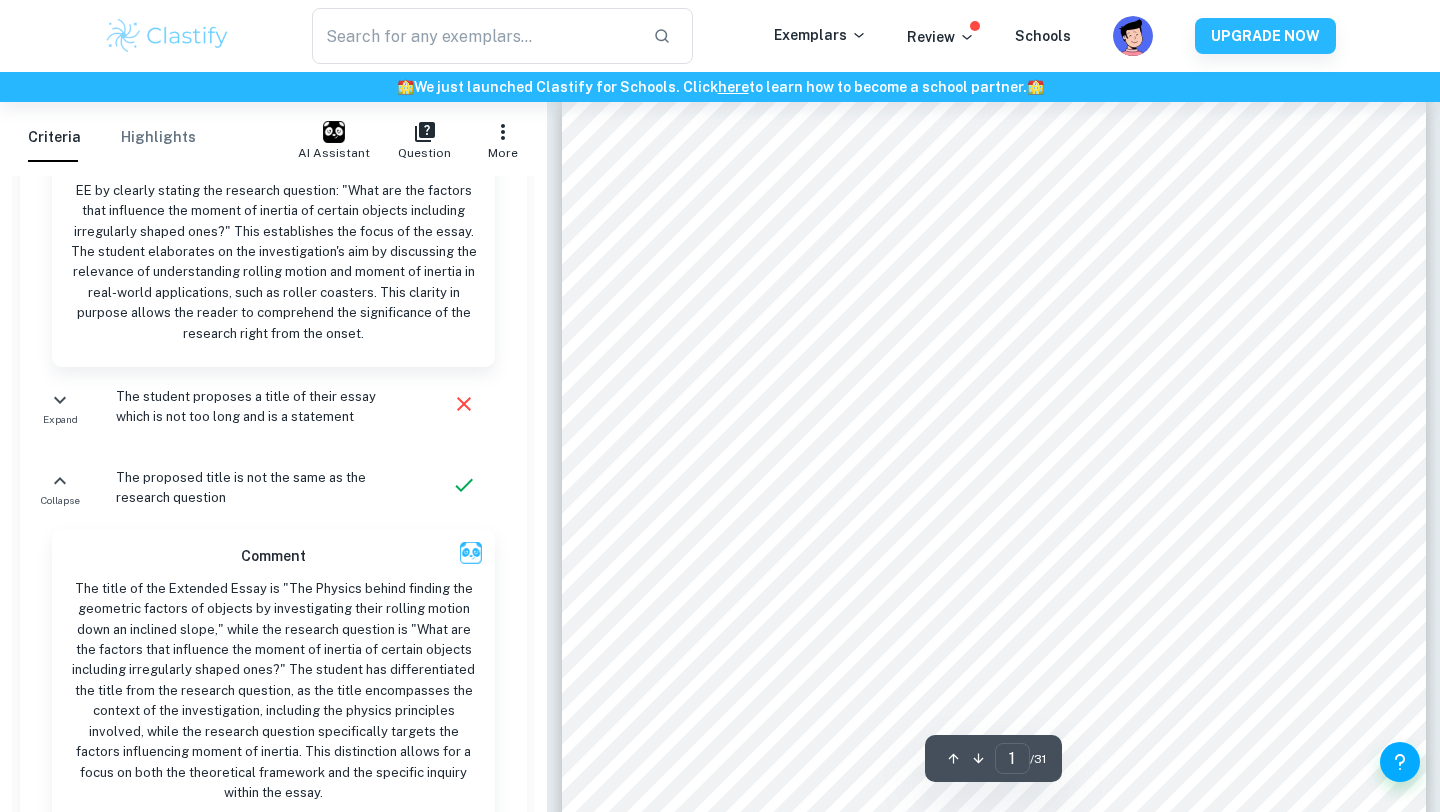 scroll, scrollTop: 0, scrollLeft: 0, axis: both 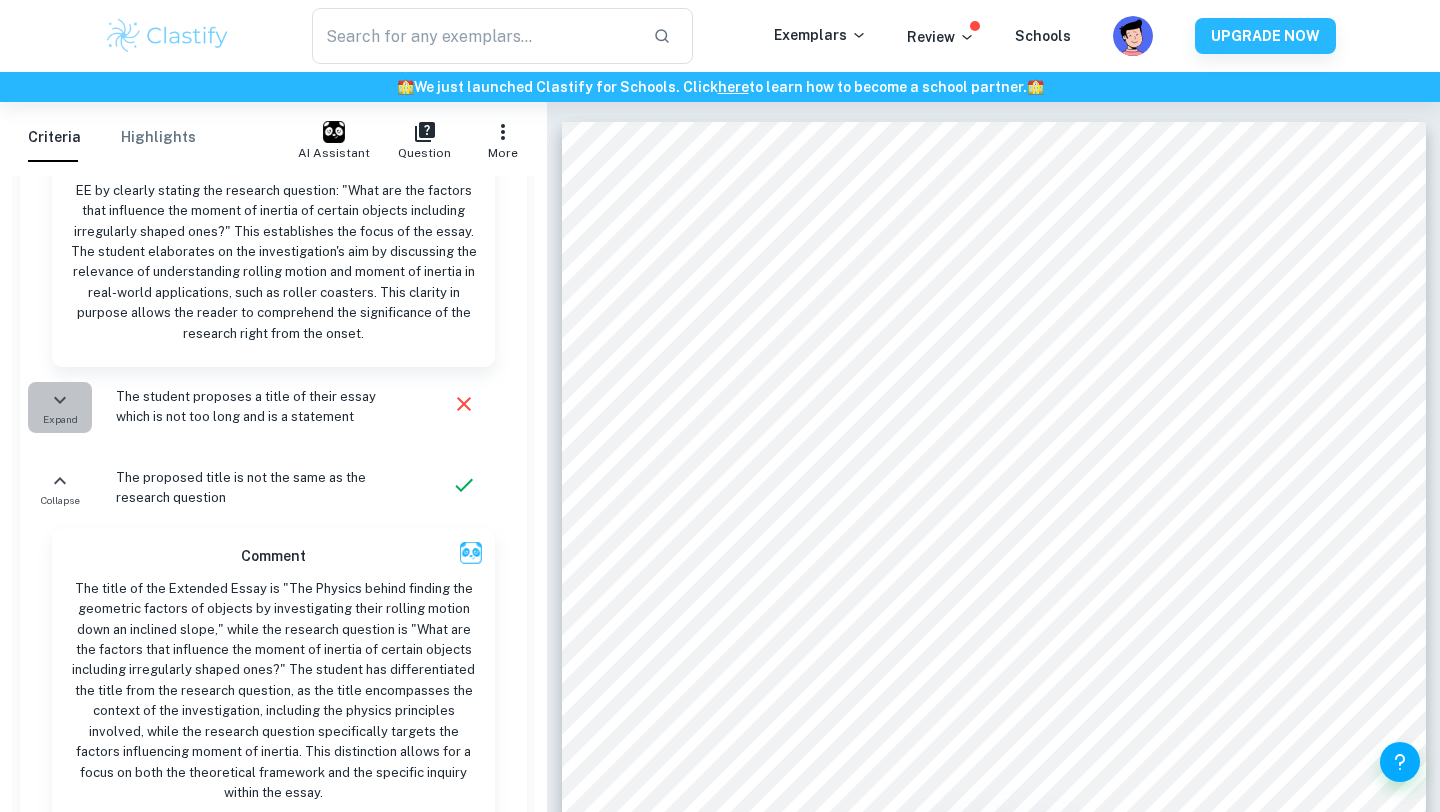 click 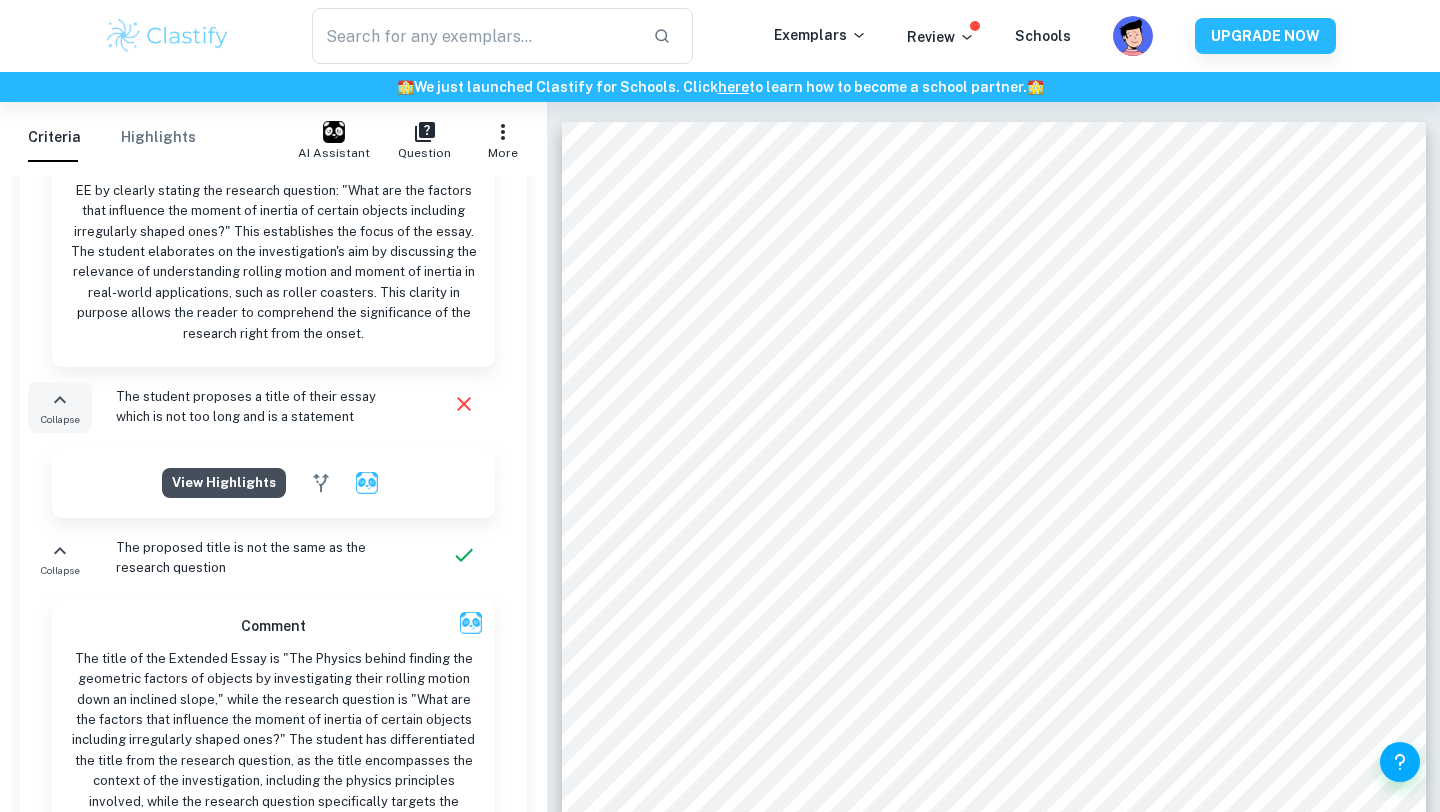 click on "View highlights" at bounding box center (224, 483) 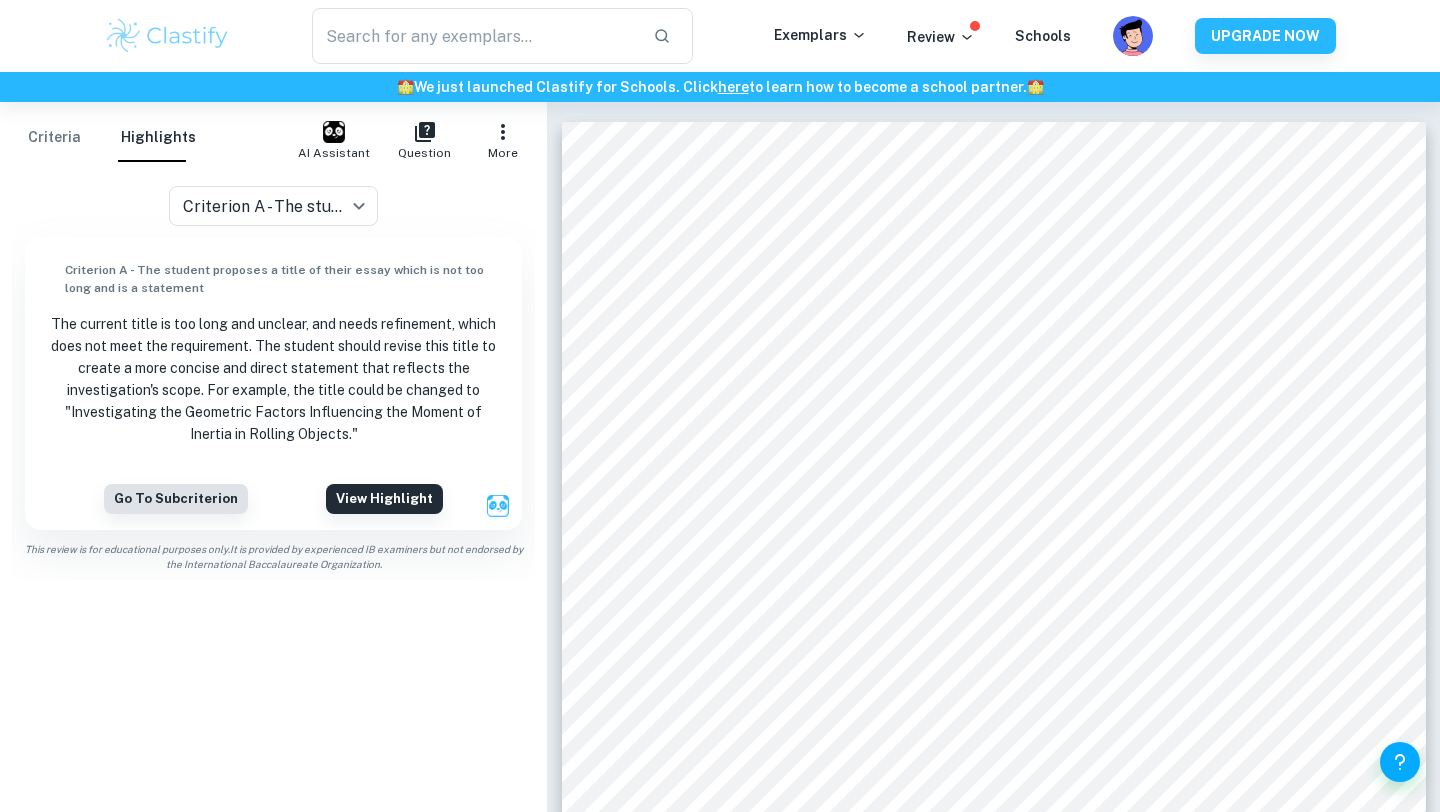 scroll, scrollTop: 0, scrollLeft: 0, axis: both 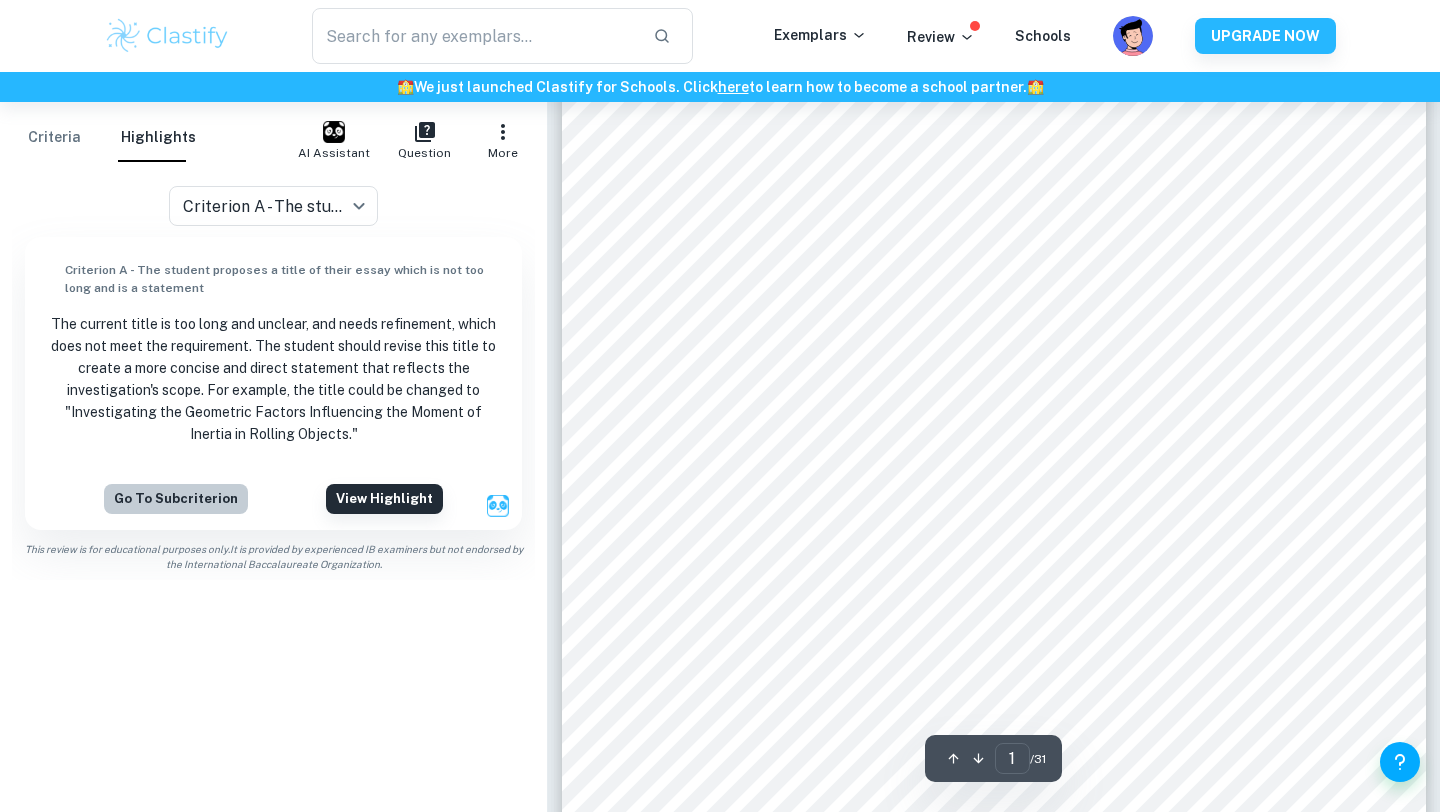 click on "Go to subcriterion" at bounding box center [176, 499] 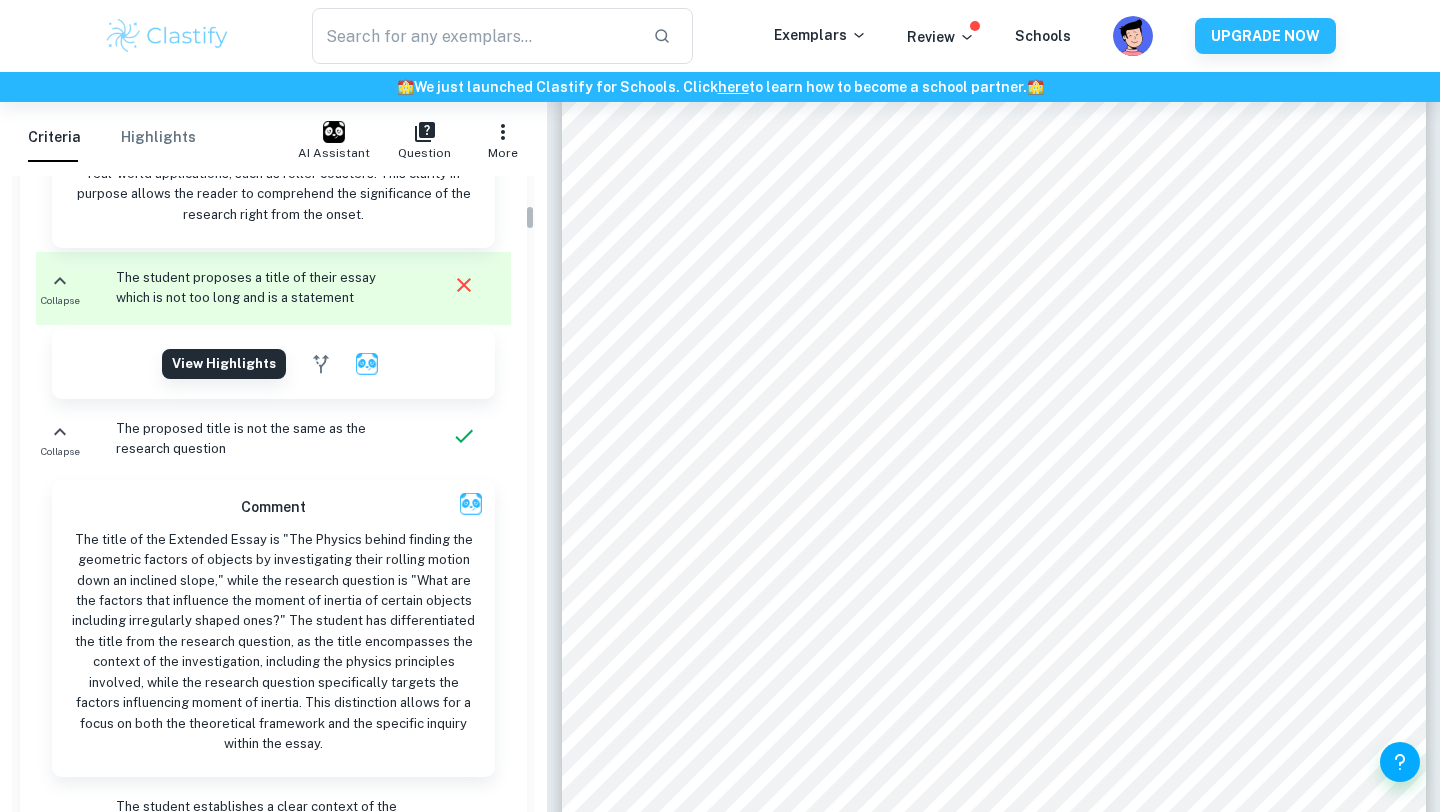 scroll, scrollTop: 1099, scrollLeft: 0, axis: vertical 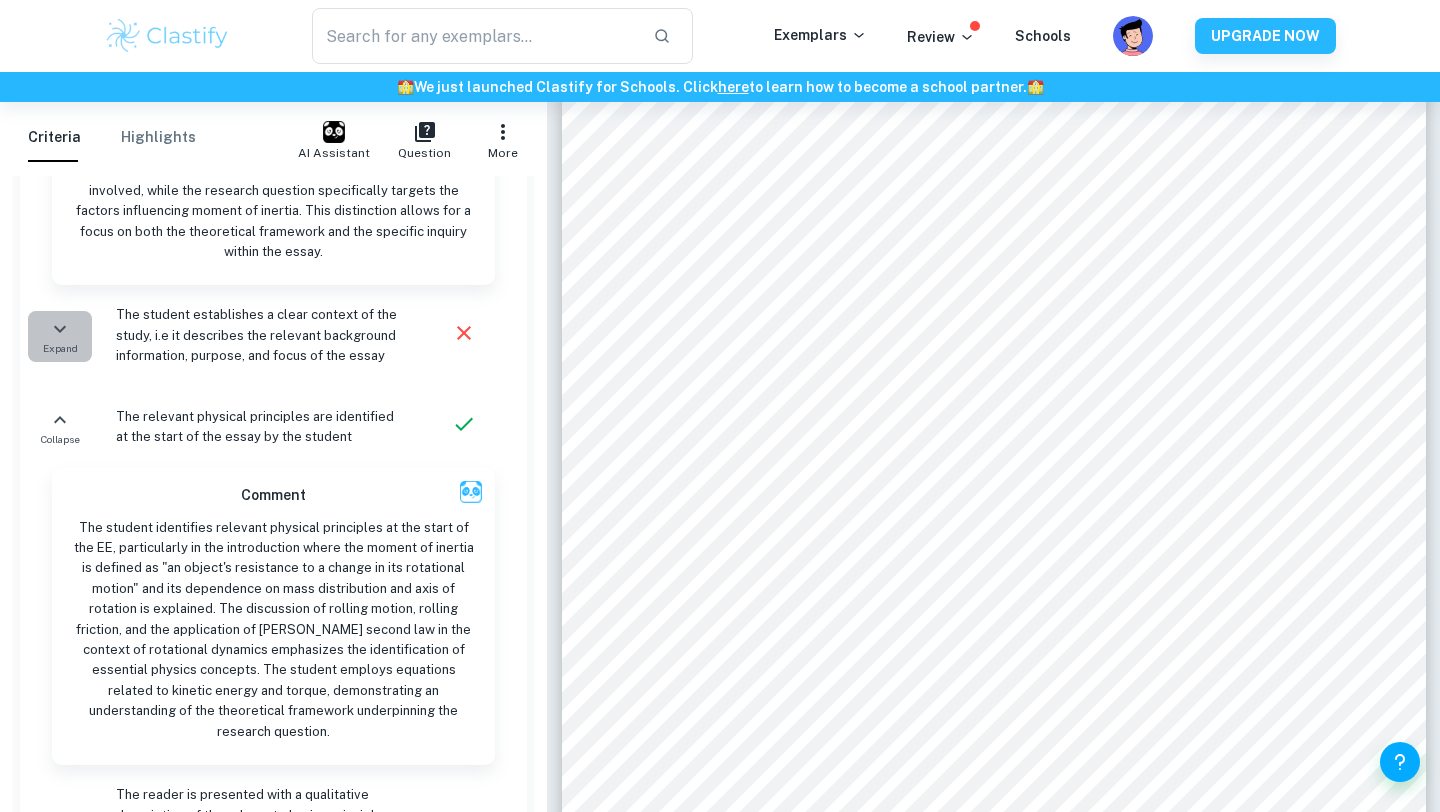 click 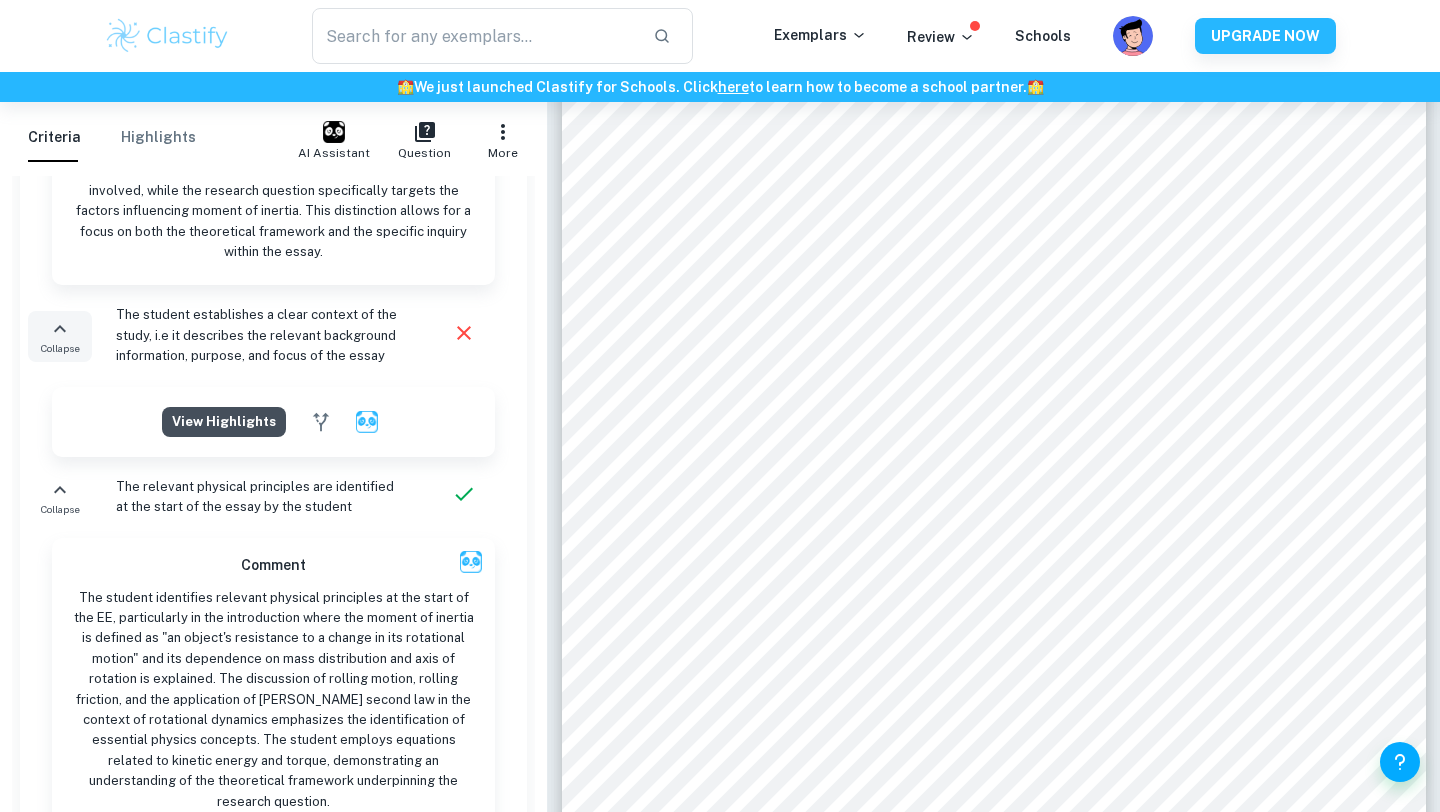 click on "View highlights" at bounding box center [224, -128] 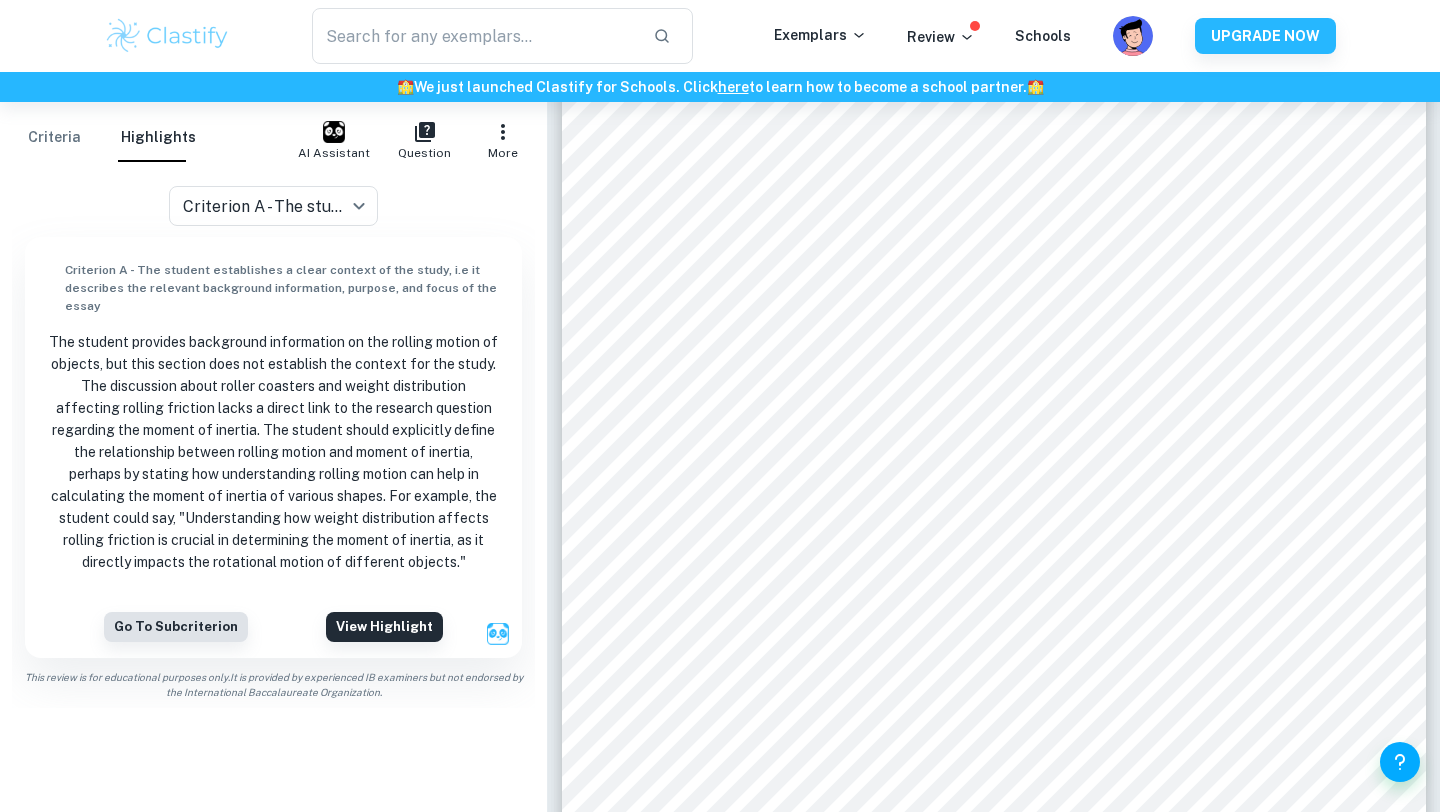 scroll, scrollTop: 0, scrollLeft: 0, axis: both 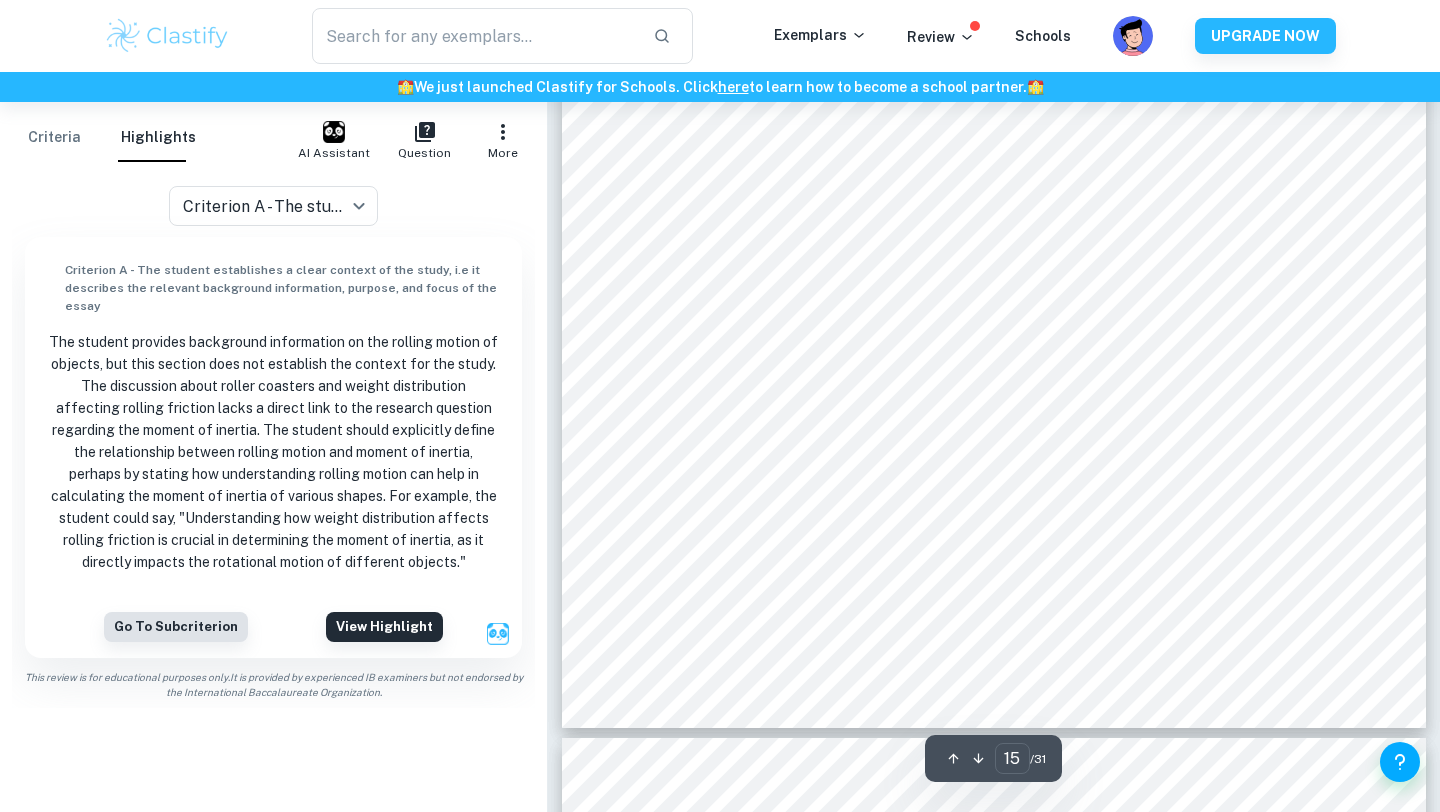 drag, startPoint x: 682, startPoint y: 597, endPoint x: 1009, endPoint y: 620, distance: 327.80786 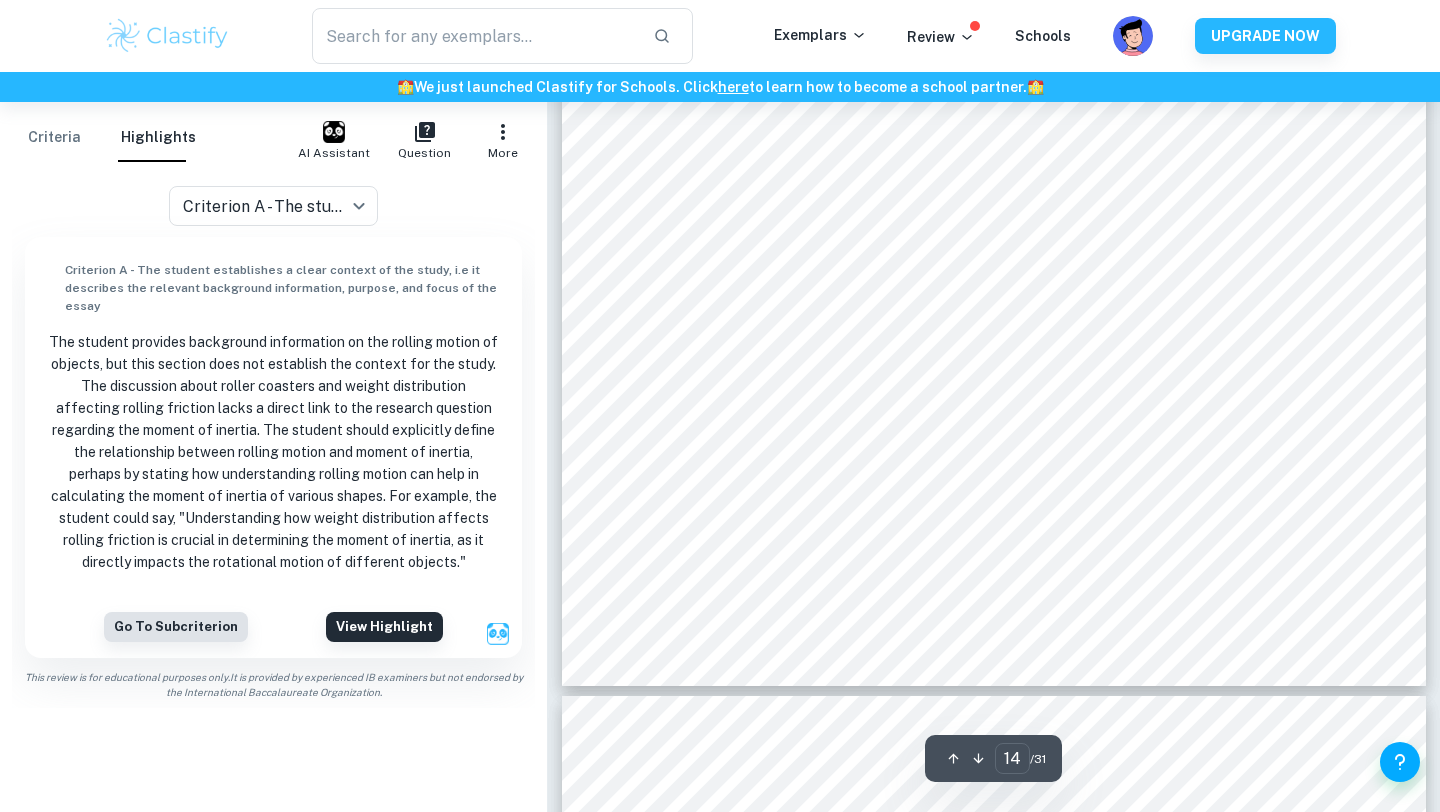 scroll, scrollTop: 16675, scrollLeft: 0, axis: vertical 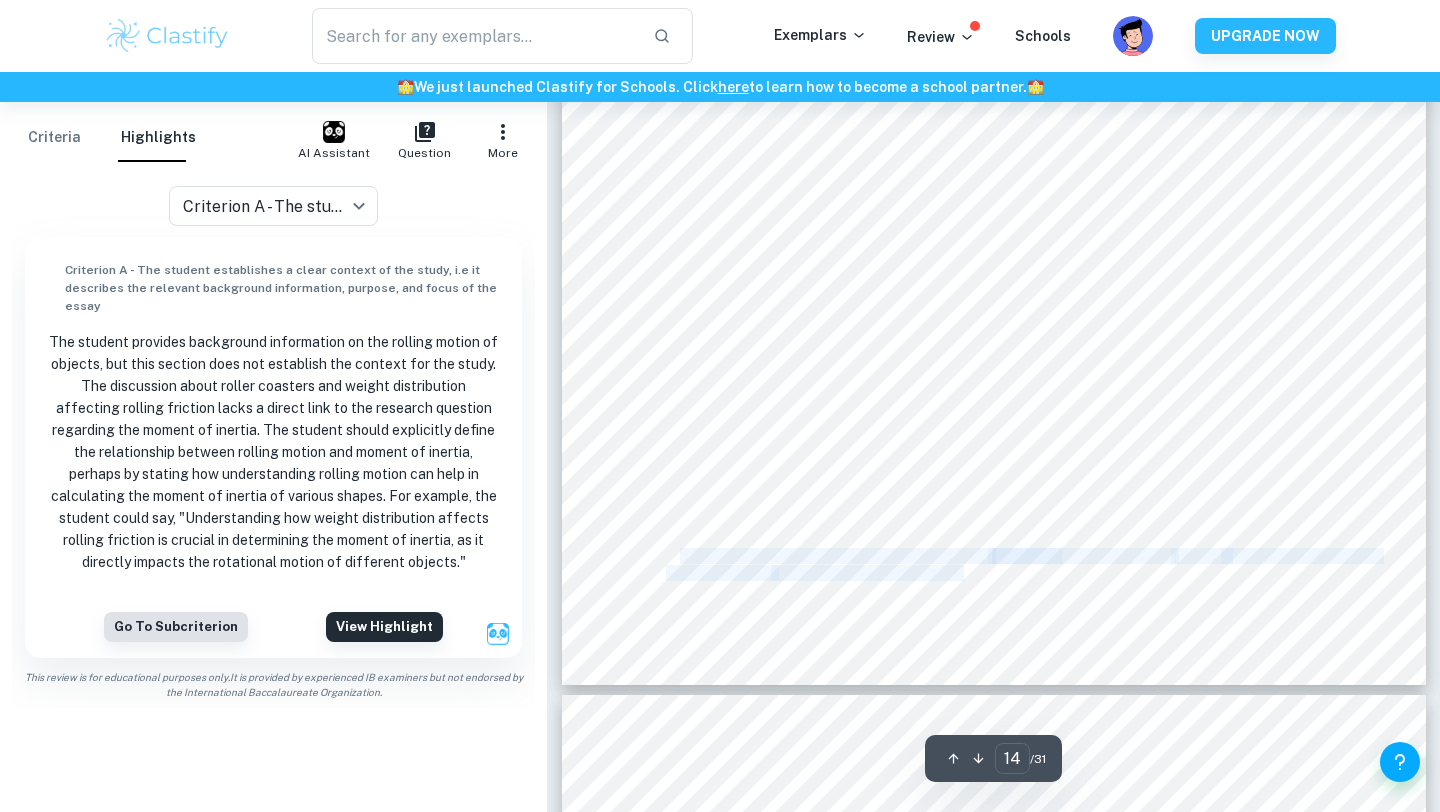 drag, startPoint x: 982, startPoint y: 573, endPoint x: 683, endPoint y: 554, distance: 299.60306 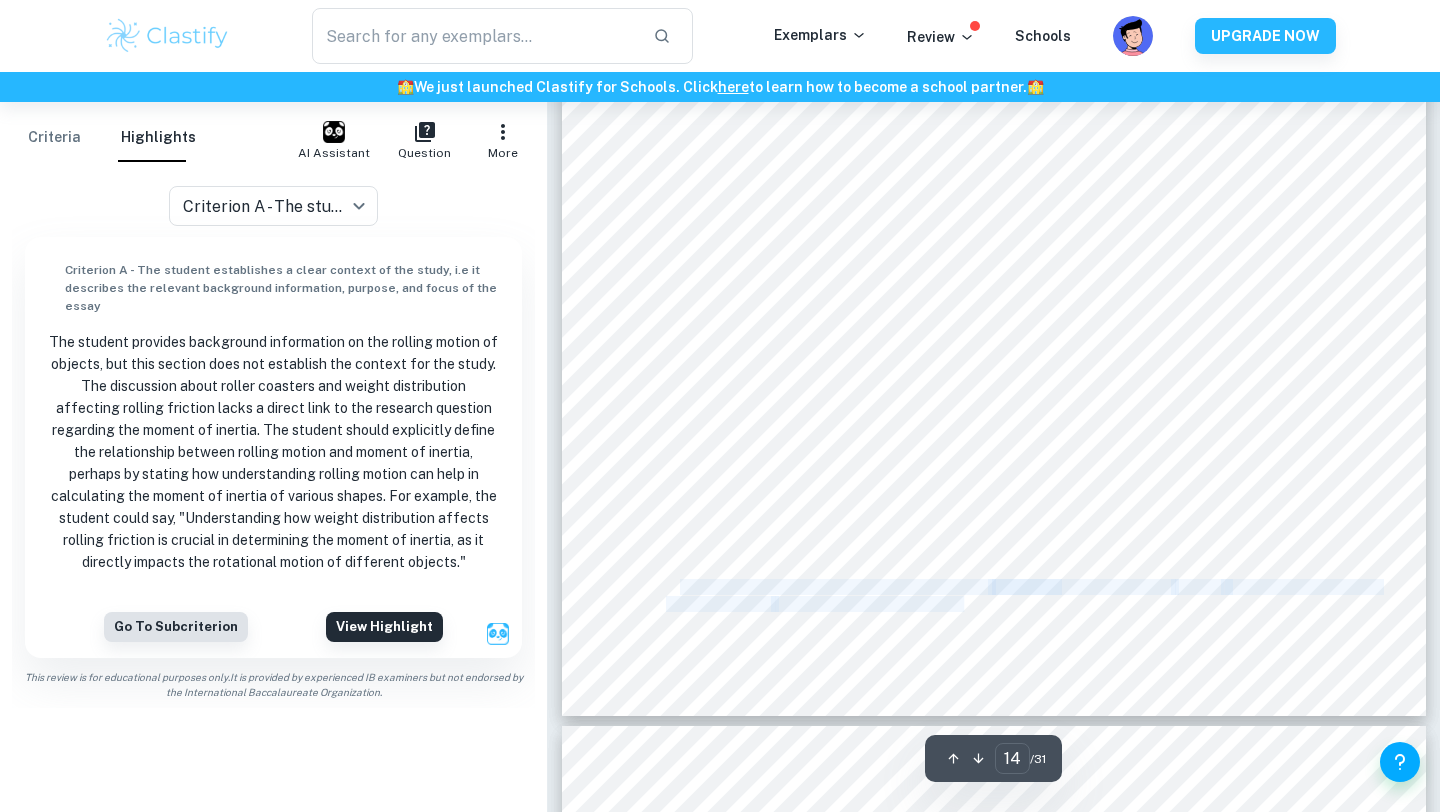 scroll, scrollTop: 16637, scrollLeft: 0, axis: vertical 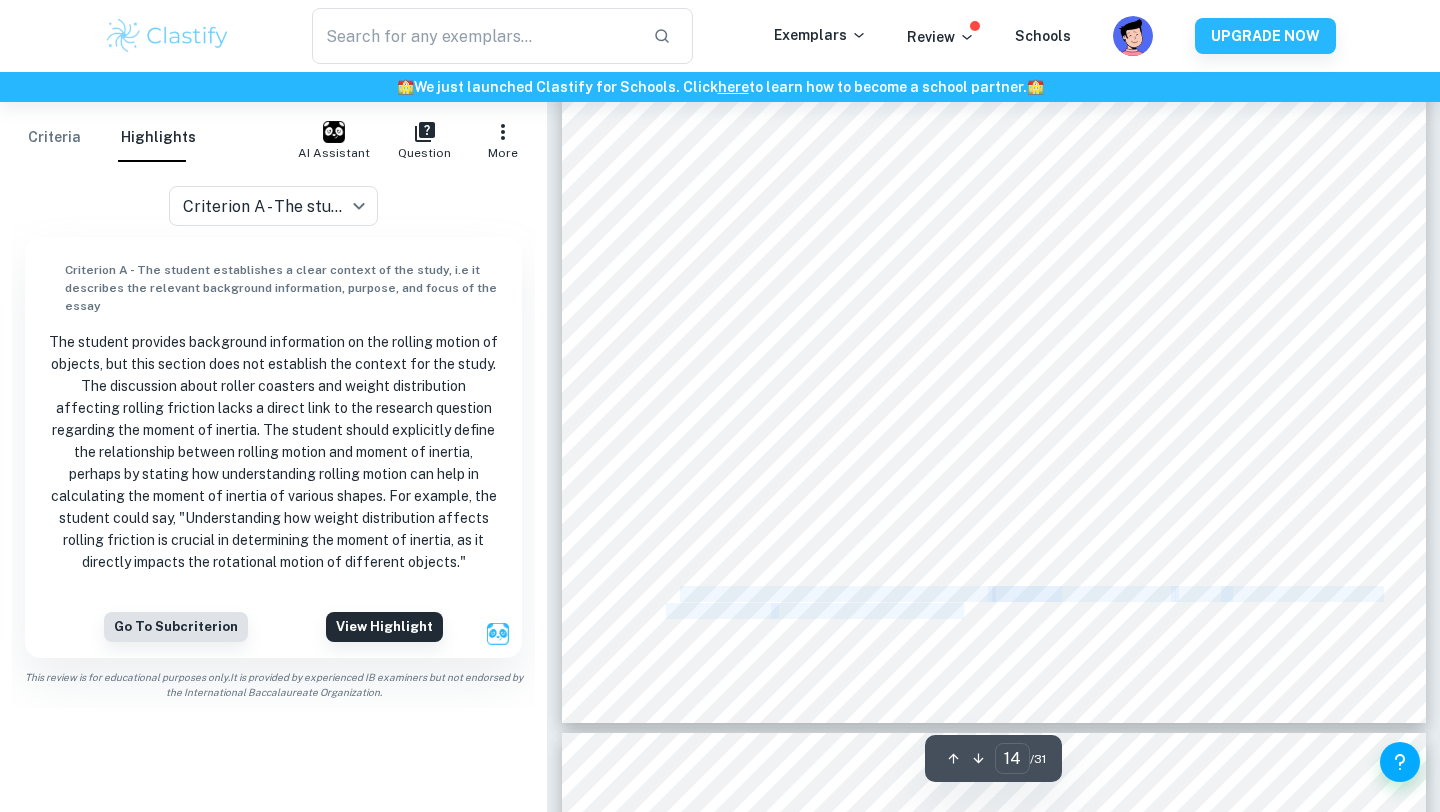 click on "14 Method 15 The experiment was conducted in one area and the position did not change throughout the whole experiment period 1.   The experiment was set up accordingly to   F igure 3 2.   The ramp should be inclined and rested at a height of 0.35m for its highe st   point 3.   The ramp should be 2.5 meter s   long 4.   M ark a suitable starting line at the top of your ramp 5.   Allow your object to roll down the ramp and measure the time taken   for it to reach the bottom 6.   C ollect data   and record in a table 7.   Repeat the experiment with 5 different objects of different sizes and masses Collecting data 1.   Compute the geometric factor using your results and the equation: 𝑘   =   (   1 × 3 × - ! ( ! × 5 ! ) 7 # ) , where   𝑘   =   $ % 0 ! 2.   Compare to theoretical k found on   figure 1   and   to values calculated mathematically 3.   Repeat the experiment with 5 different objects of different sizes and masses to be able to determine a relationship between radius and geometric factor 15" at bounding box center (994, 112) 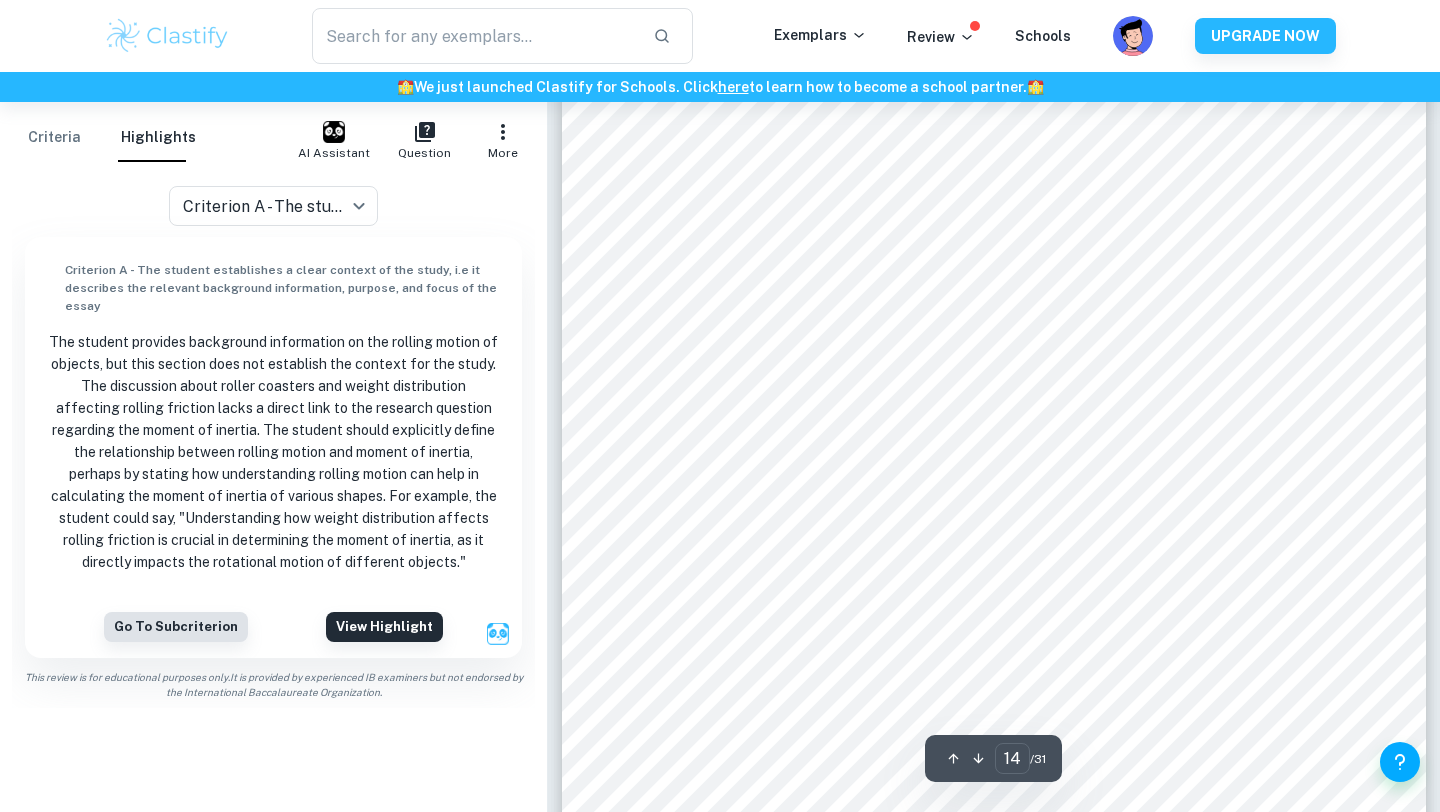 type on "13" 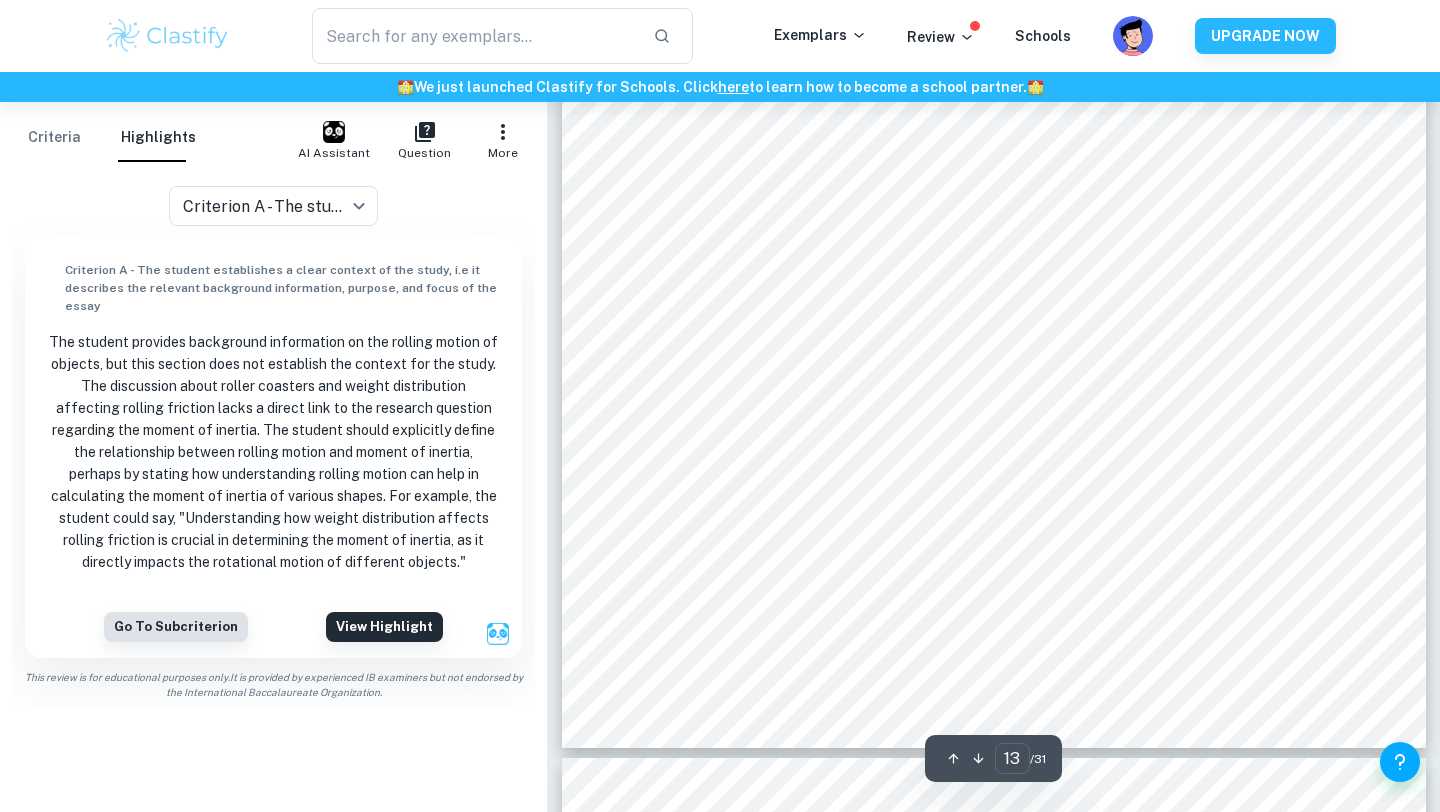 scroll, scrollTop: 15168, scrollLeft: 0, axis: vertical 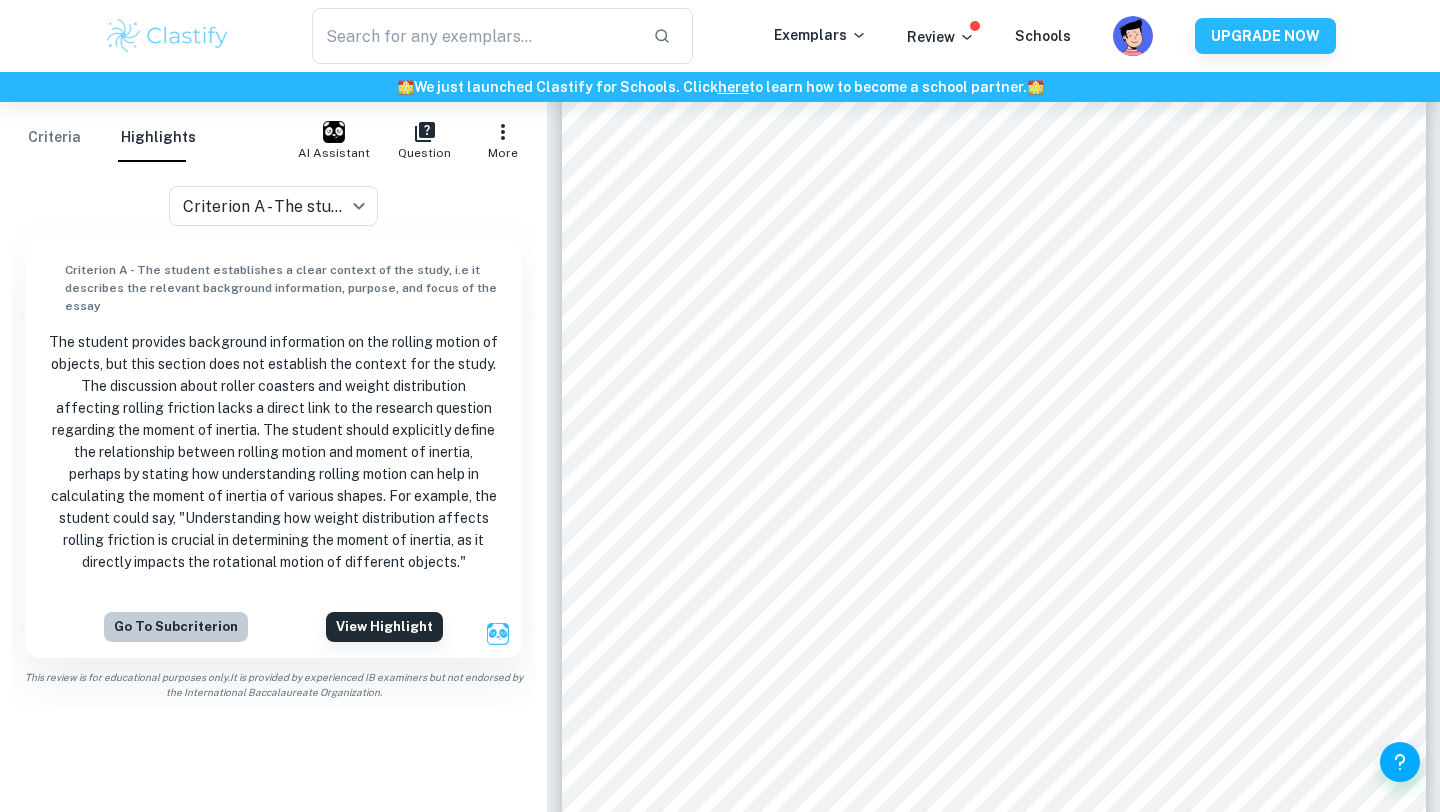 click on "Go to subcriterion" at bounding box center (176, 627) 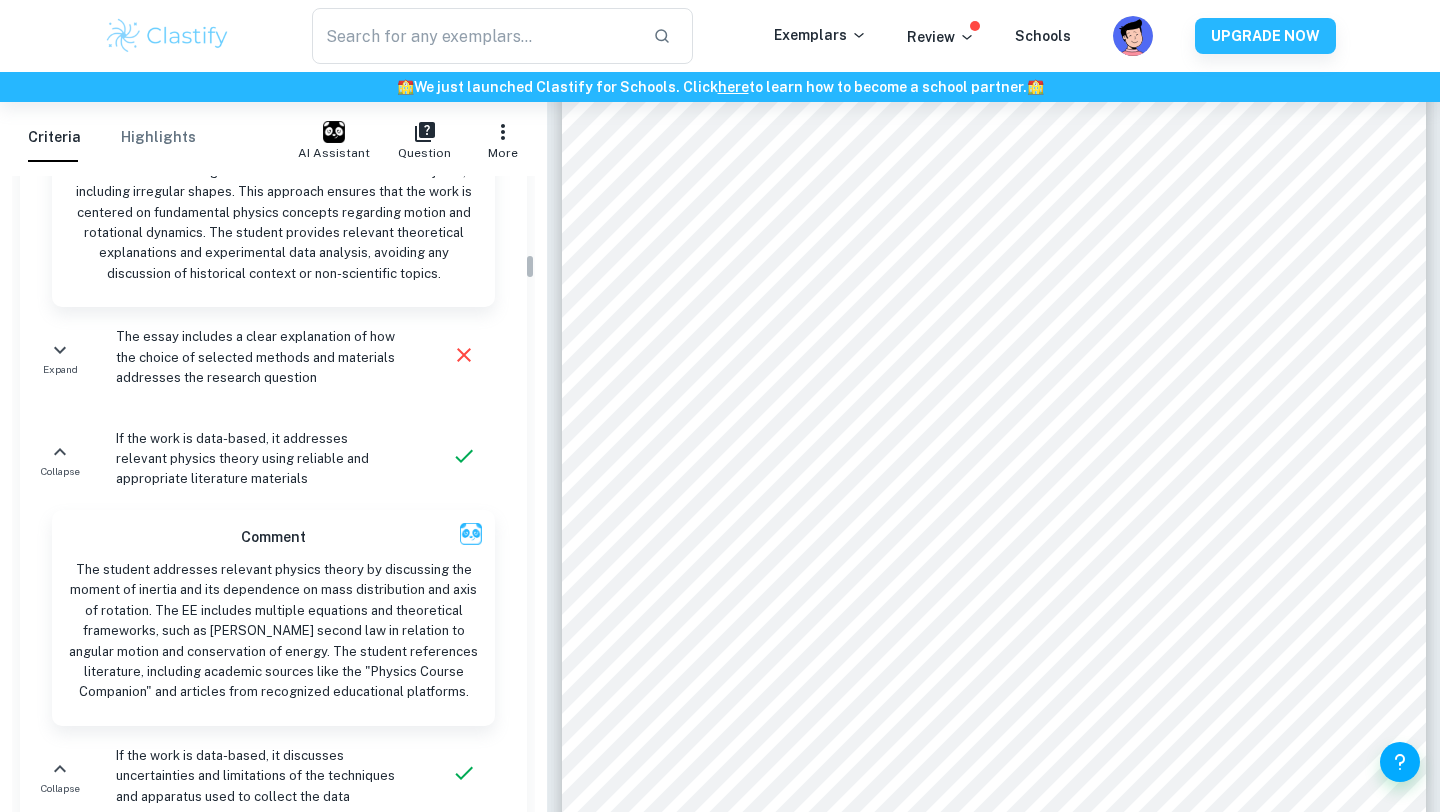 scroll, scrollTop: 2698, scrollLeft: 0, axis: vertical 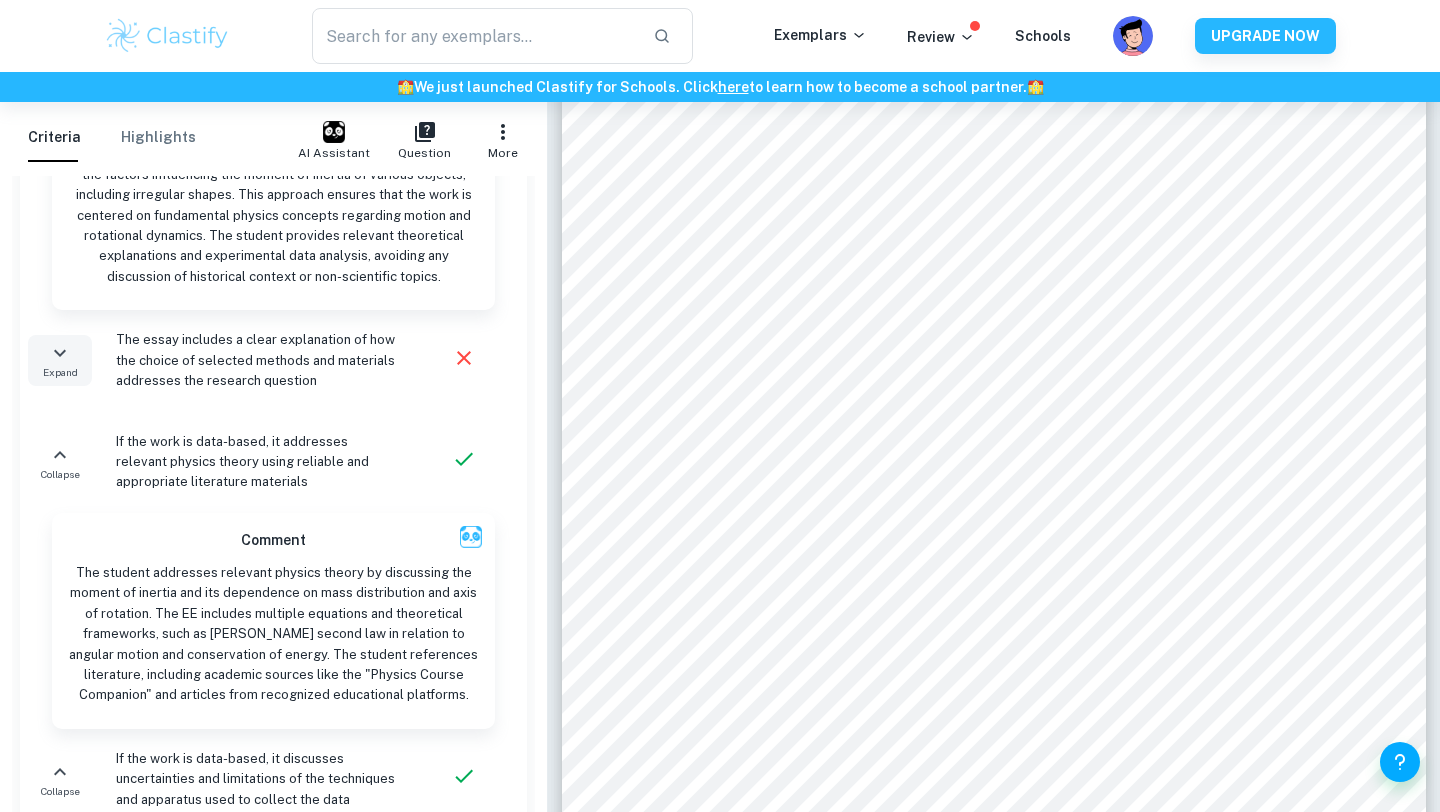 click on "Expand" at bounding box center [60, 360] 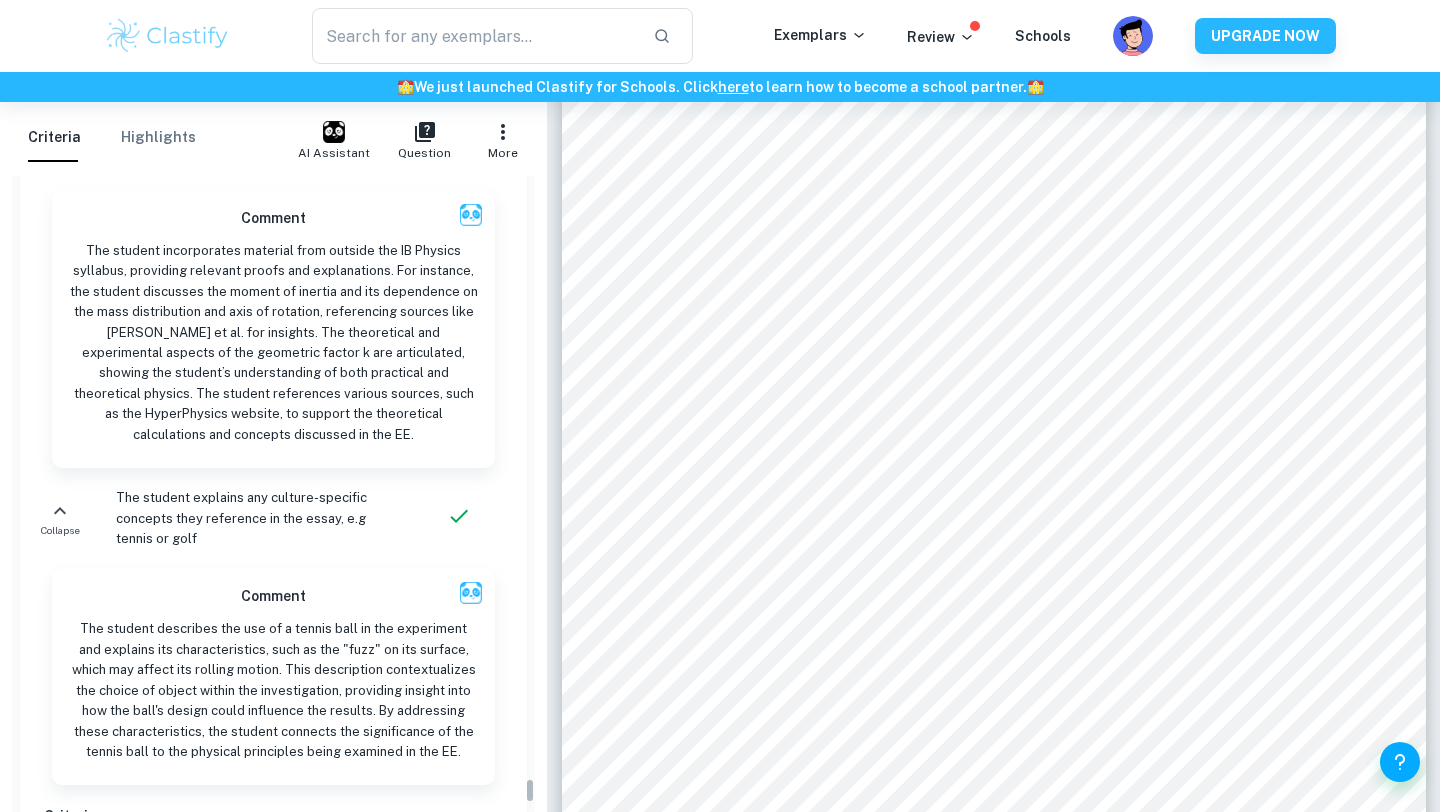 scroll, scrollTop: 21374, scrollLeft: 0, axis: vertical 